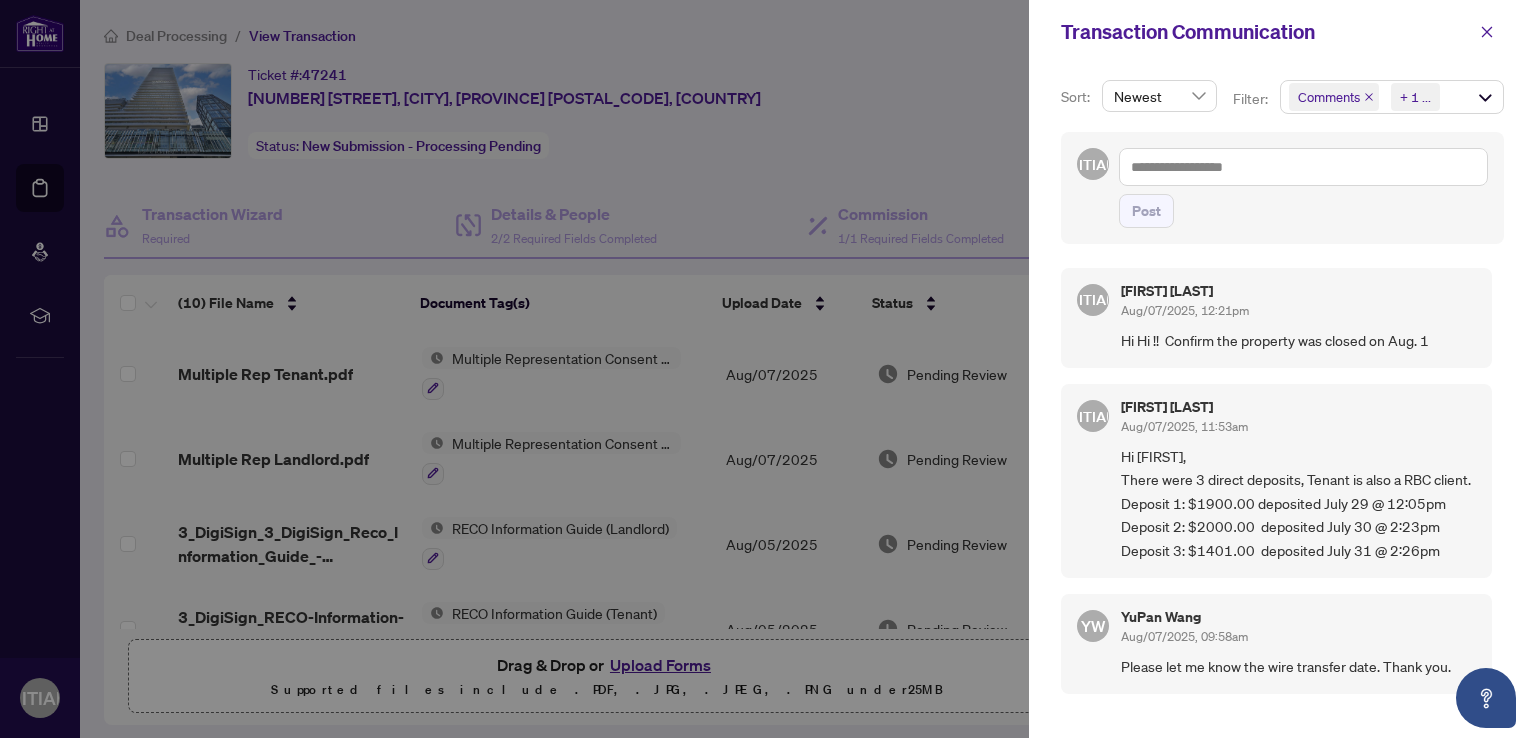 scroll, scrollTop: 0, scrollLeft: 0, axis: both 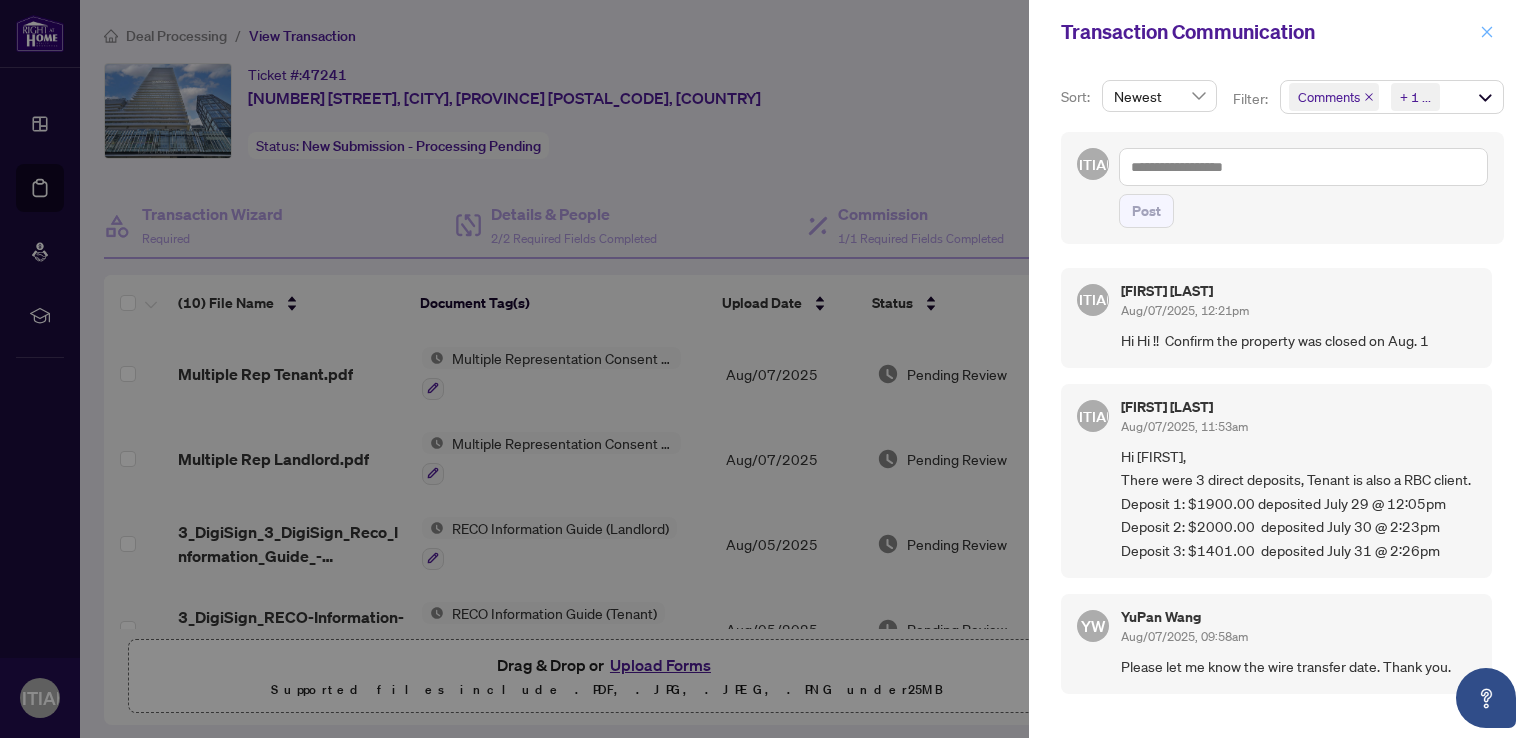 click 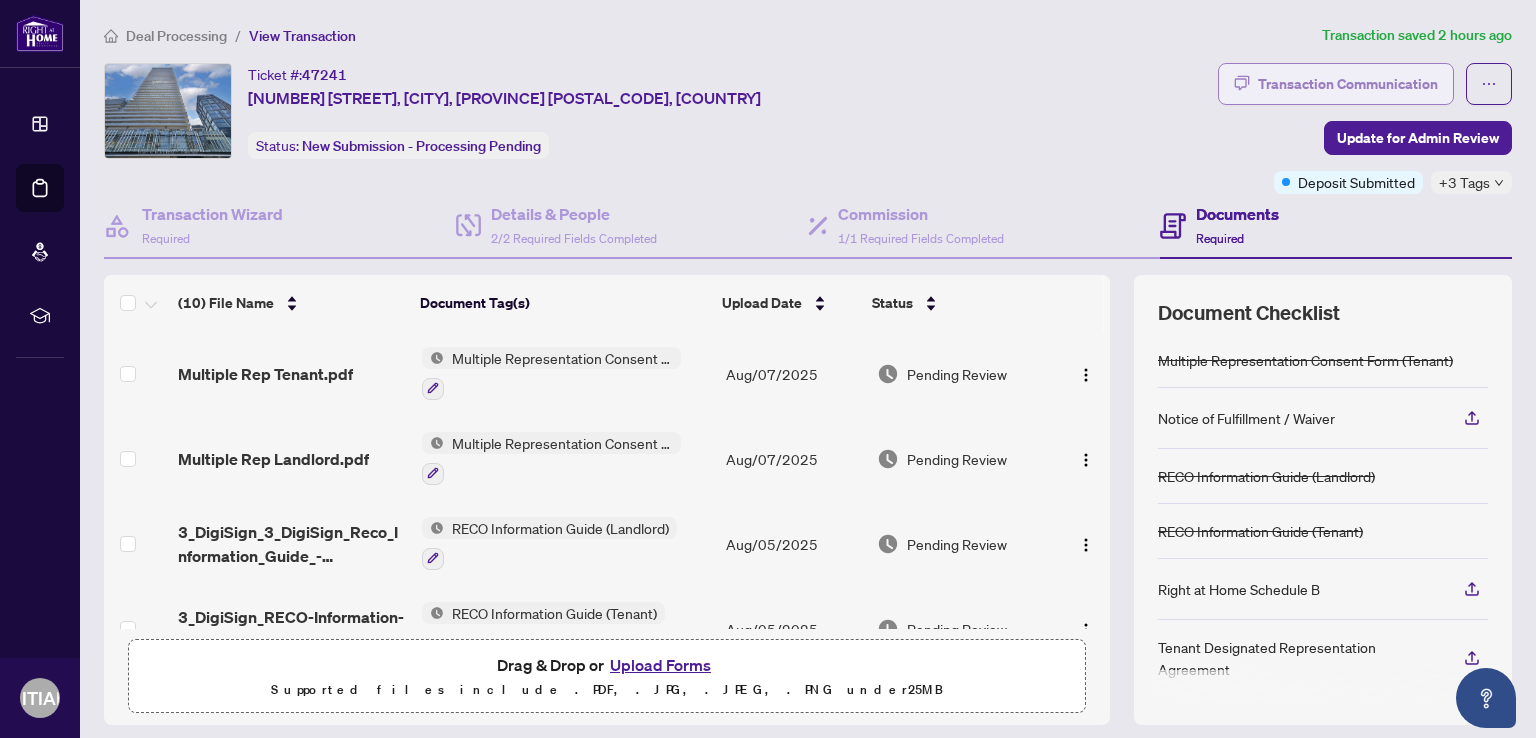 click on "Transaction Communication" at bounding box center (1348, 84) 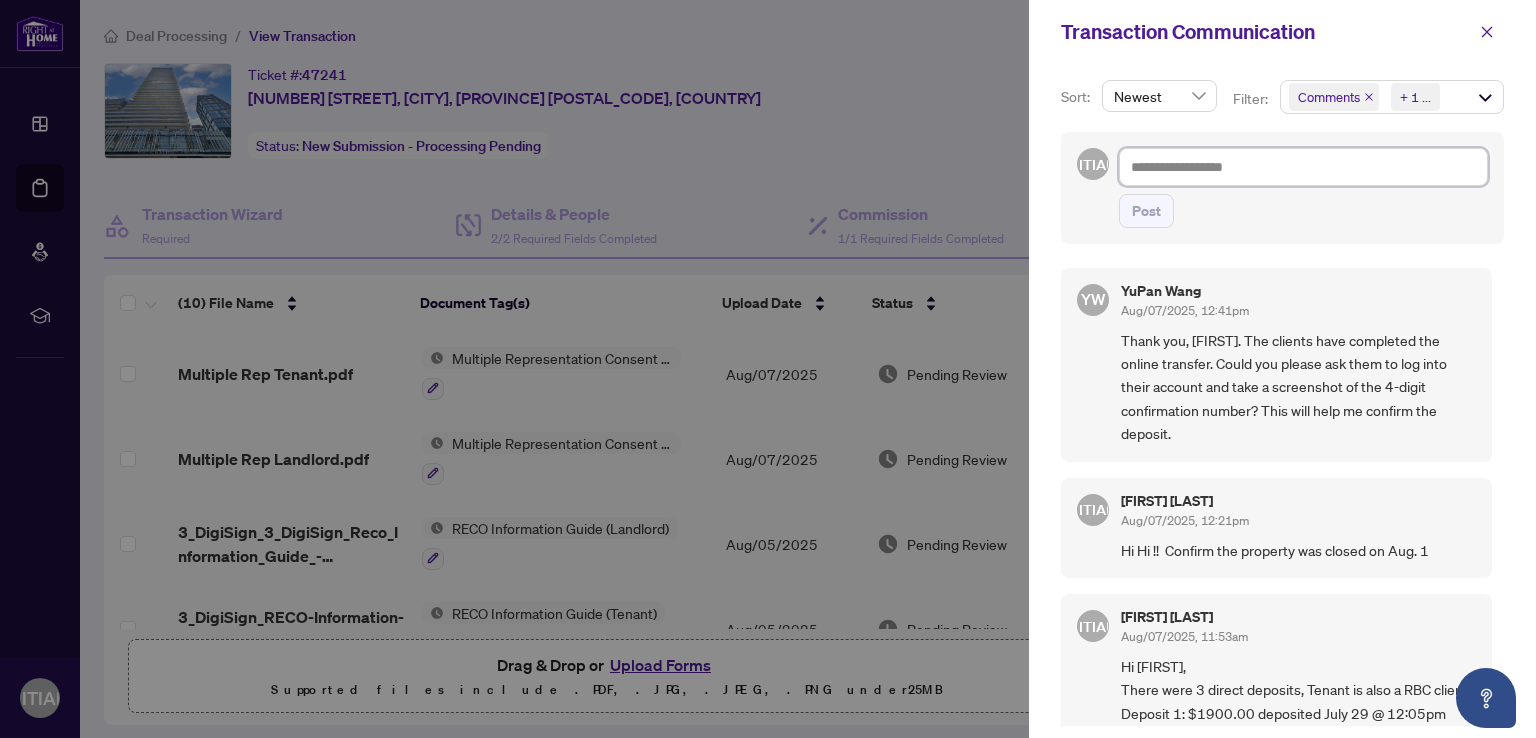 click at bounding box center (1303, 167) 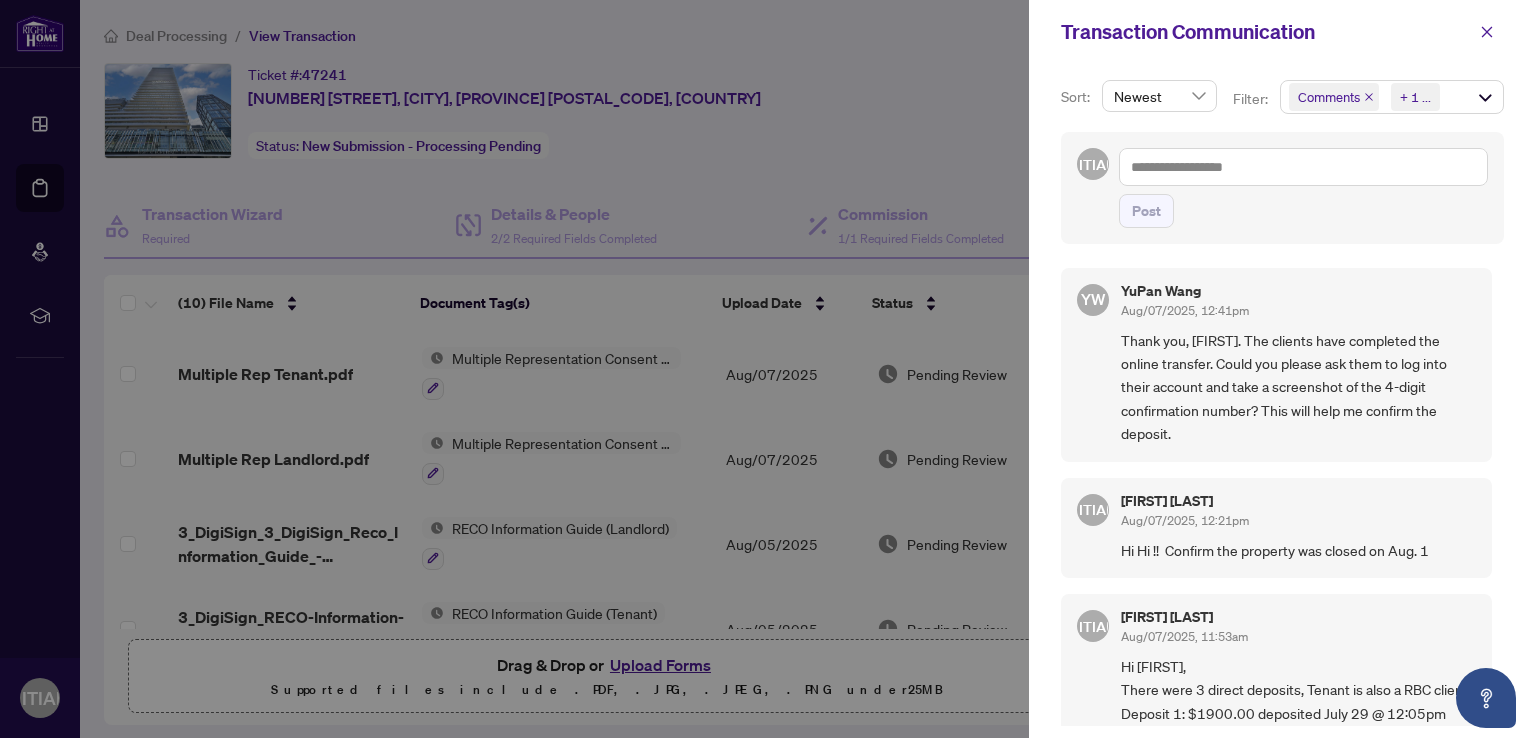 drag, startPoint x: 1152, startPoint y: 167, endPoint x: 847, endPoint y: 115, distance: 309.40103 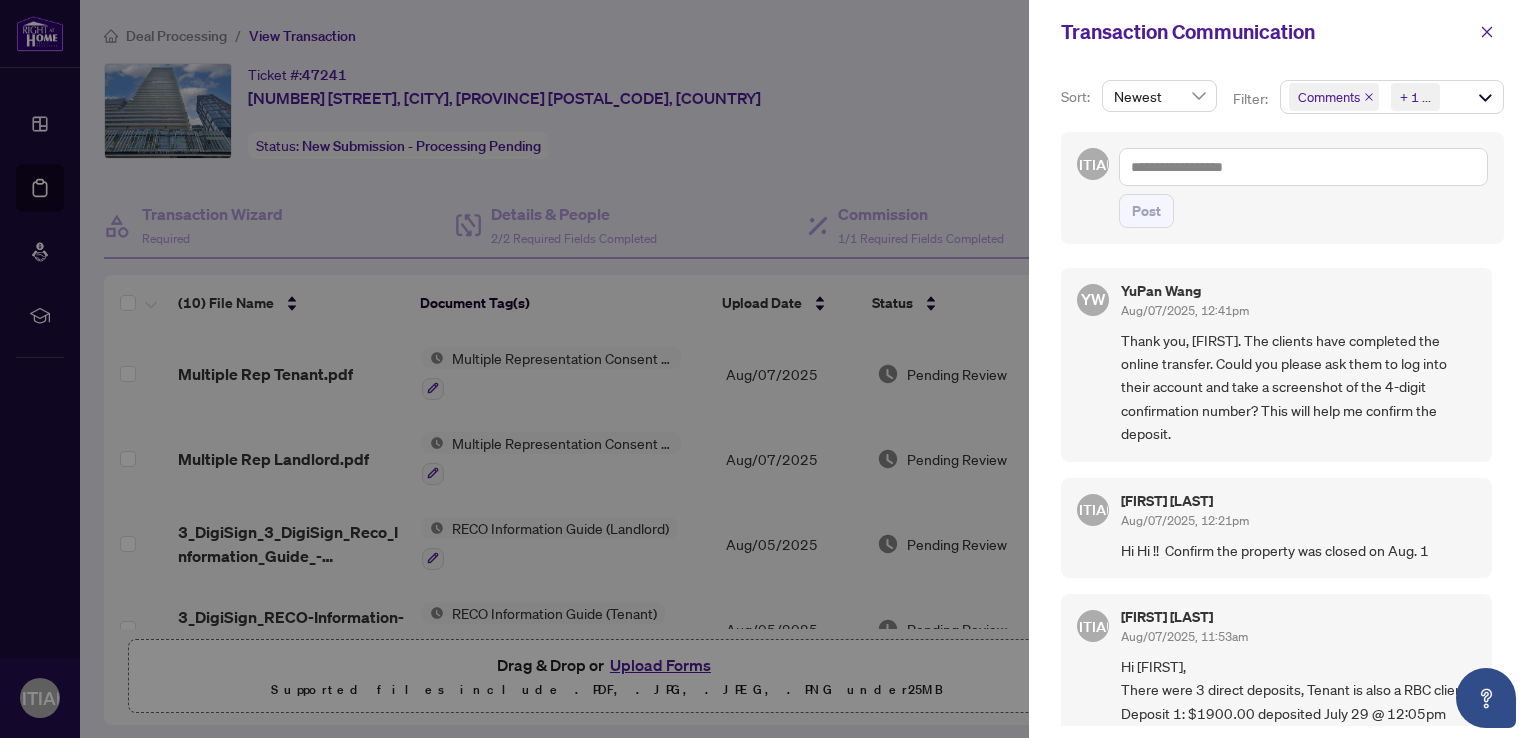 click on "[FIRST] [LAST]   Aug/07/2025, 12:41pm" at bounding box center (1298, 302) 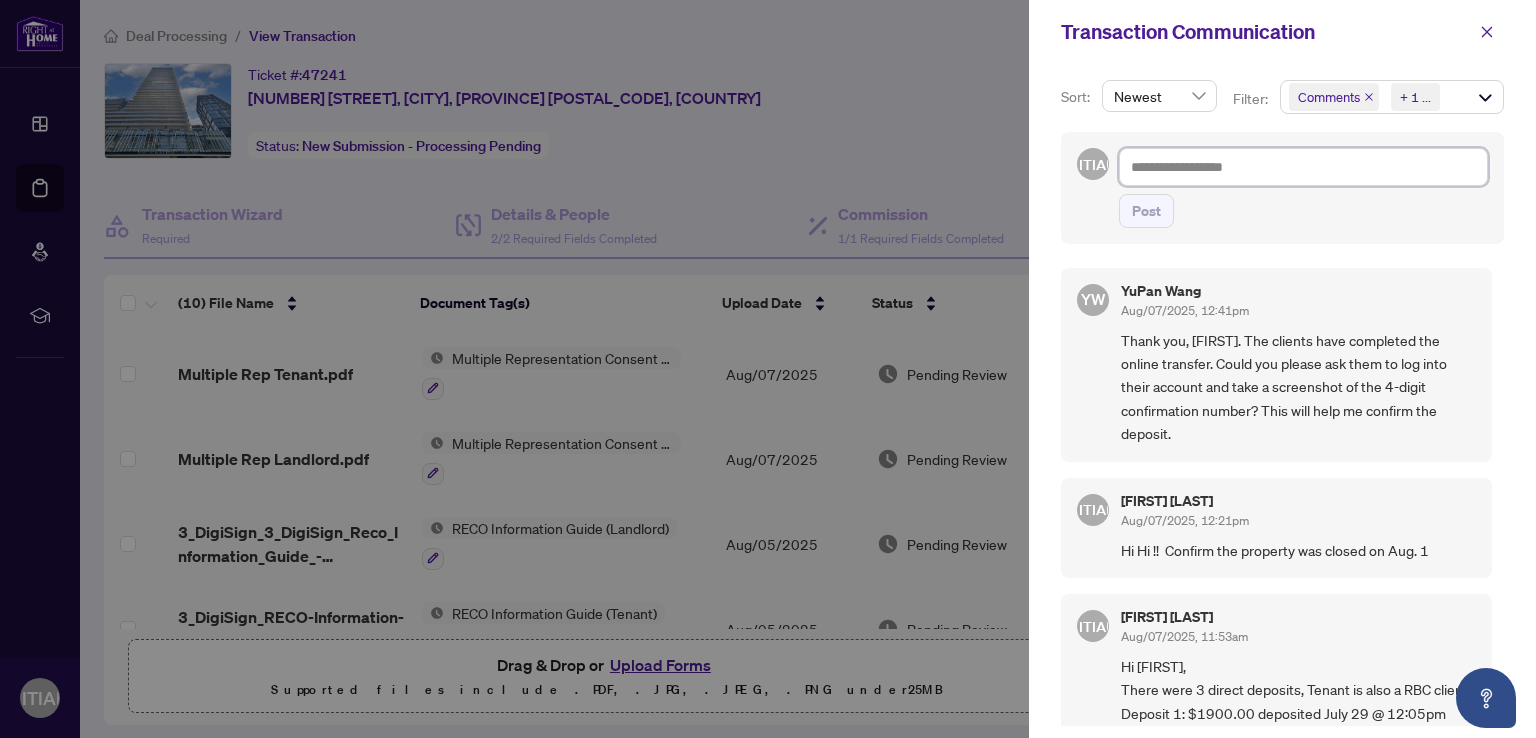 click at bounding box center (1303, 167) 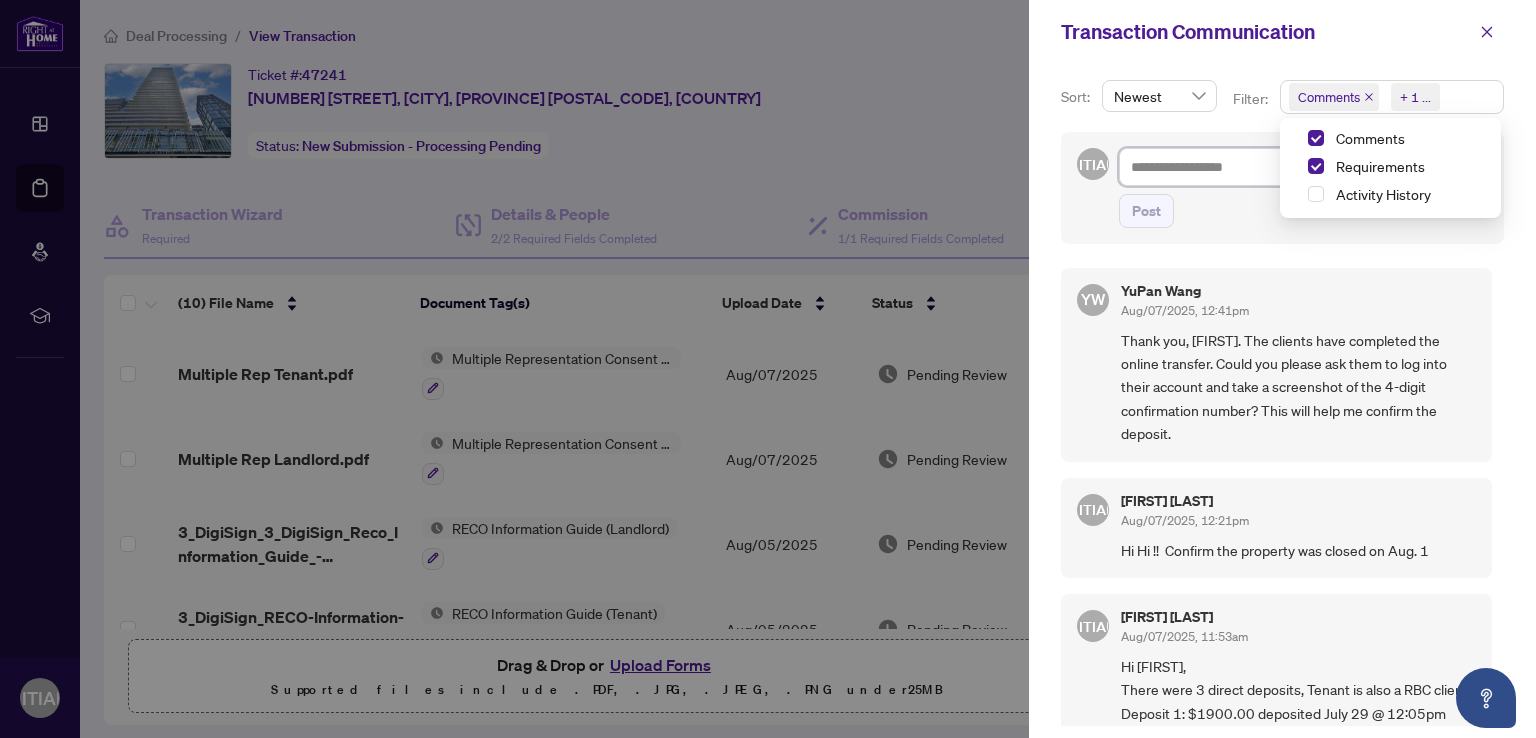 click on "Comments Requirements + 1 ..." at bounding box center [1392, 97] 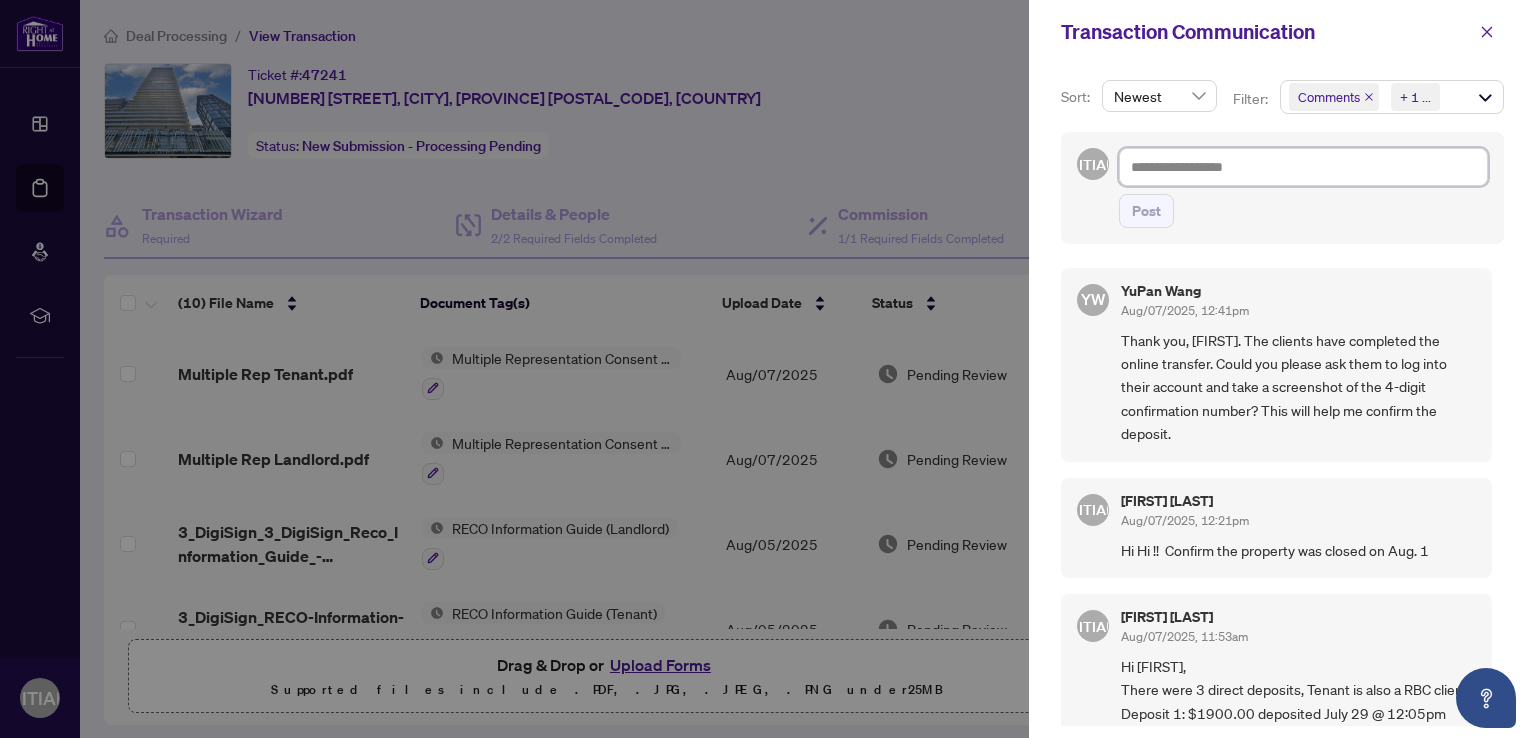 click at bounding box center (1303, 167) 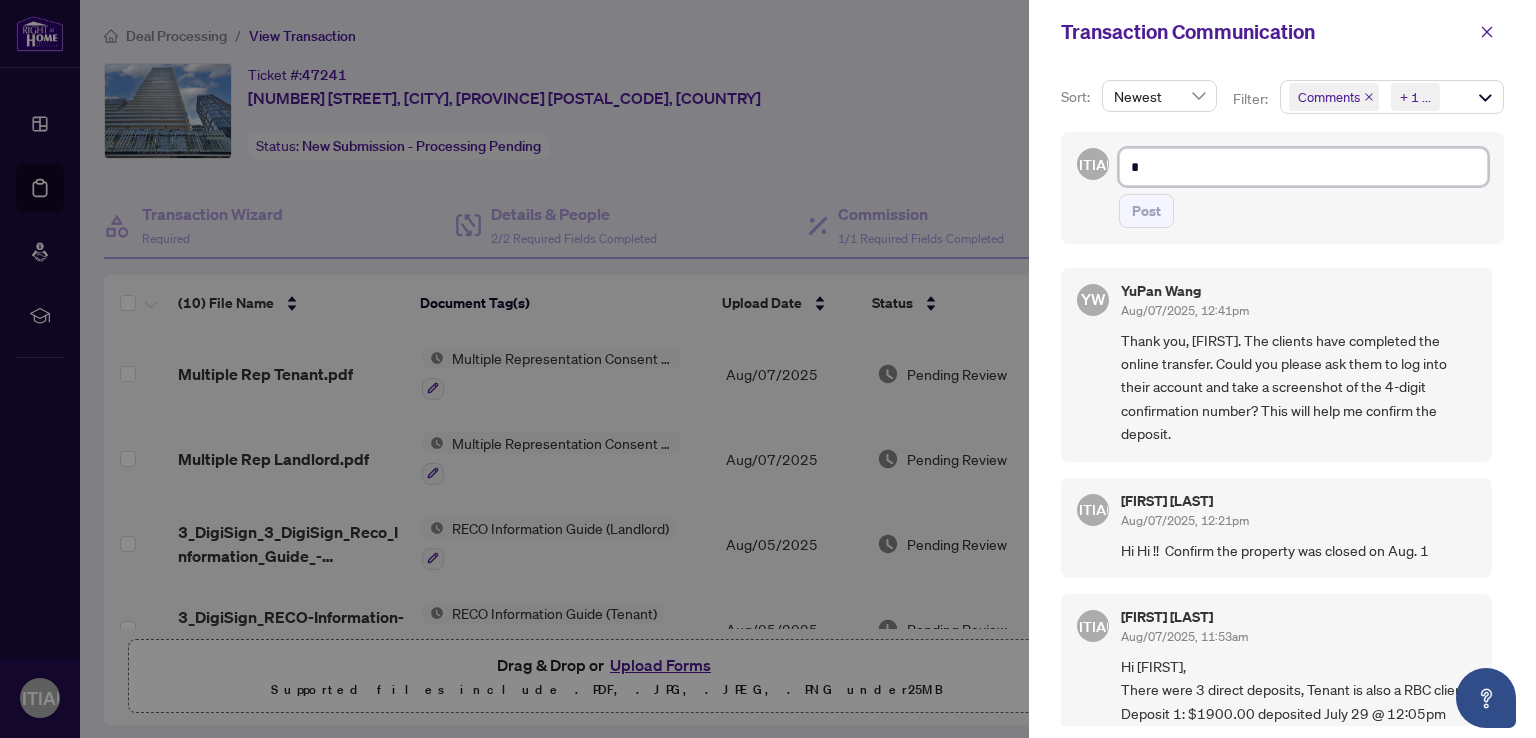 type on "*" 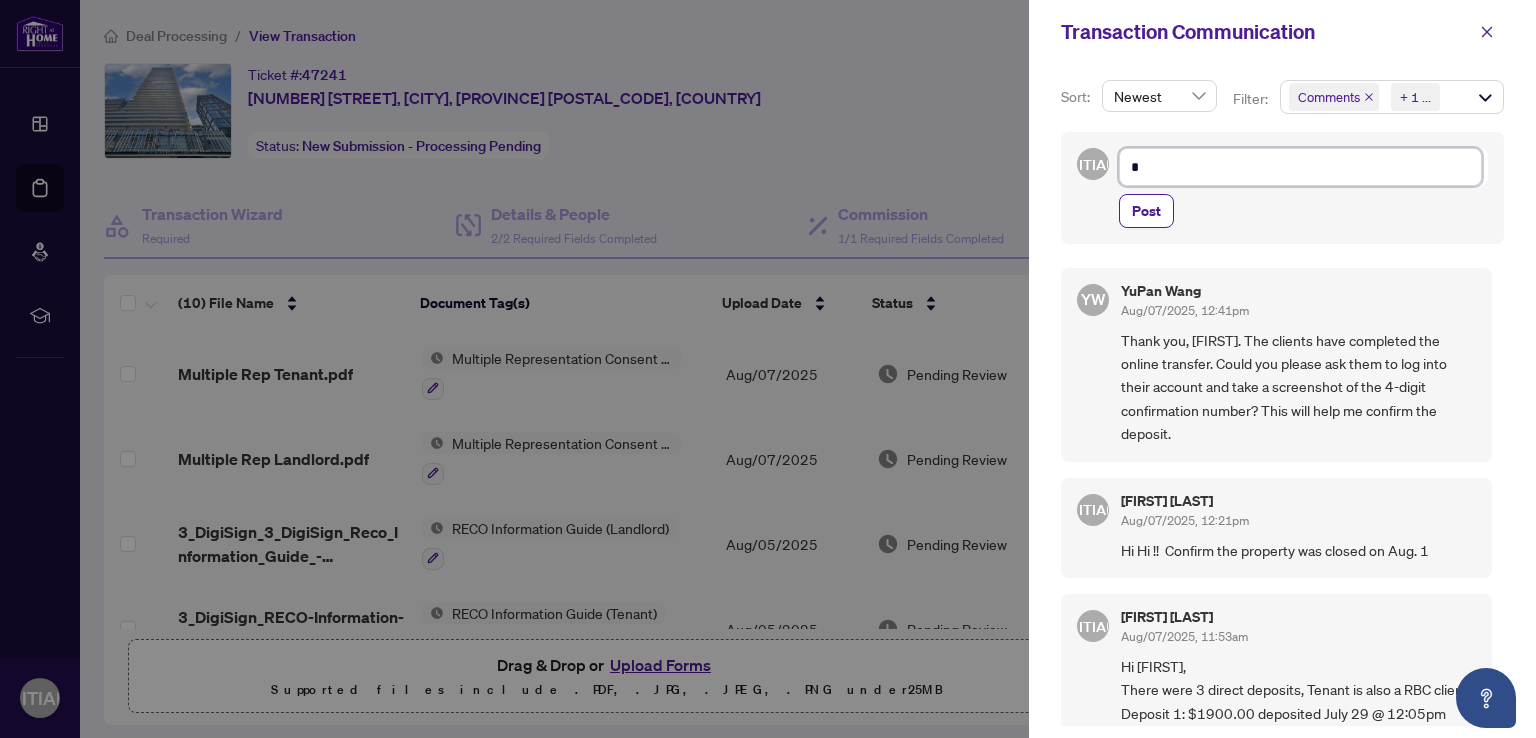 type on "*" 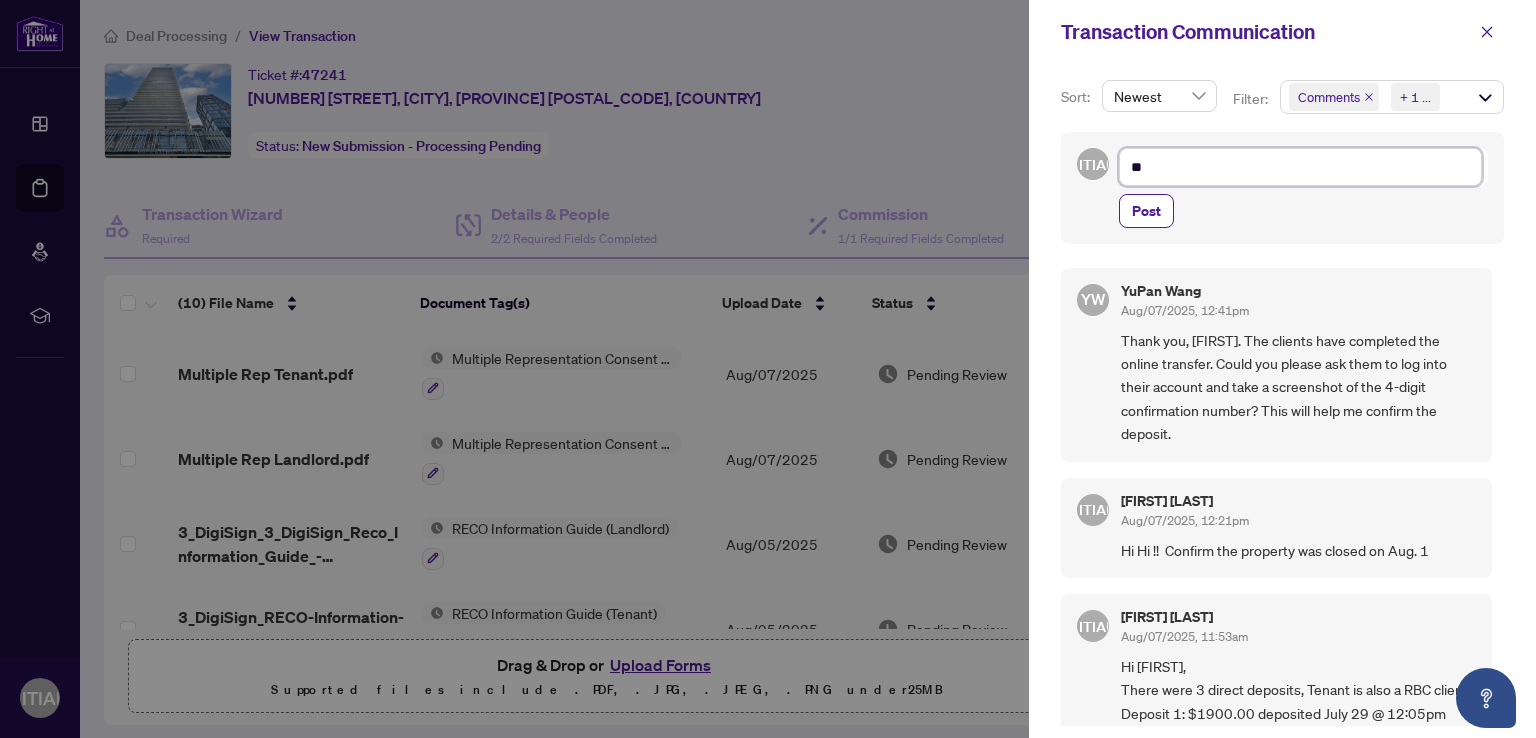 type on "***" 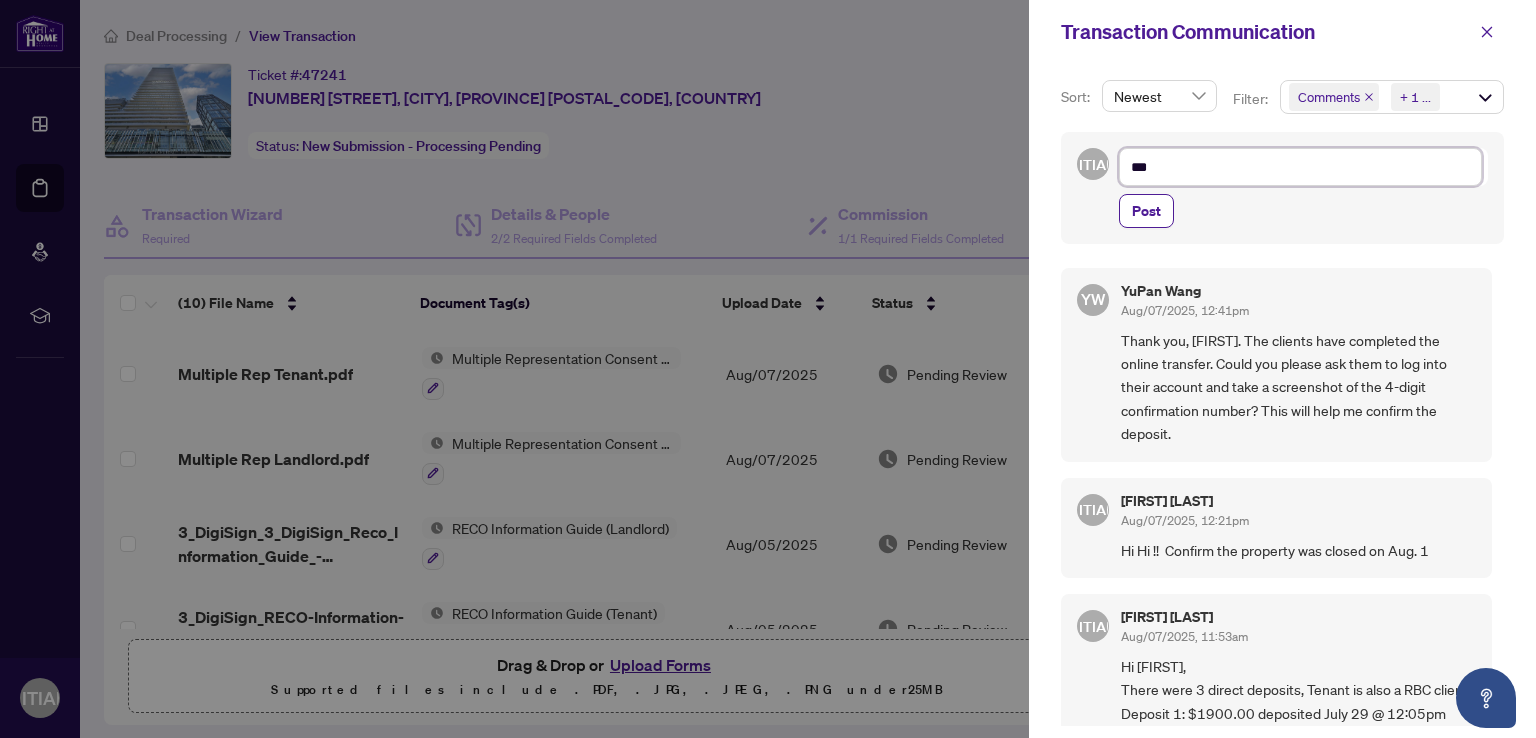 type on "****" 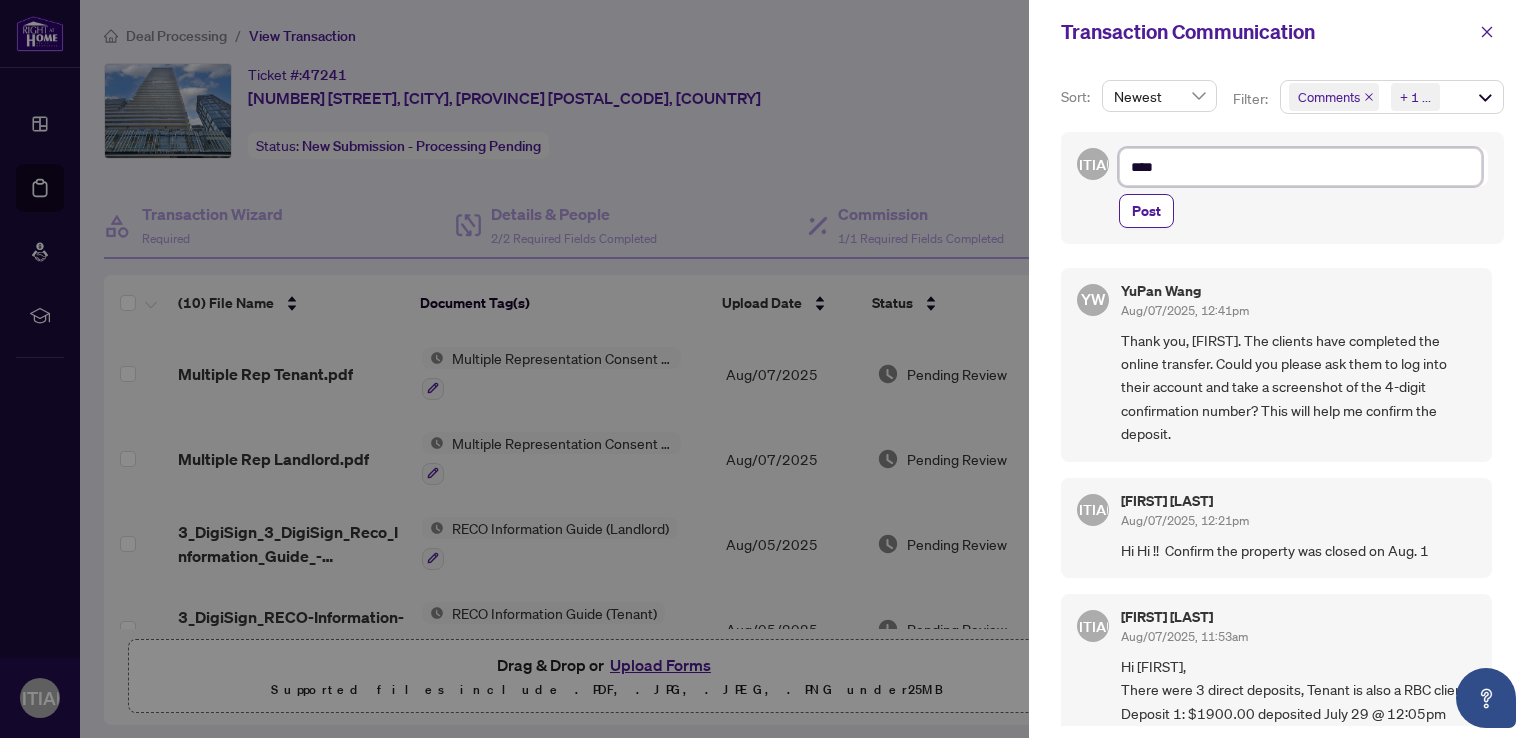 type on "*****" 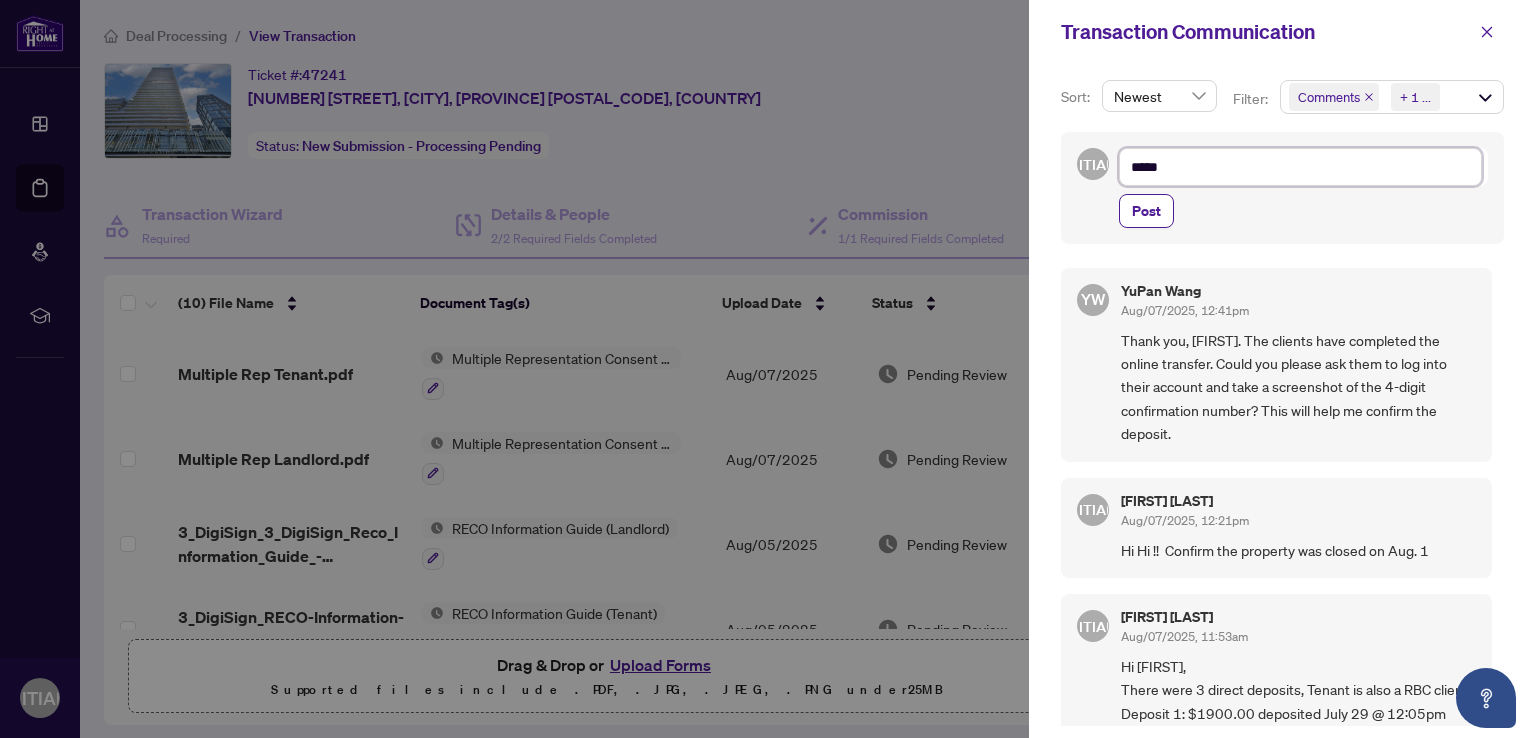 type on "*****" 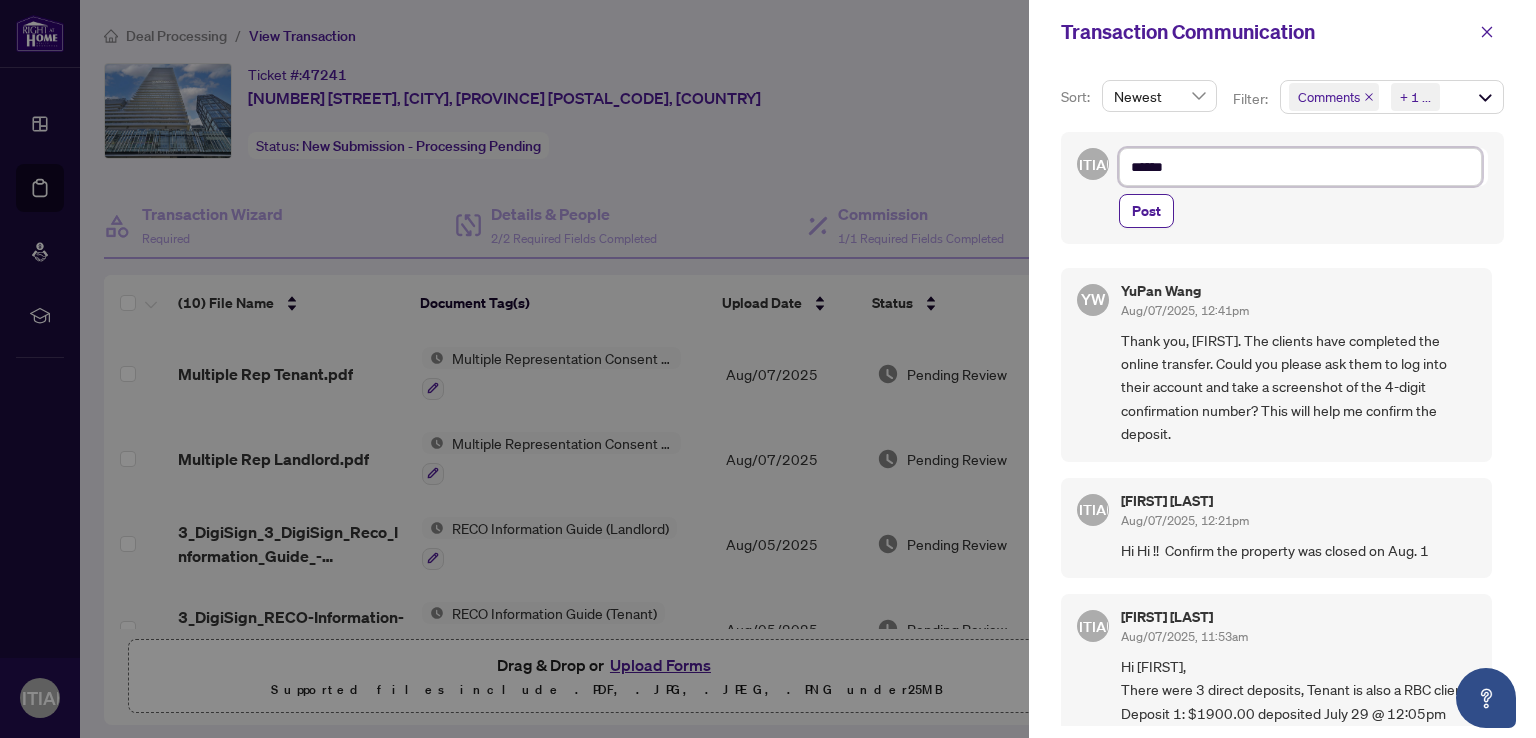 type on "******" 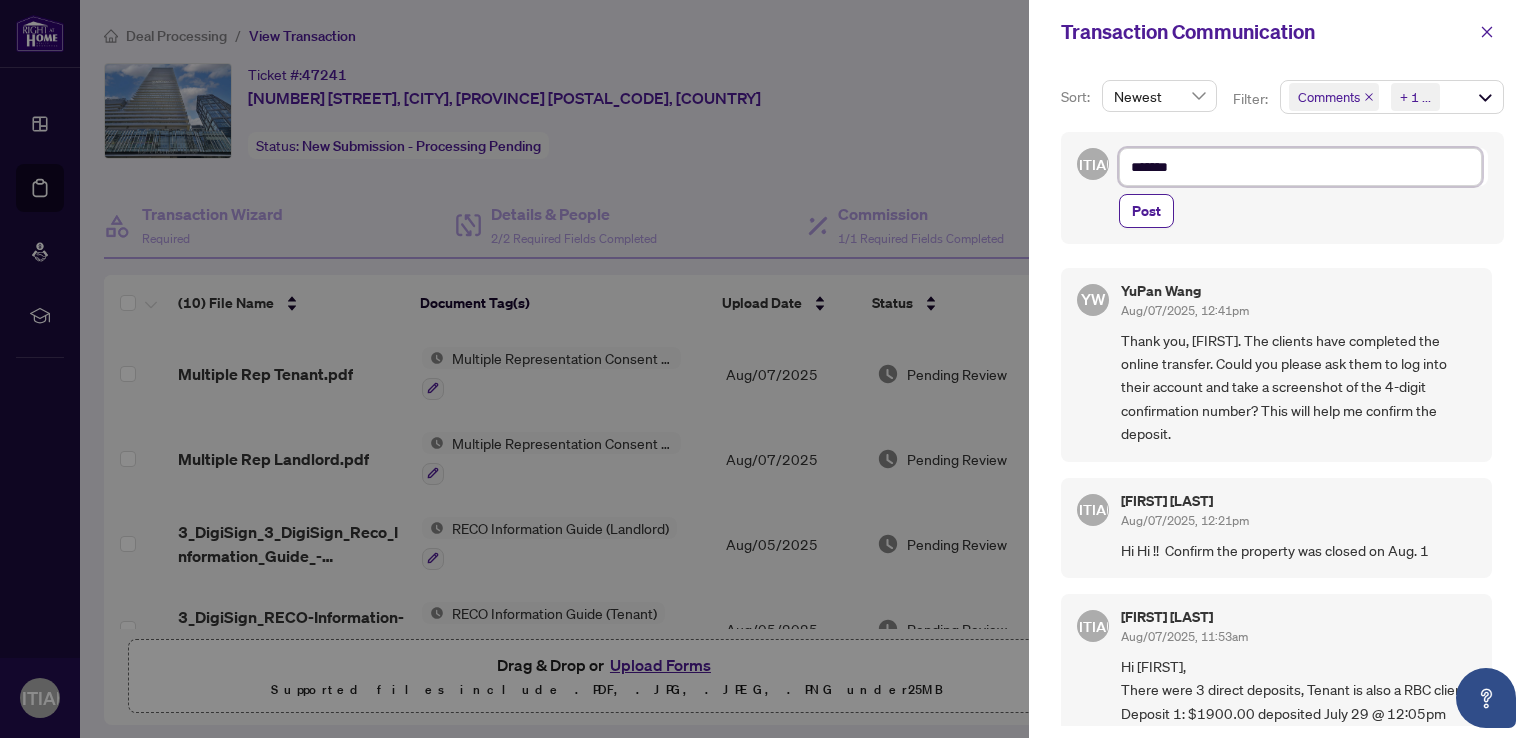 type on "******" 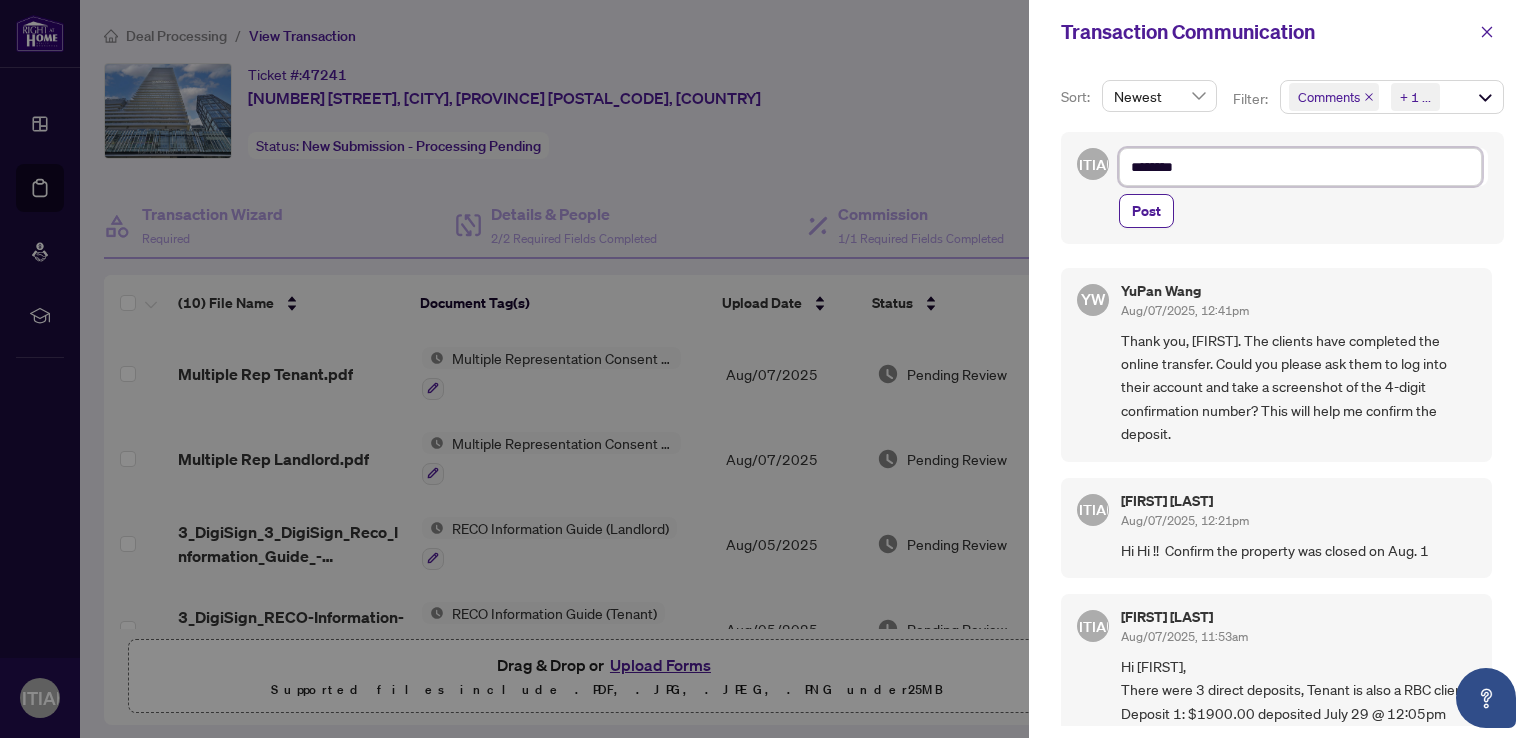 type on "*********" 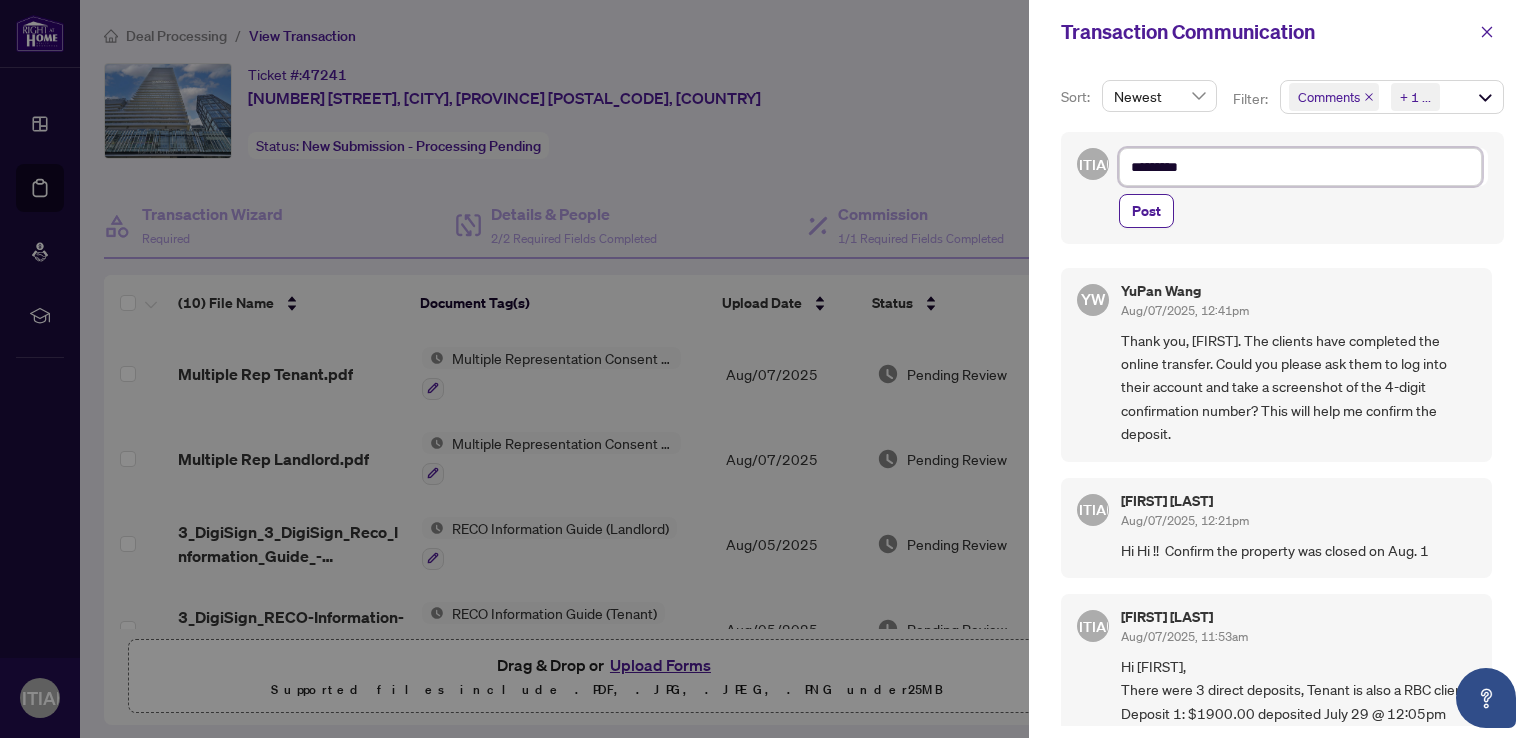 type on "**********" 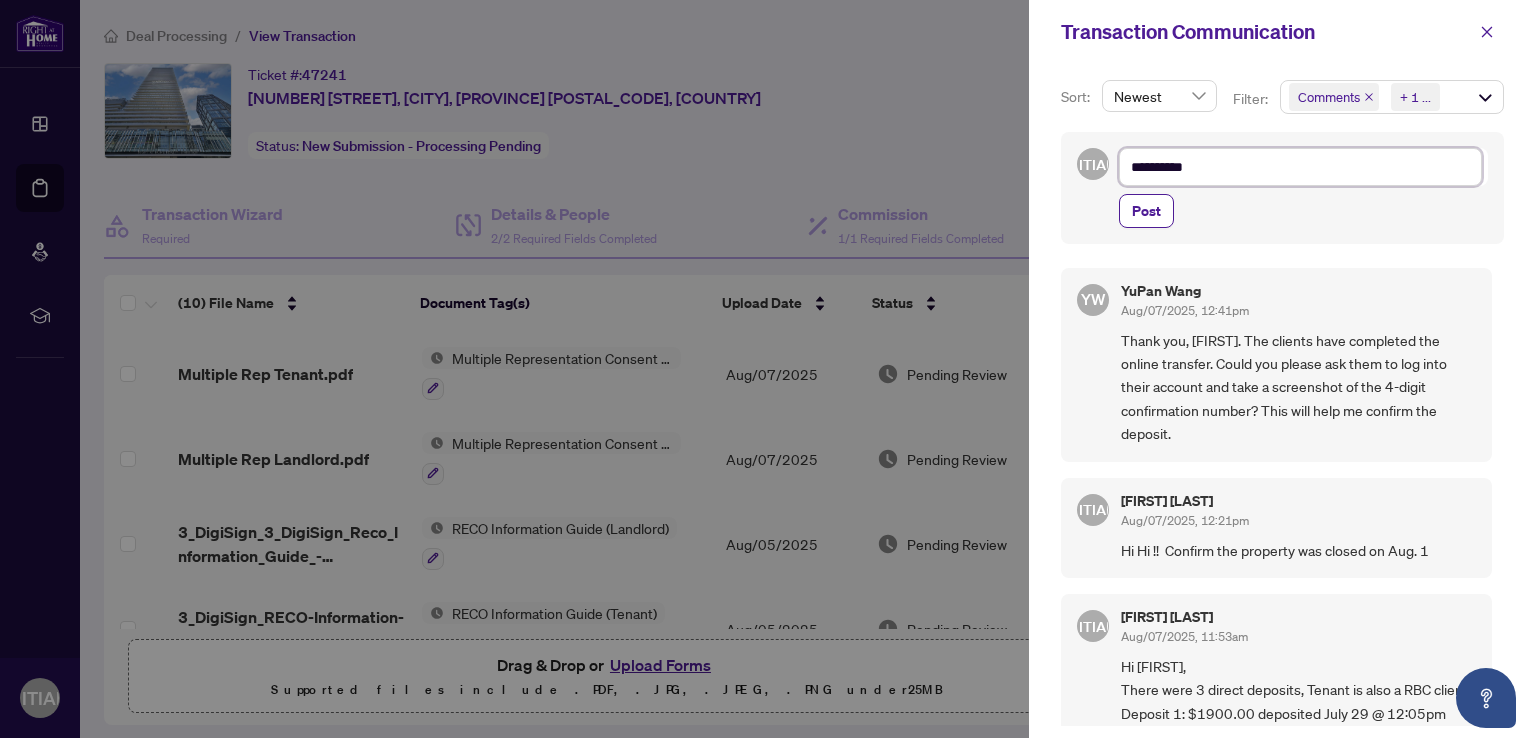 type on "**********" 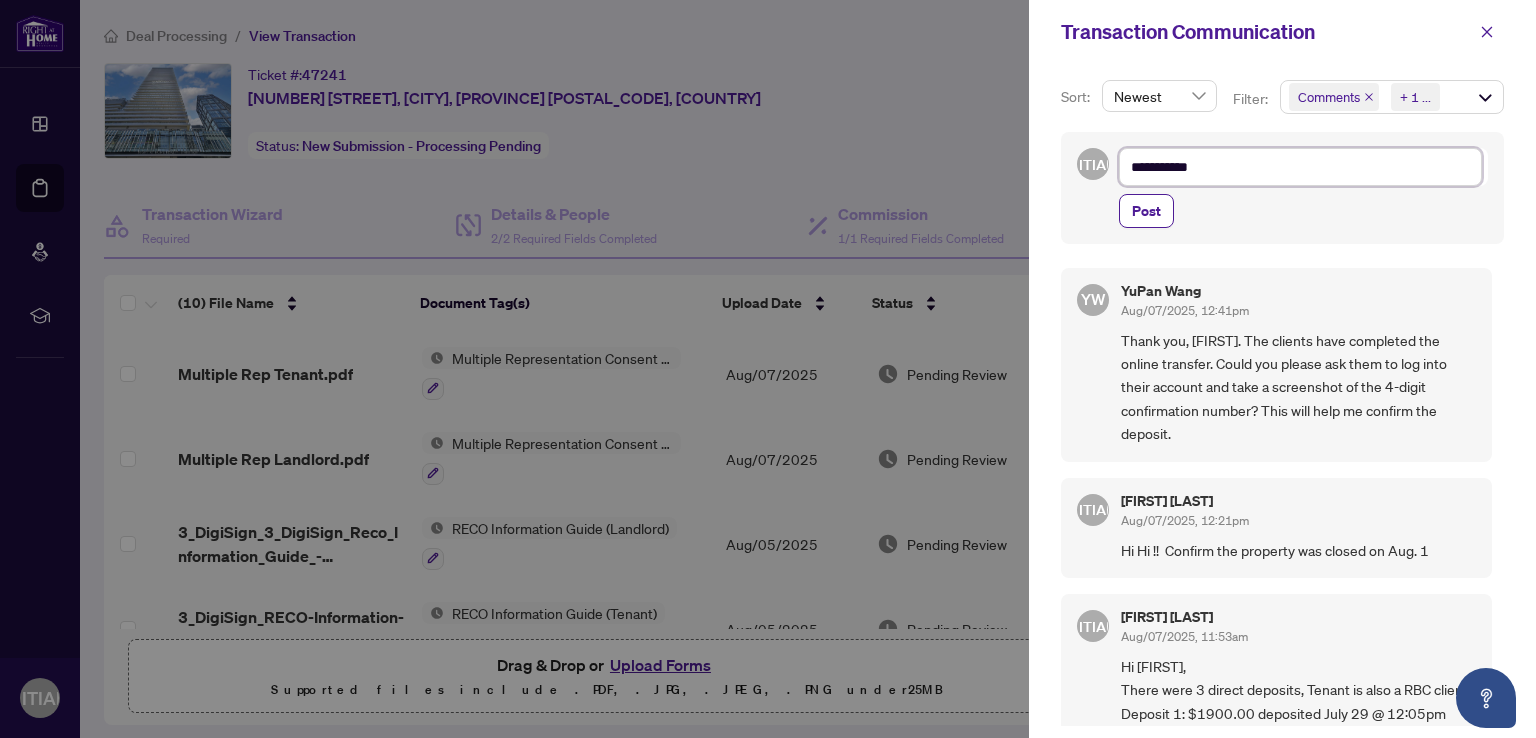 type on "**********" 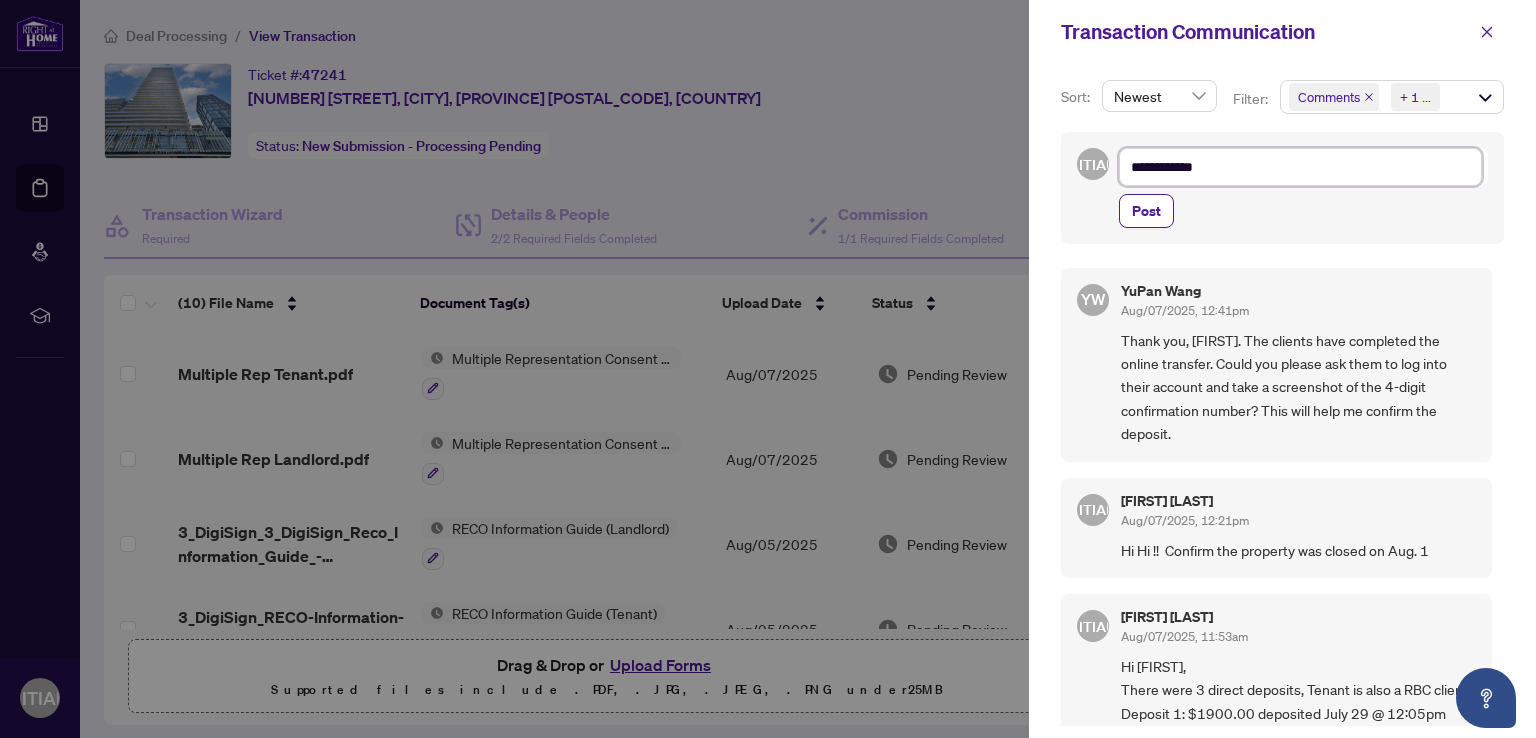 type on "**********" 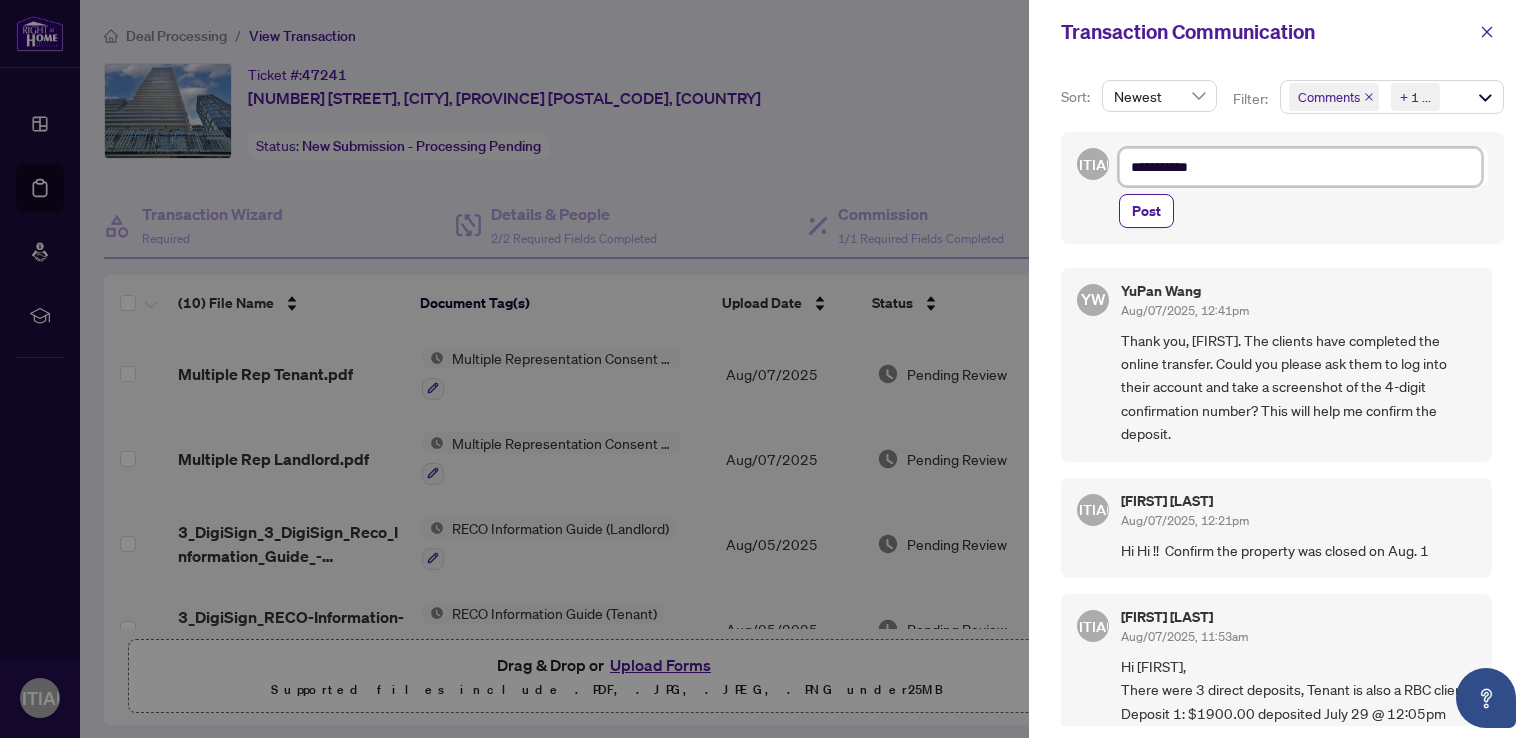 type on "**********" 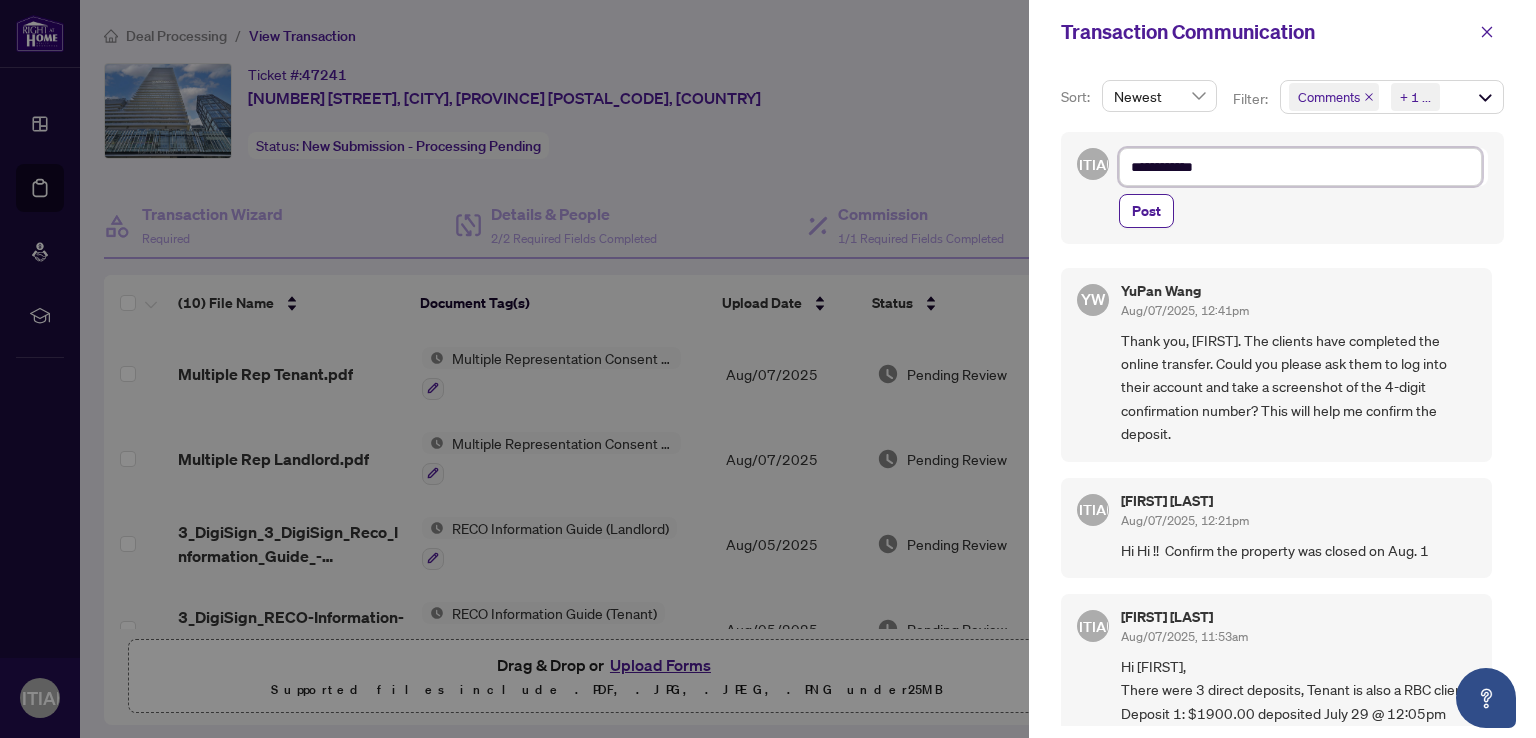 type on "**********" 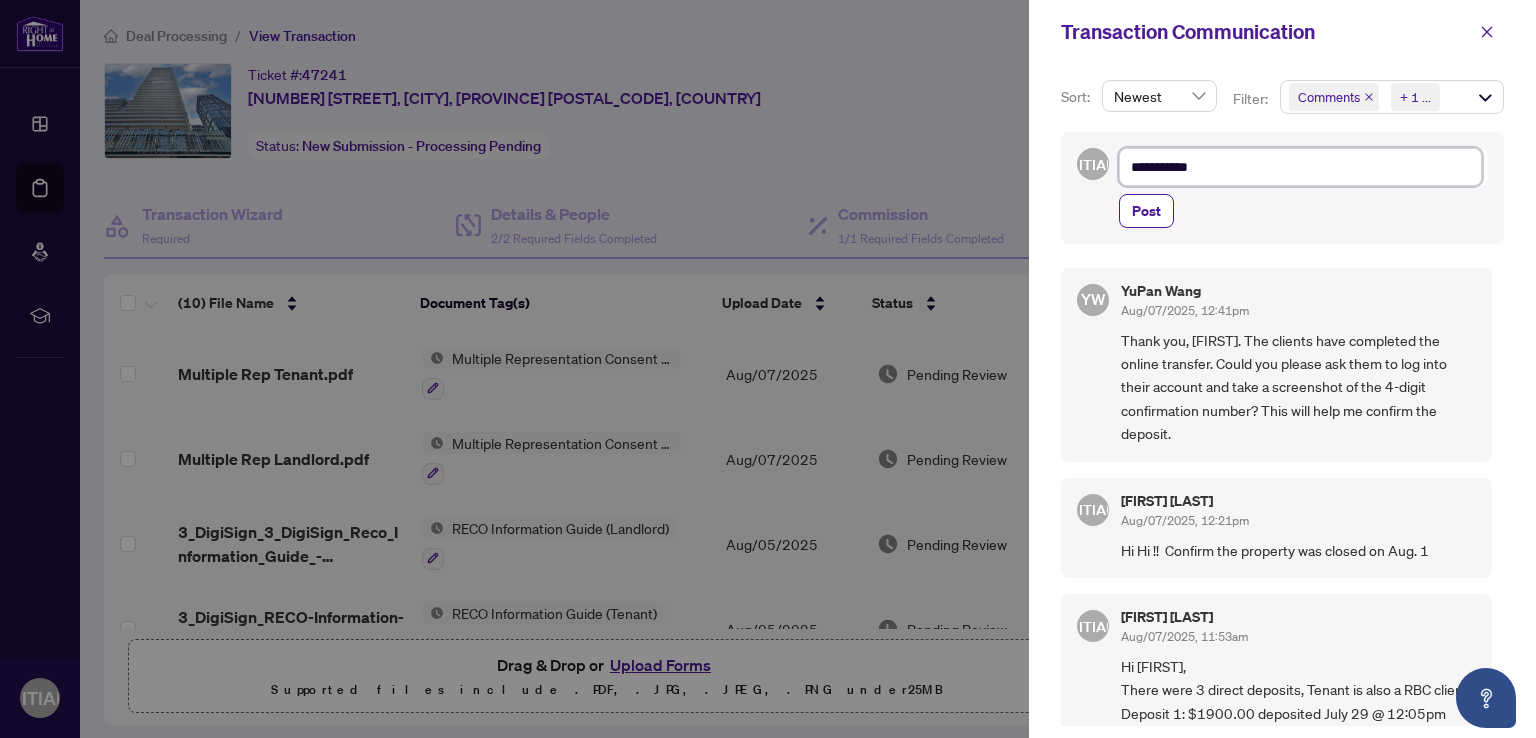 type on "**********" 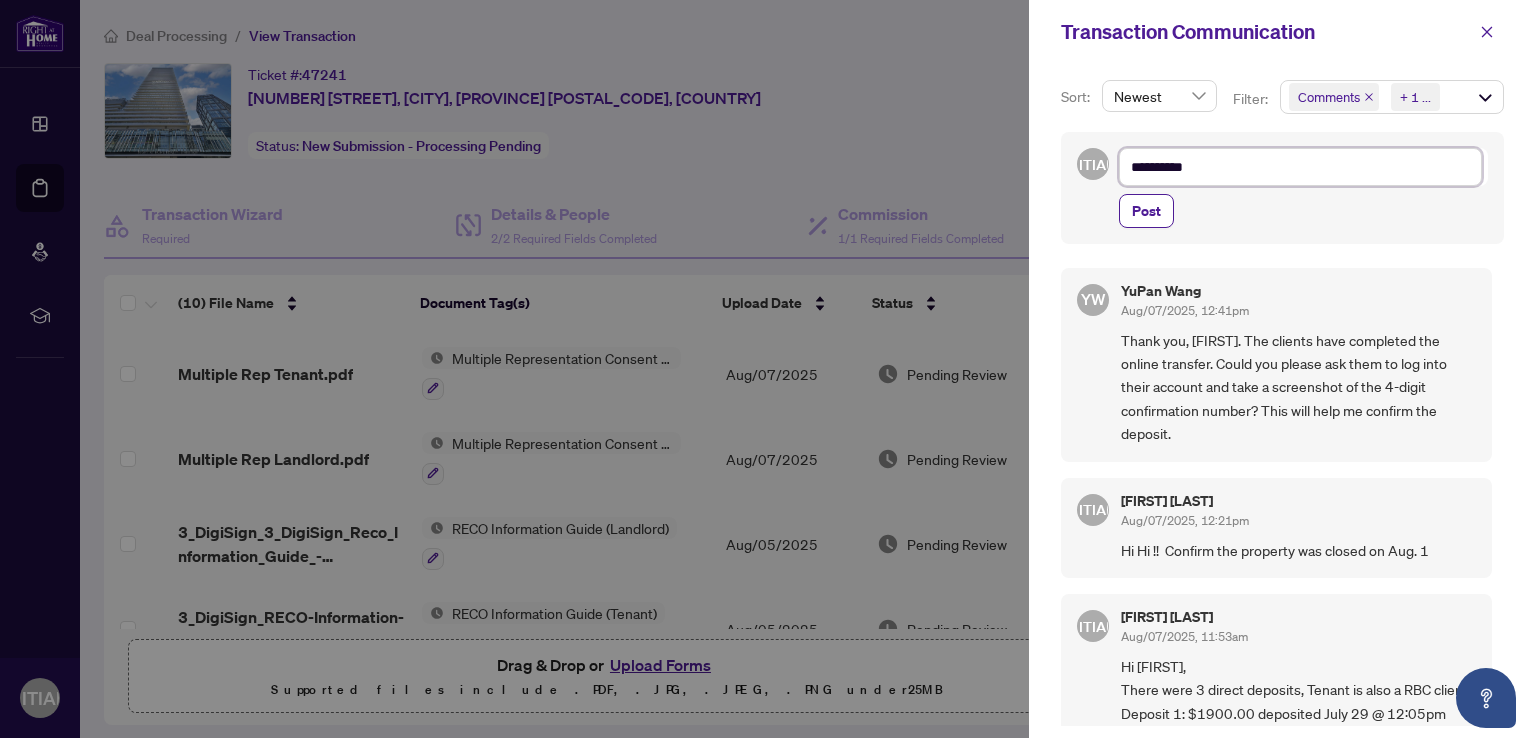 type on "*********" 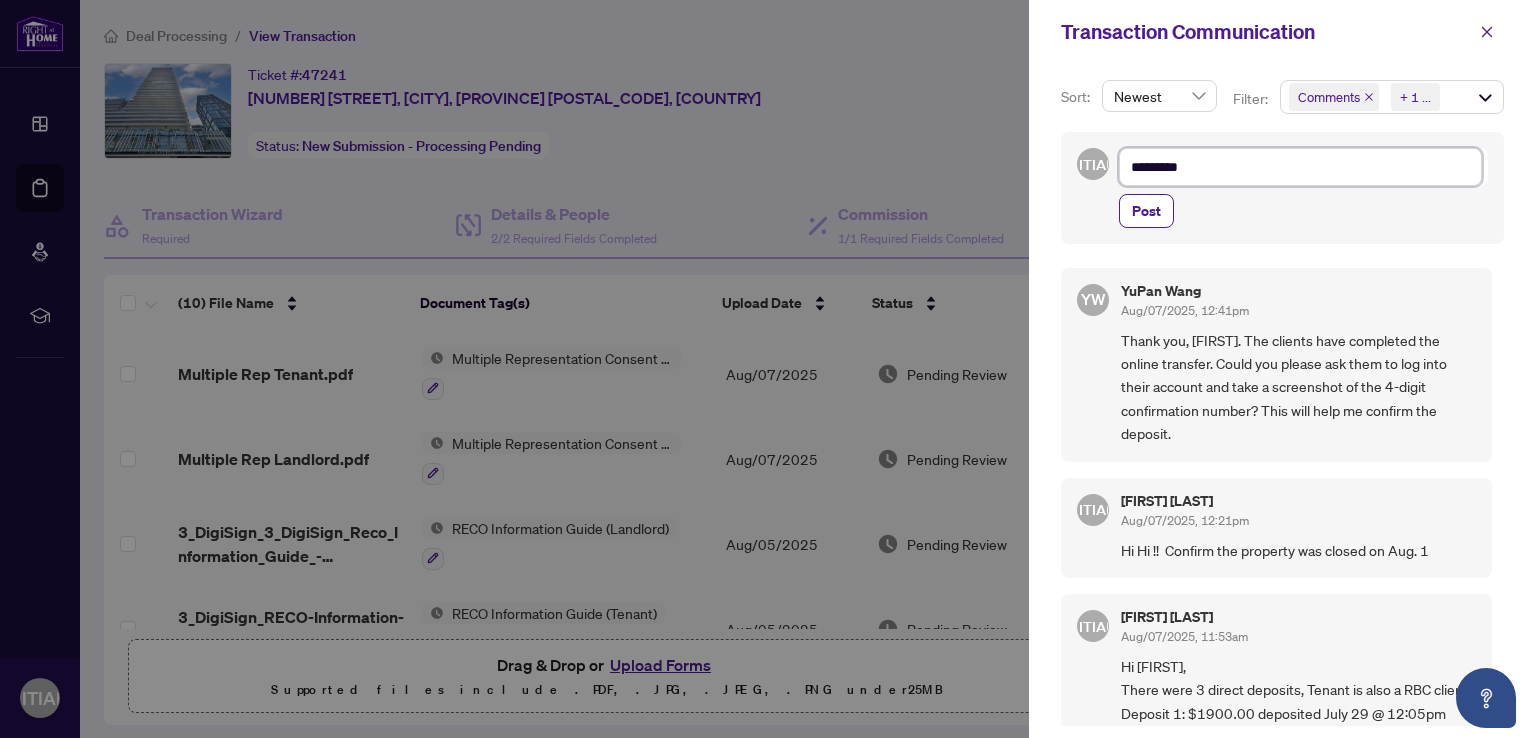 type on "********" 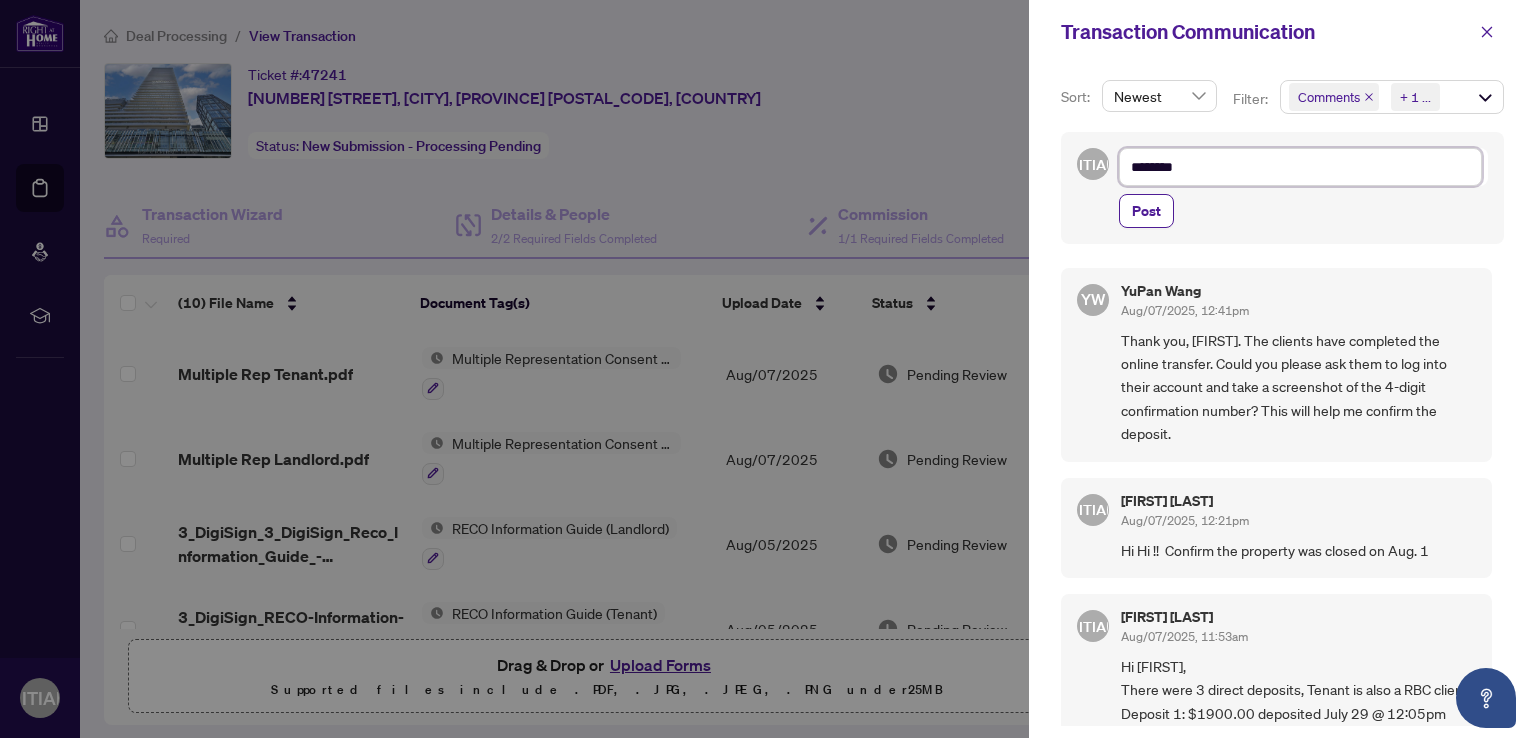 type on "******" 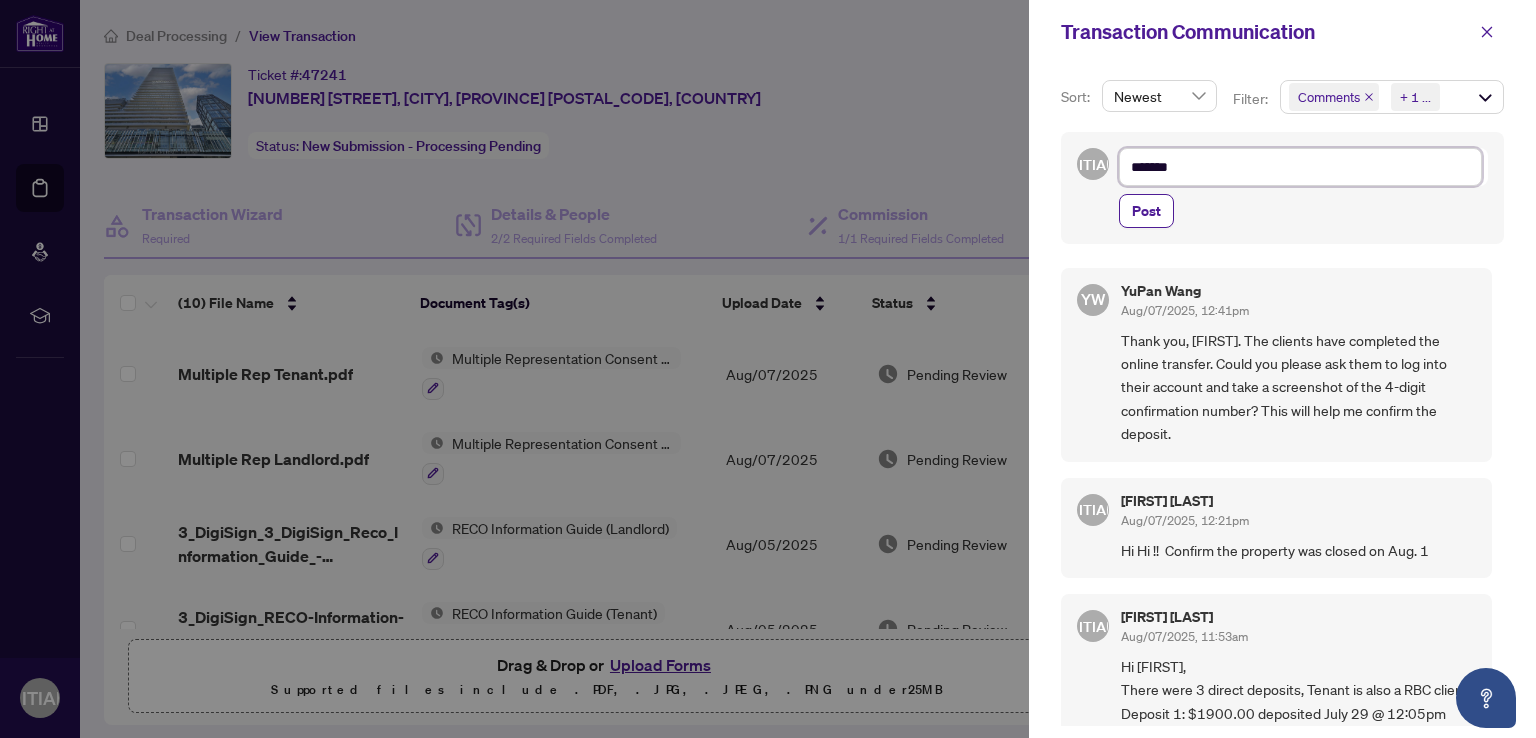 type on "******" 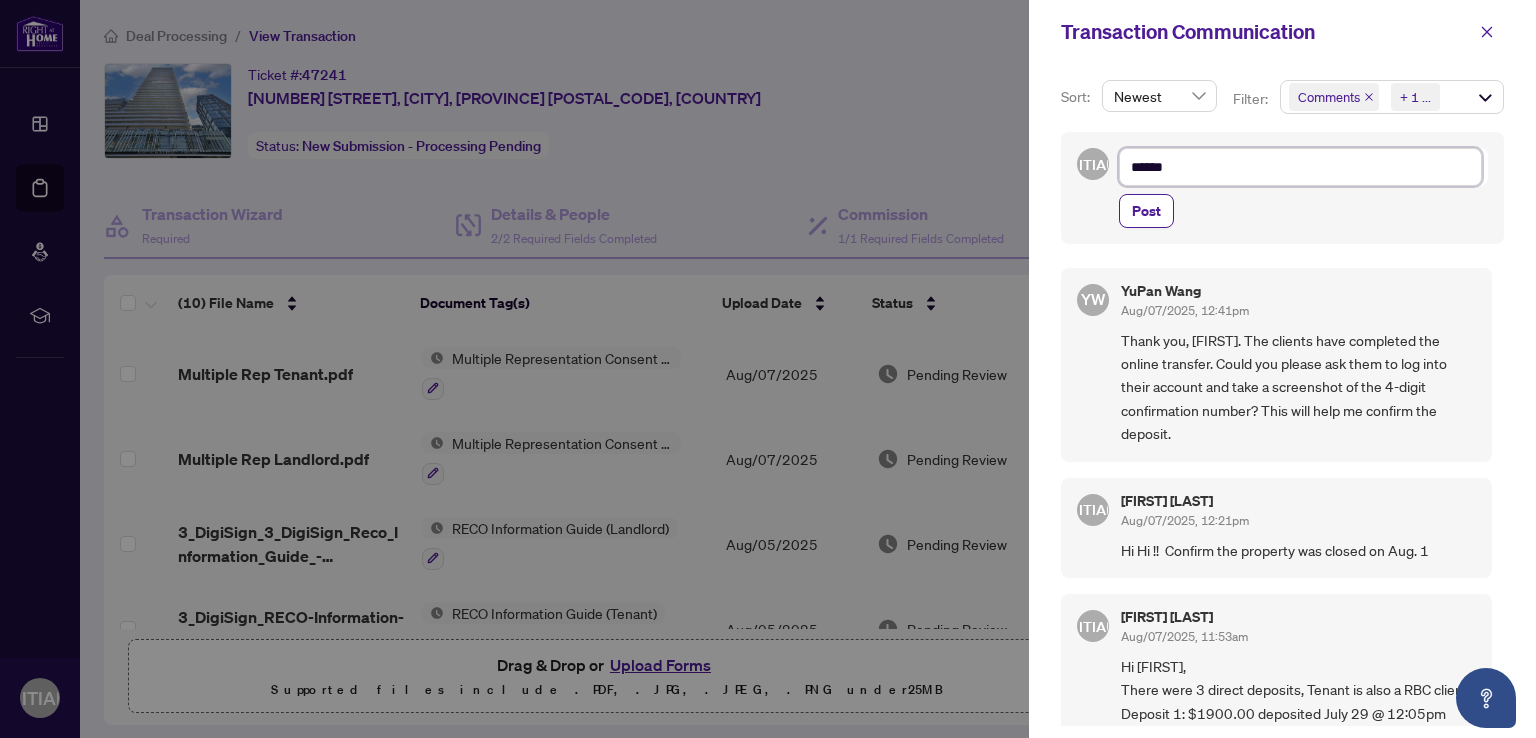 type on "*****" 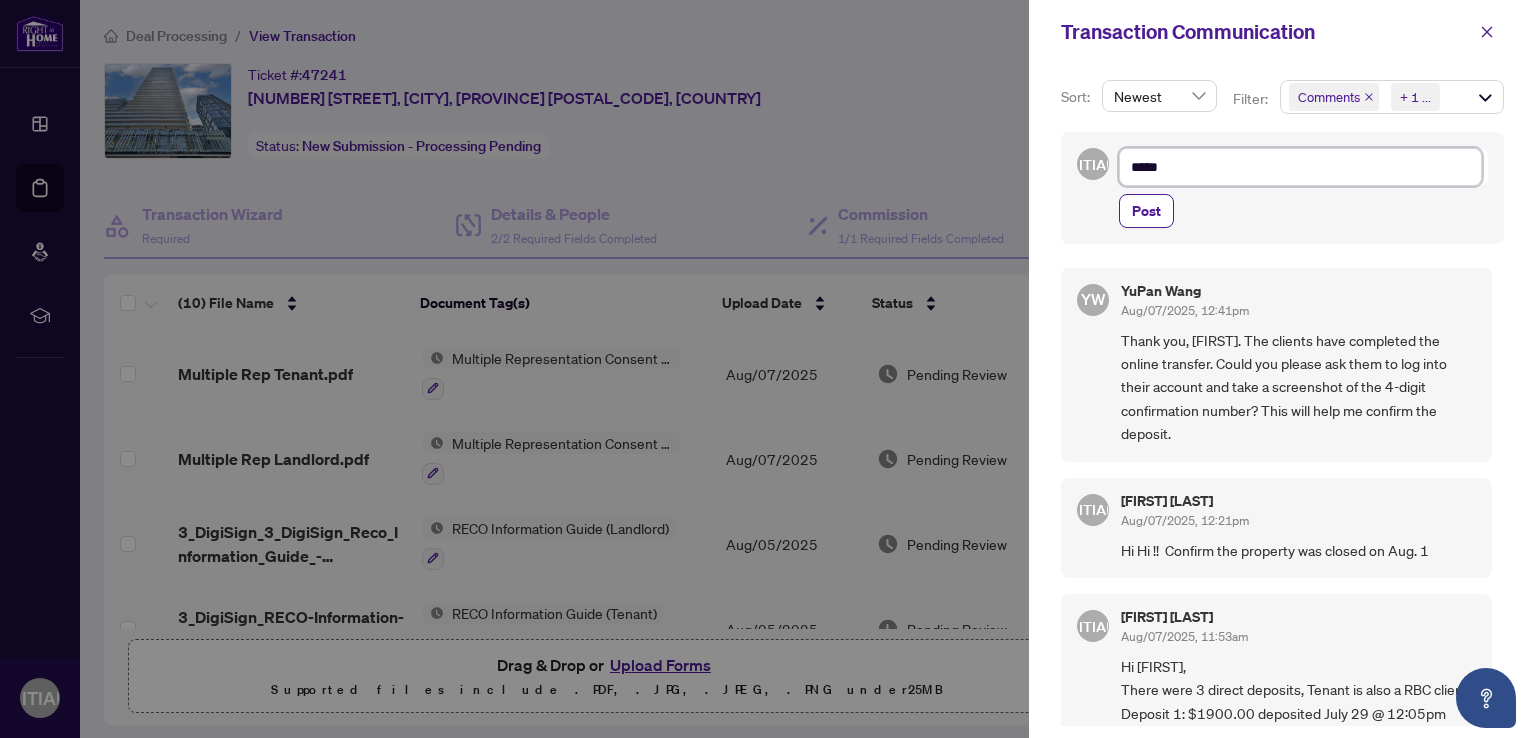 type on "****" 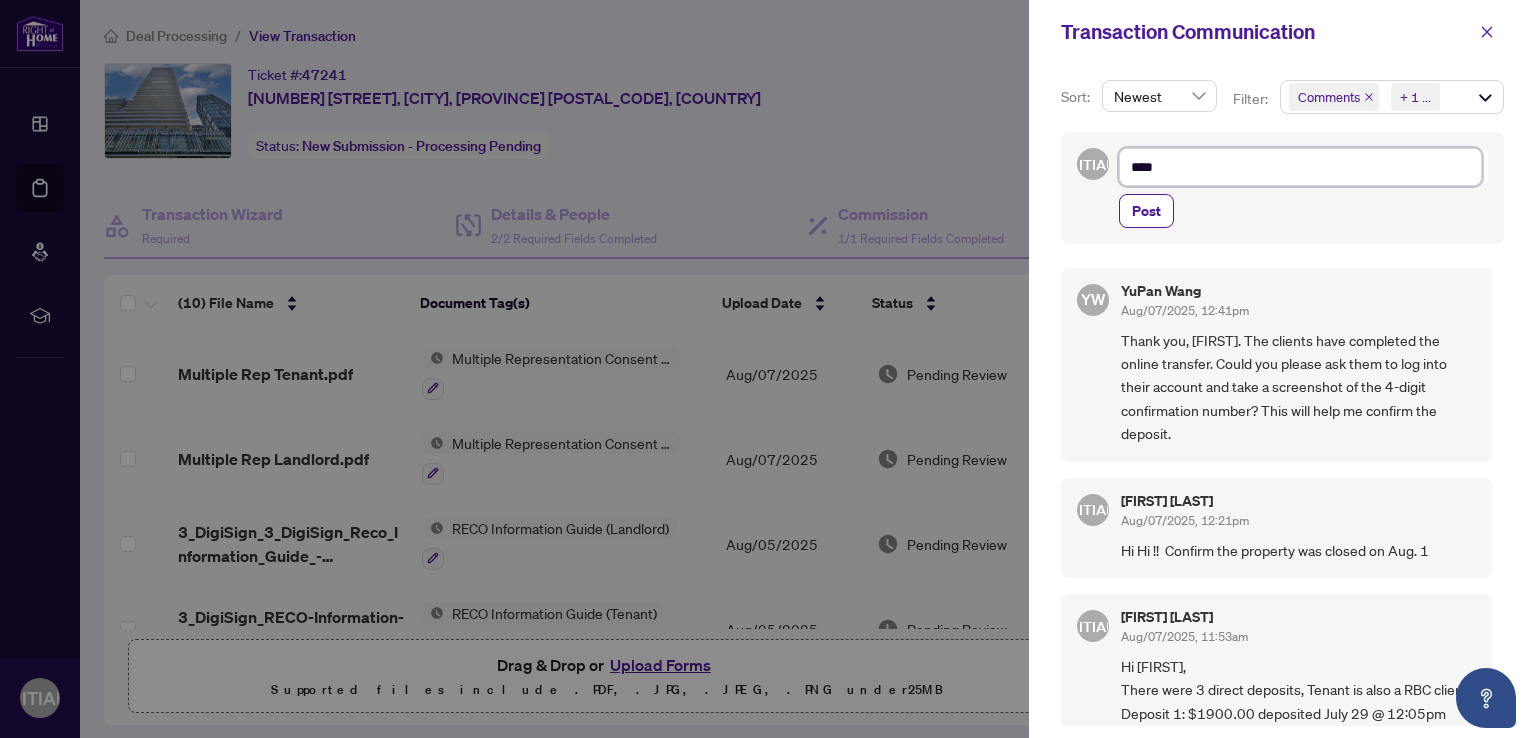 type on "***" 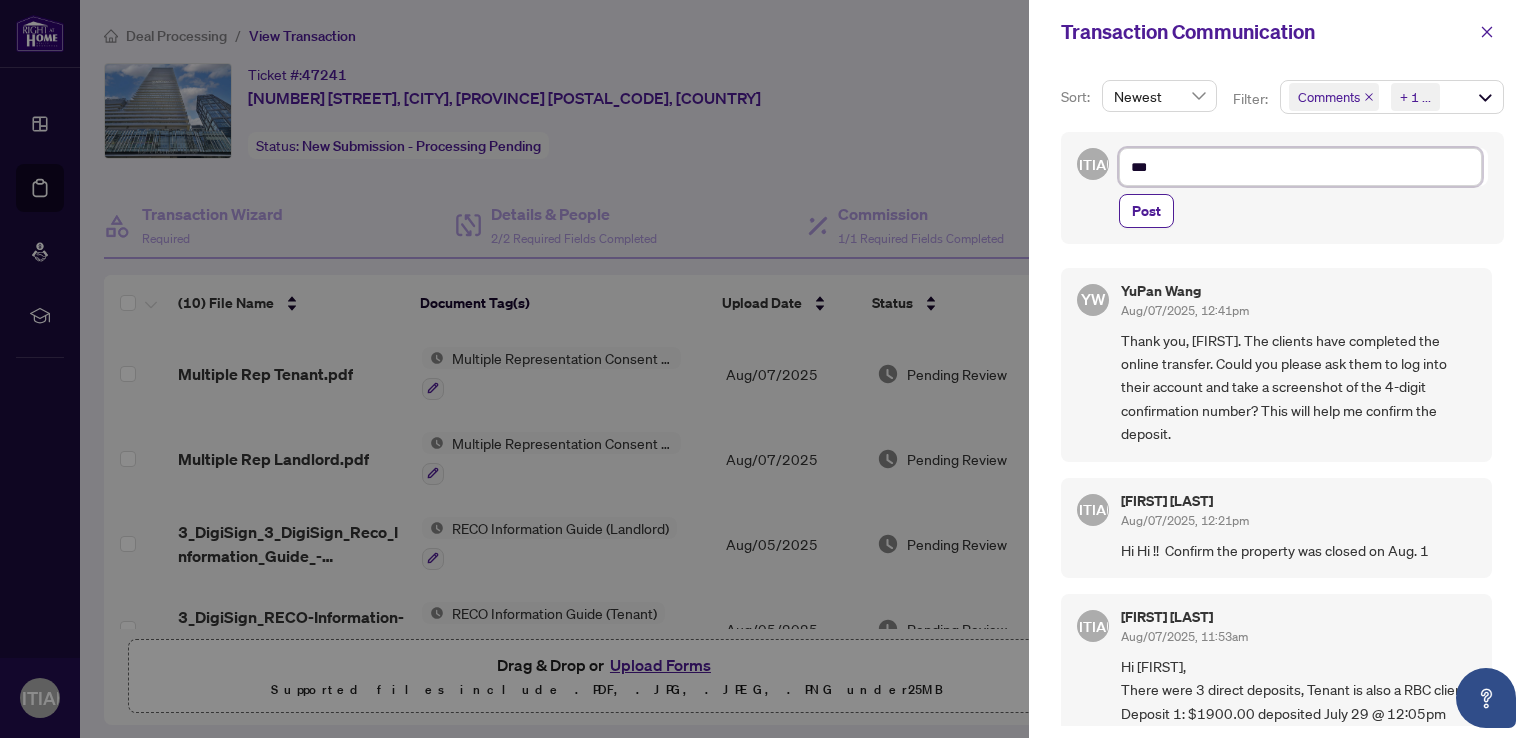 type on "*" 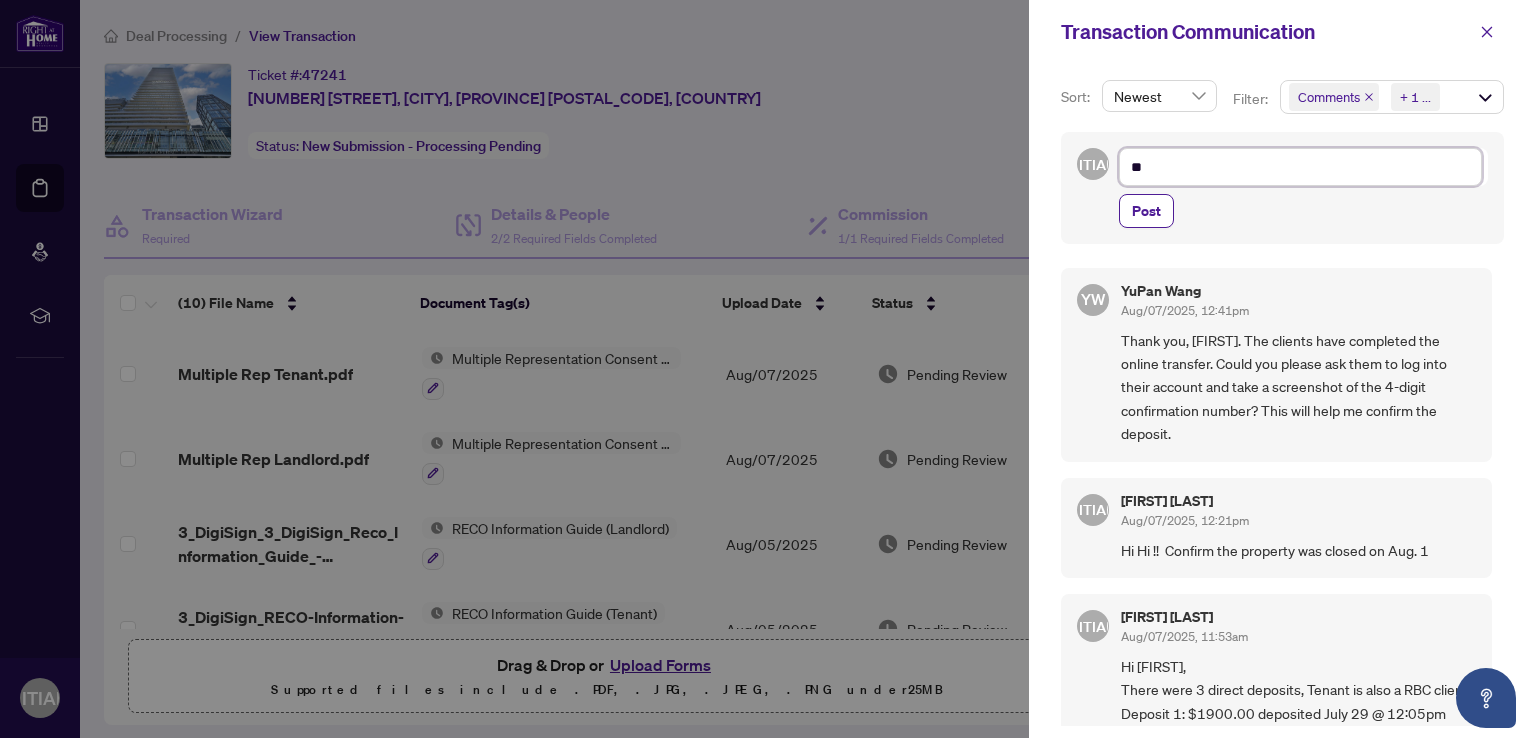 type on "*" 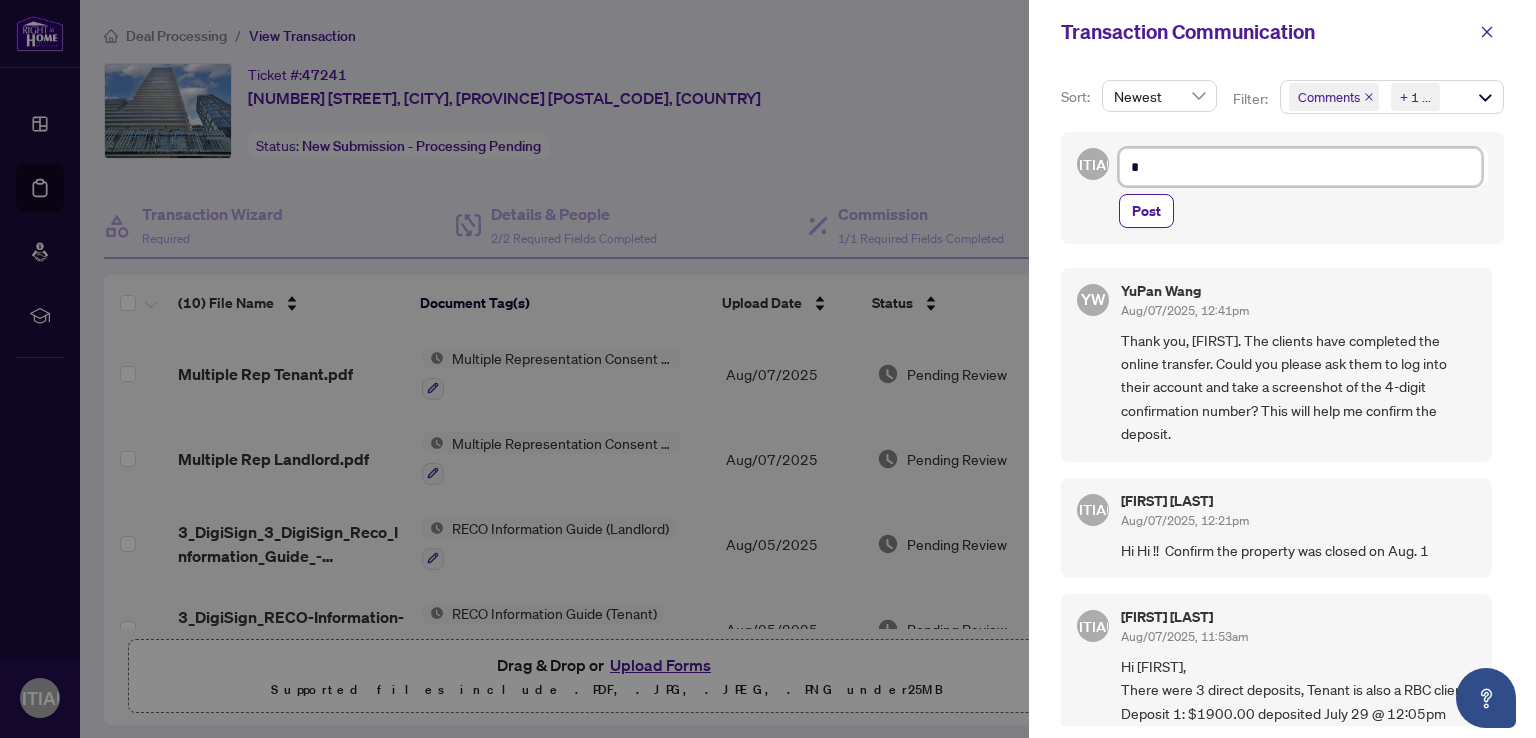 type on "*" 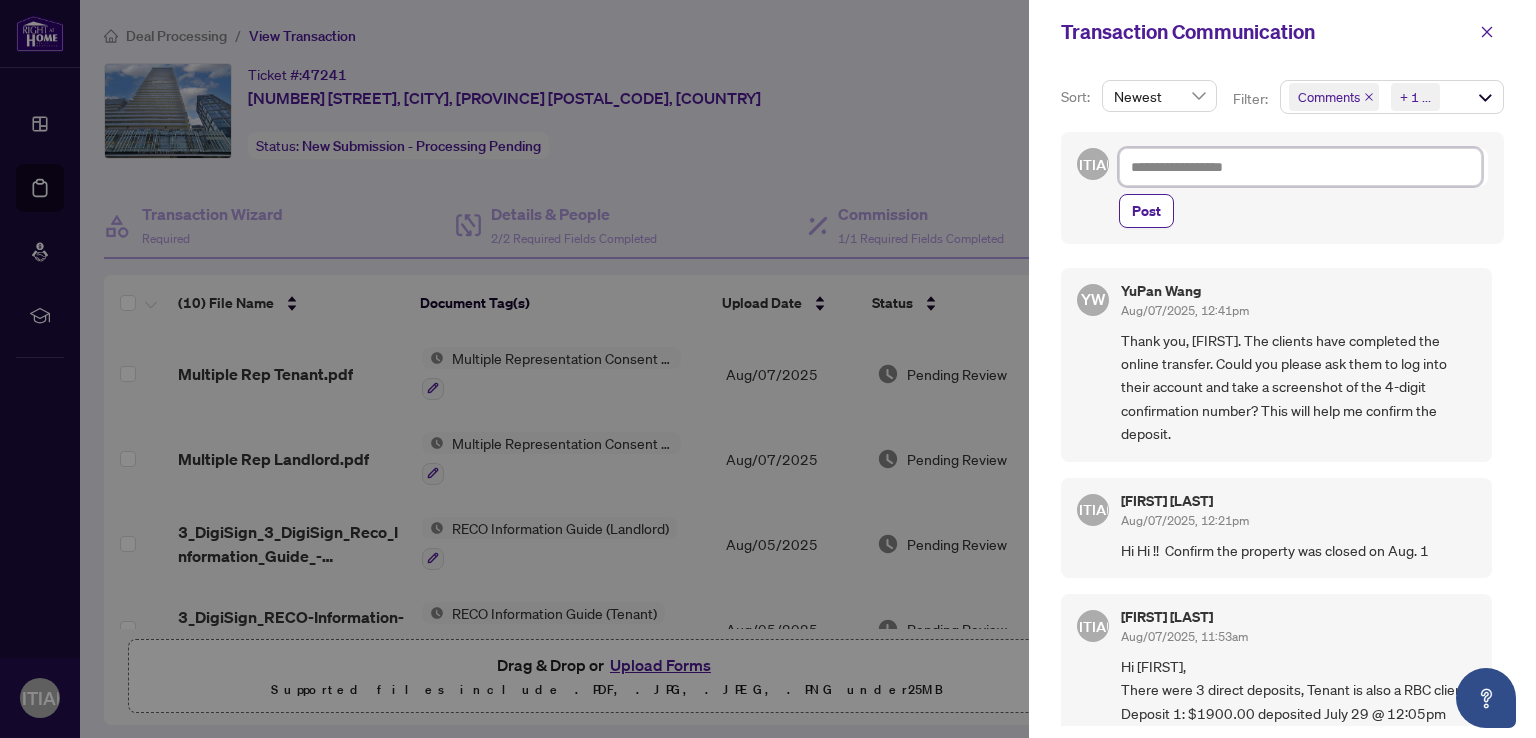 type on "**********" 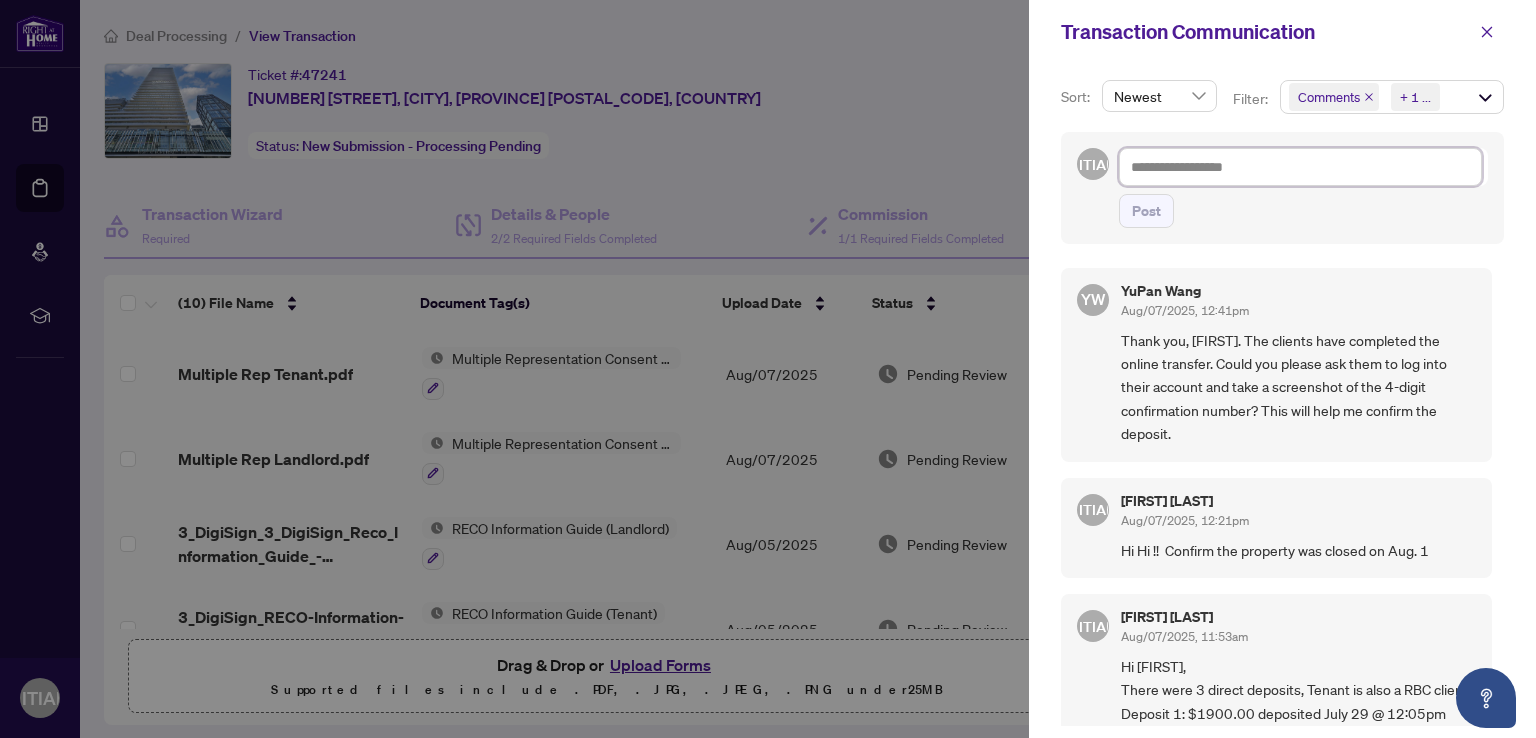 scroll, scrollTop: 197, scrollLeft: 0, axis: vertical 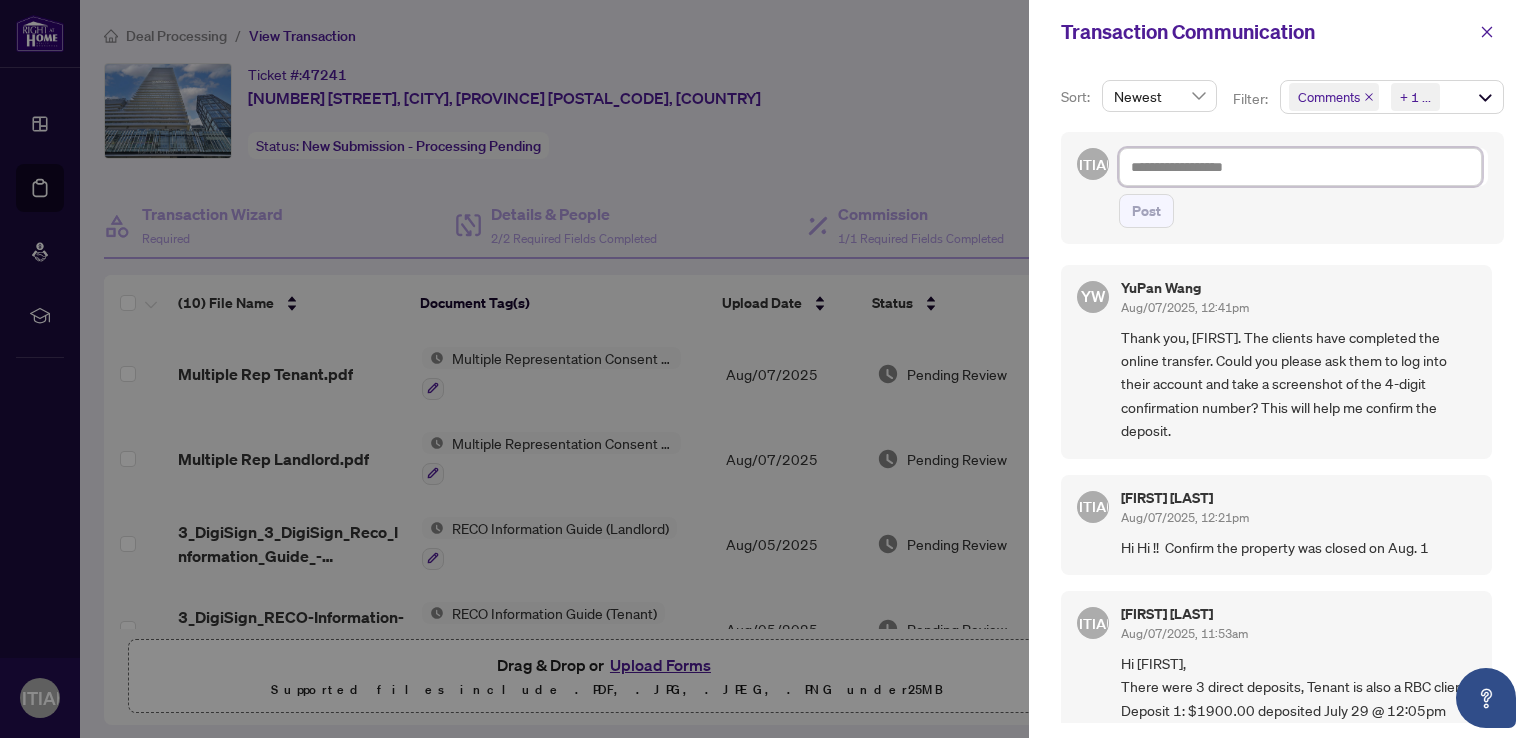 click at bounding box center (1300, 167) 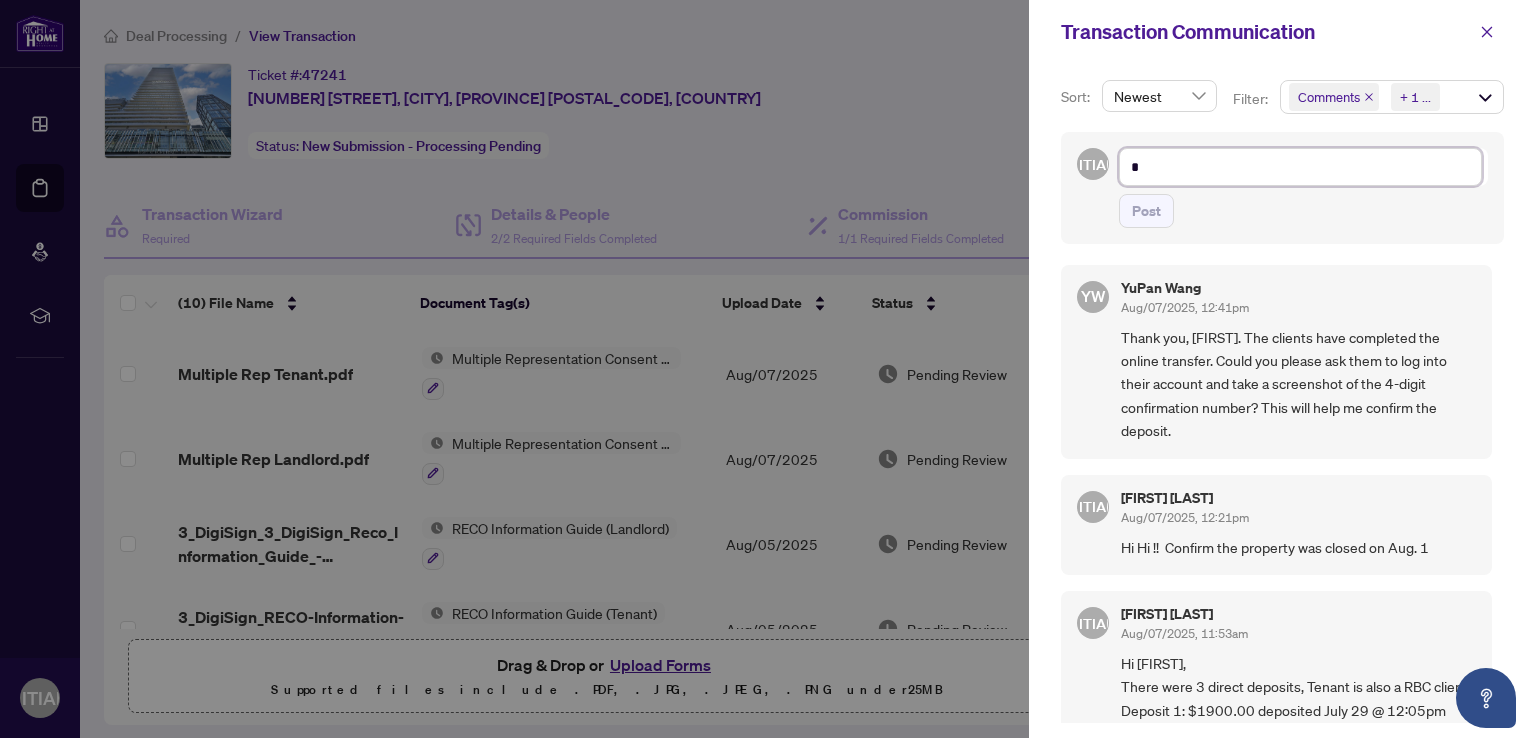 type on "**" 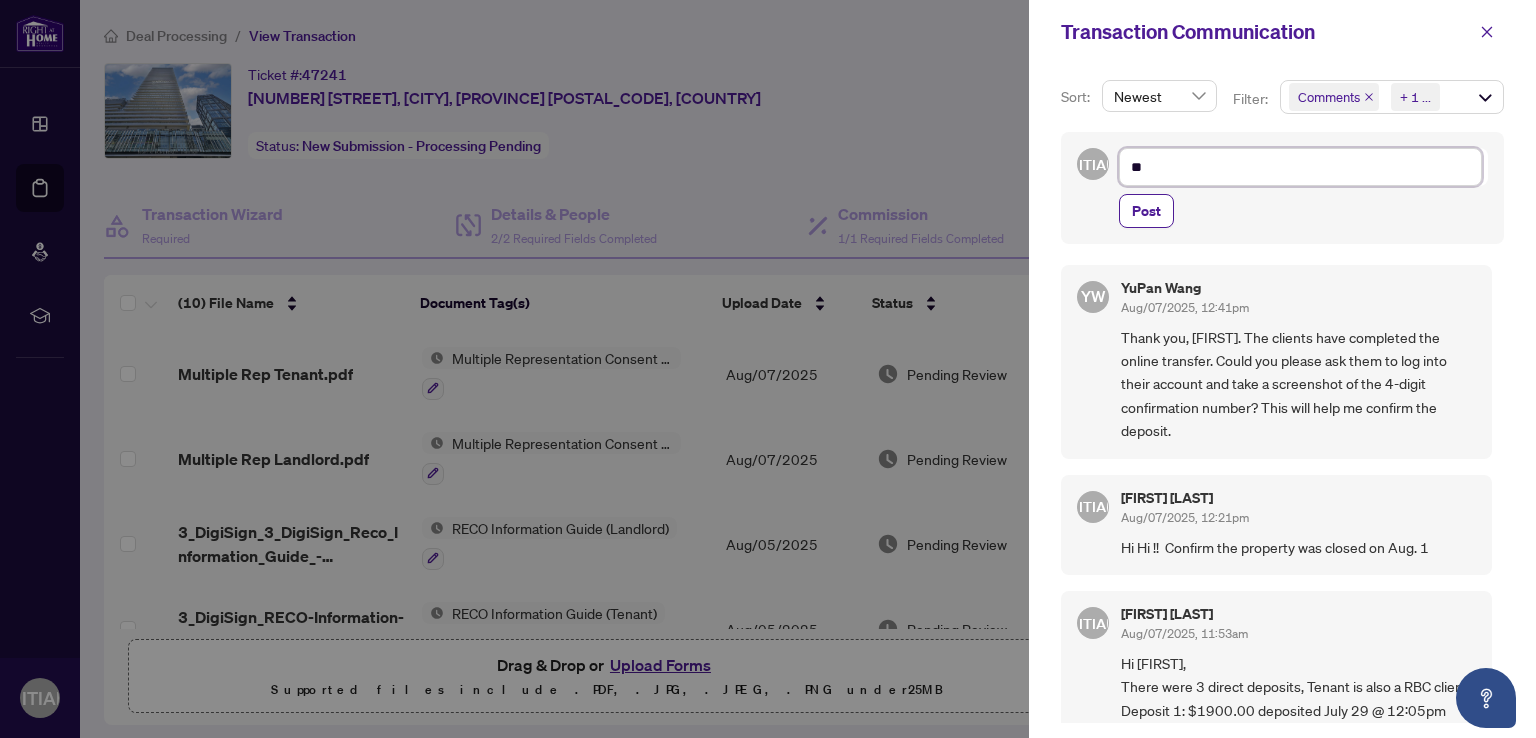 type on "***" 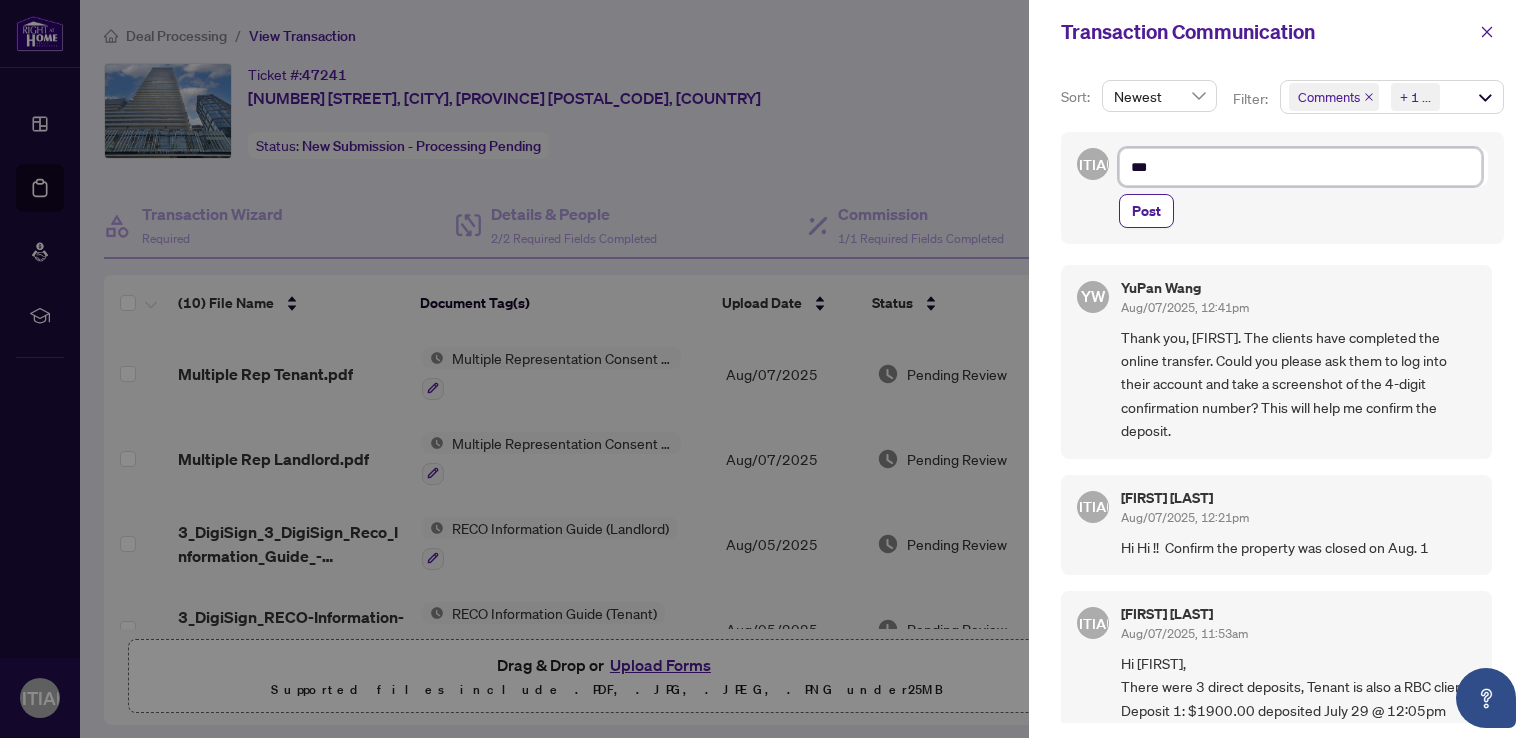 type on "***" 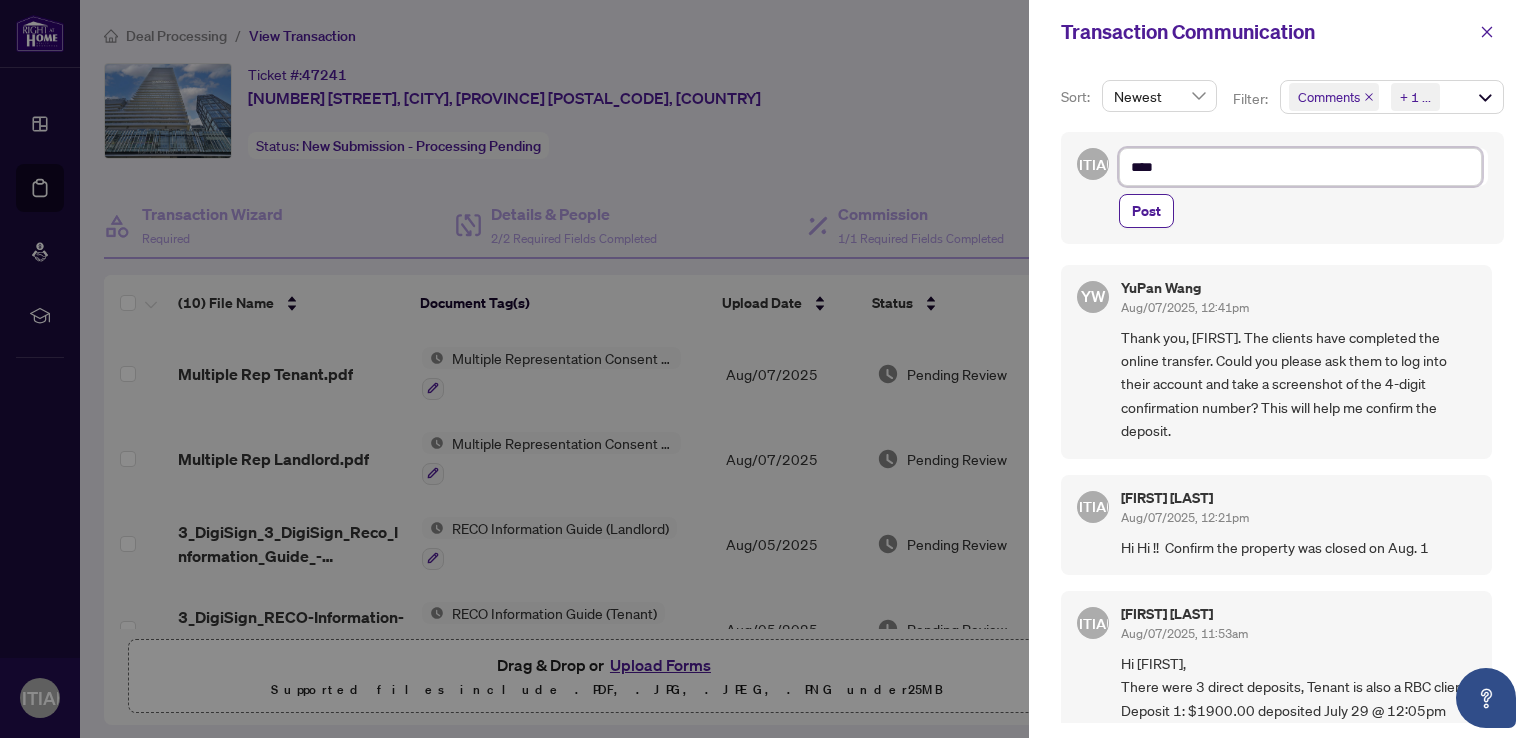 type on "****" 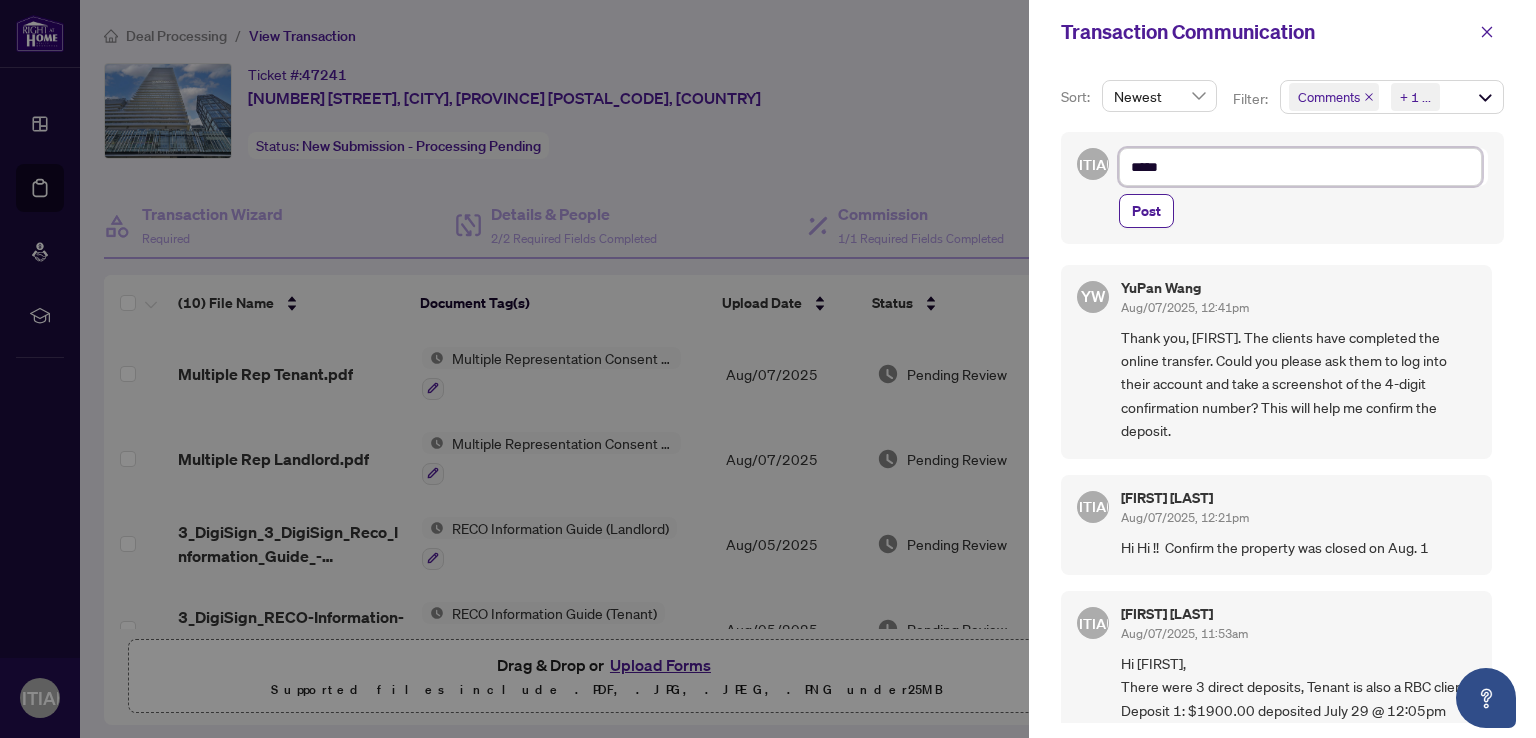 type on "******" 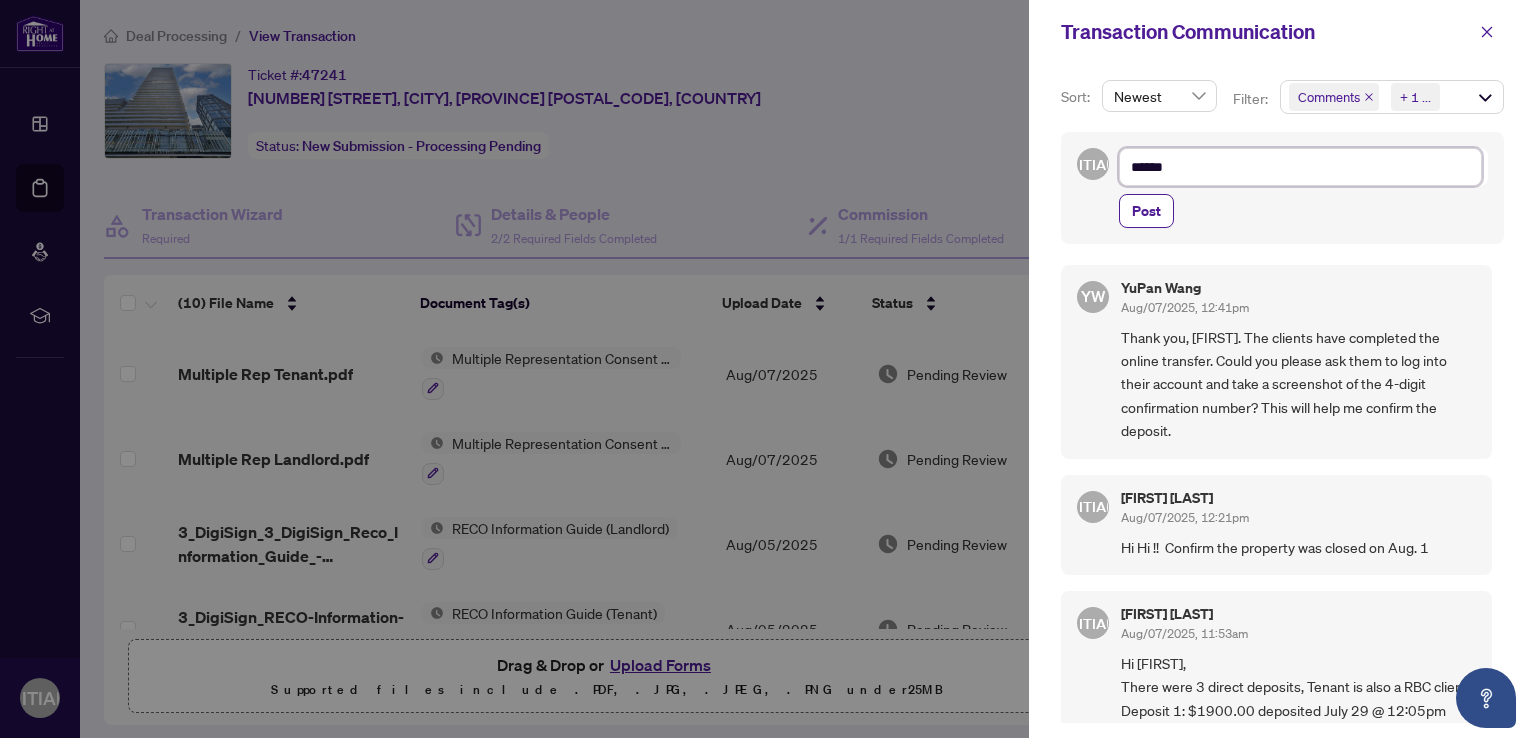 type on "*******" 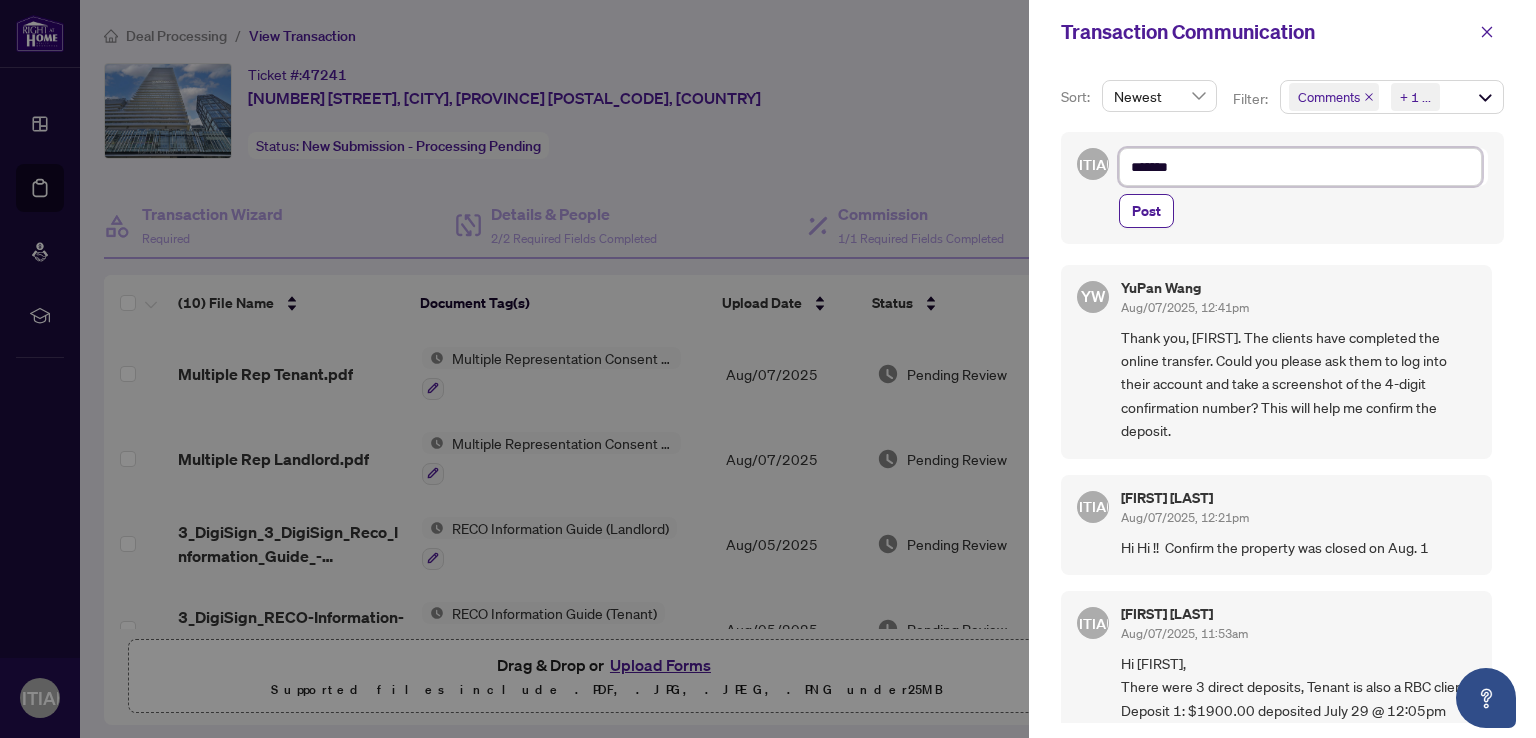 type on "********" 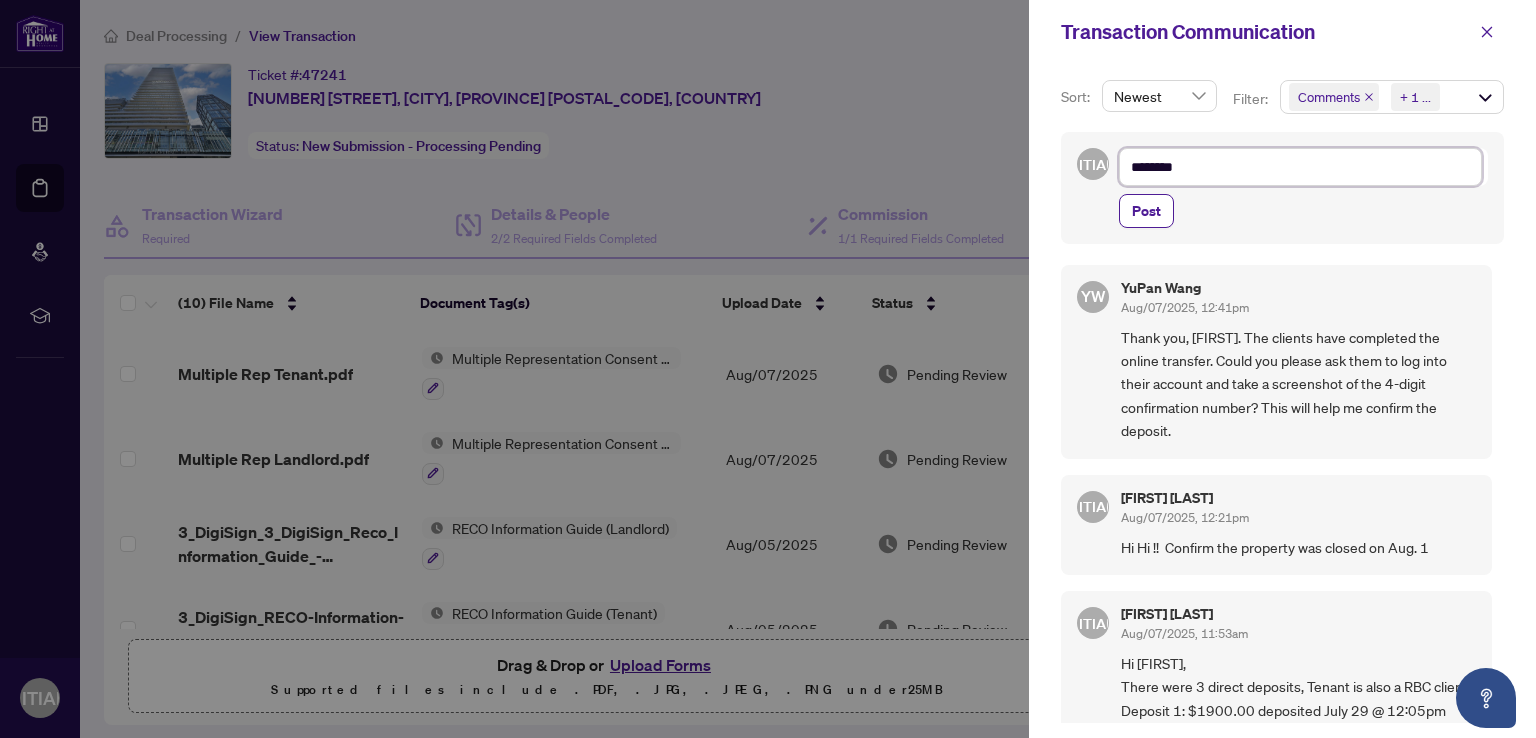 type on "*********" 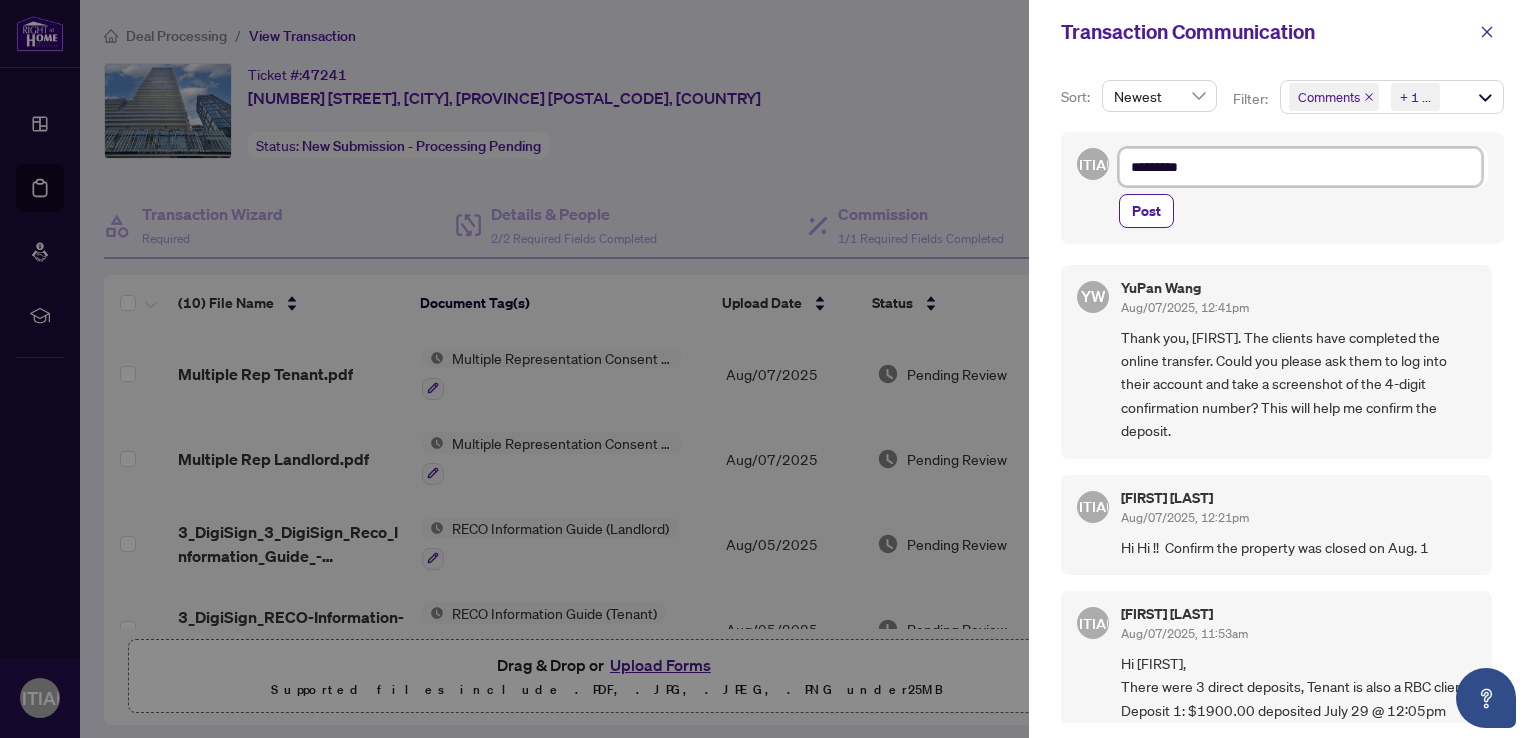 type on "**********" 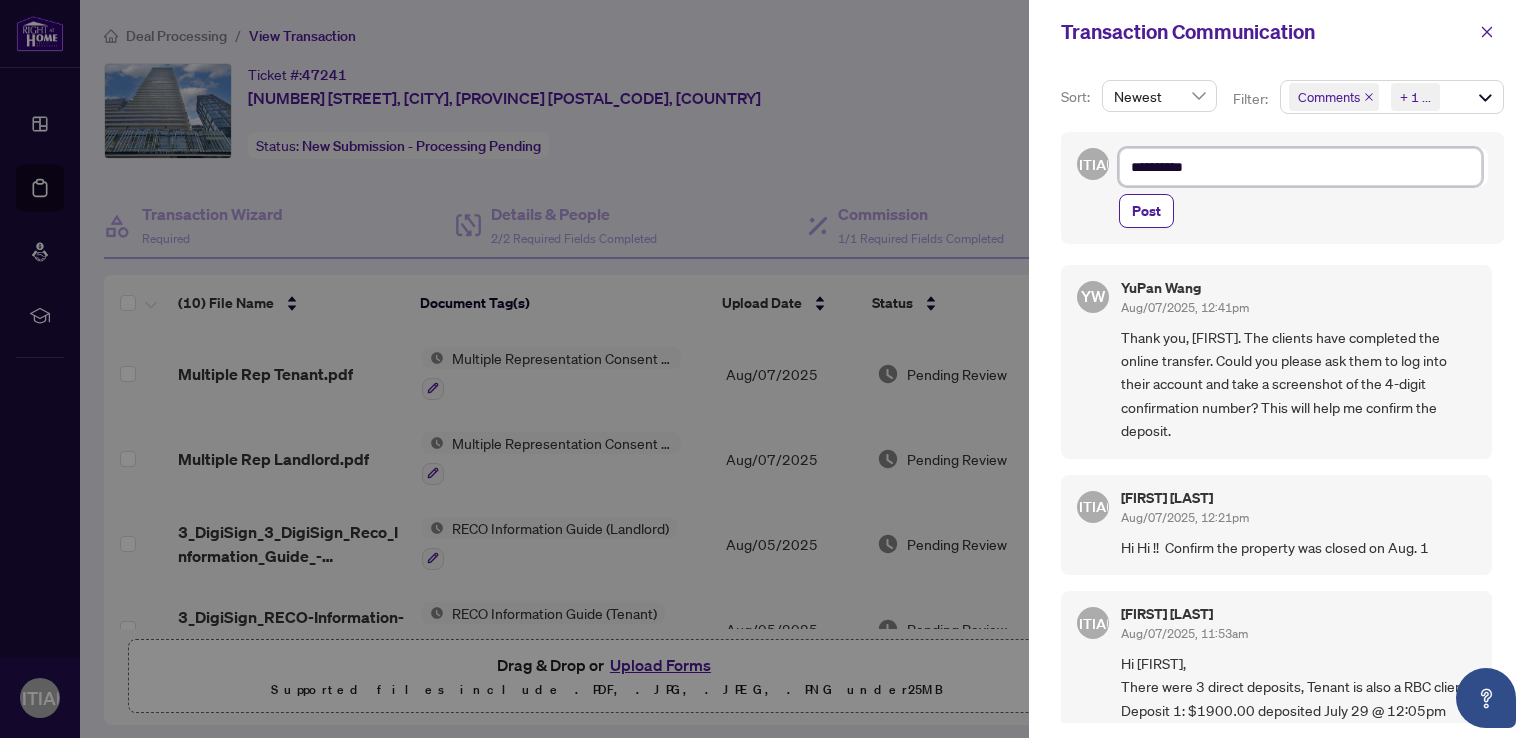 type on "**********" 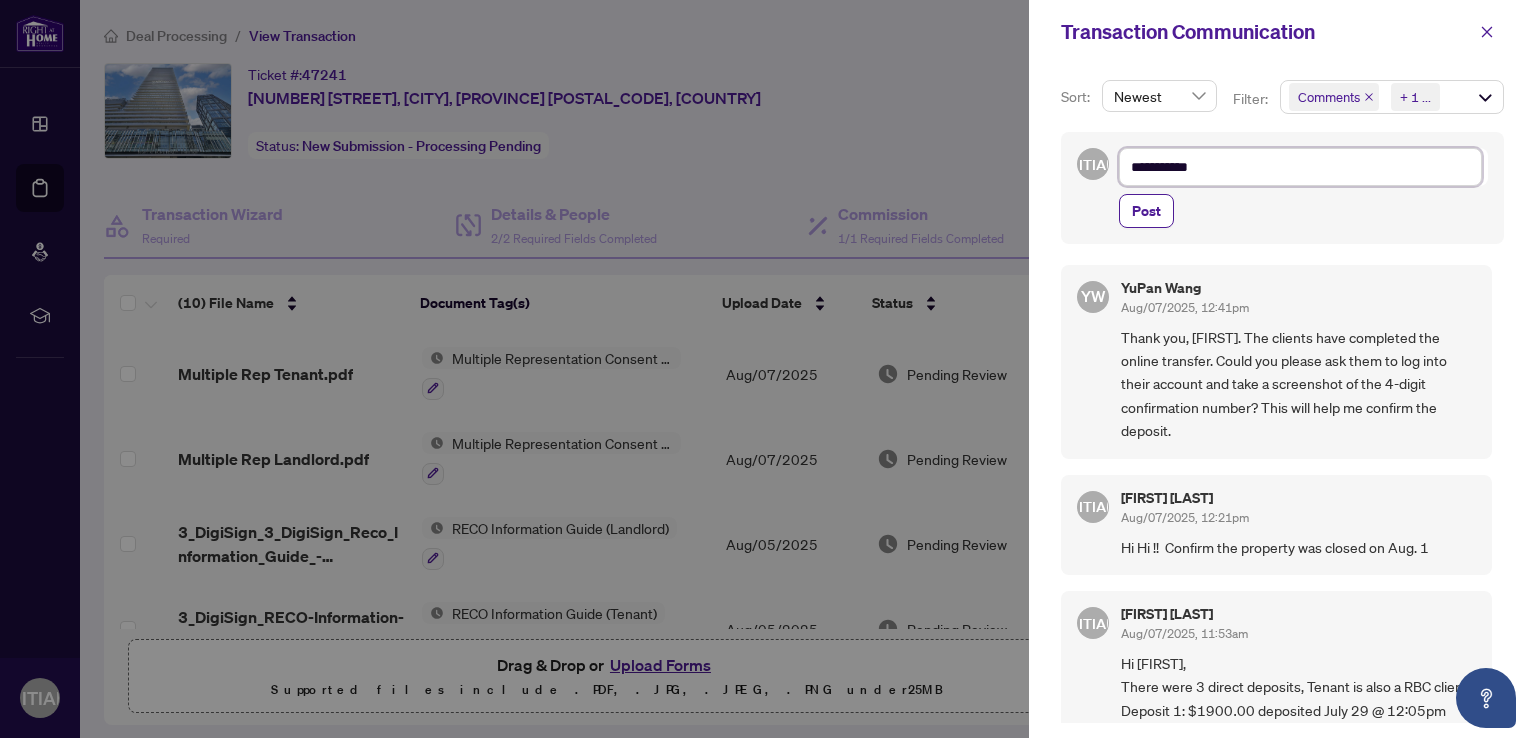 type on "**********" 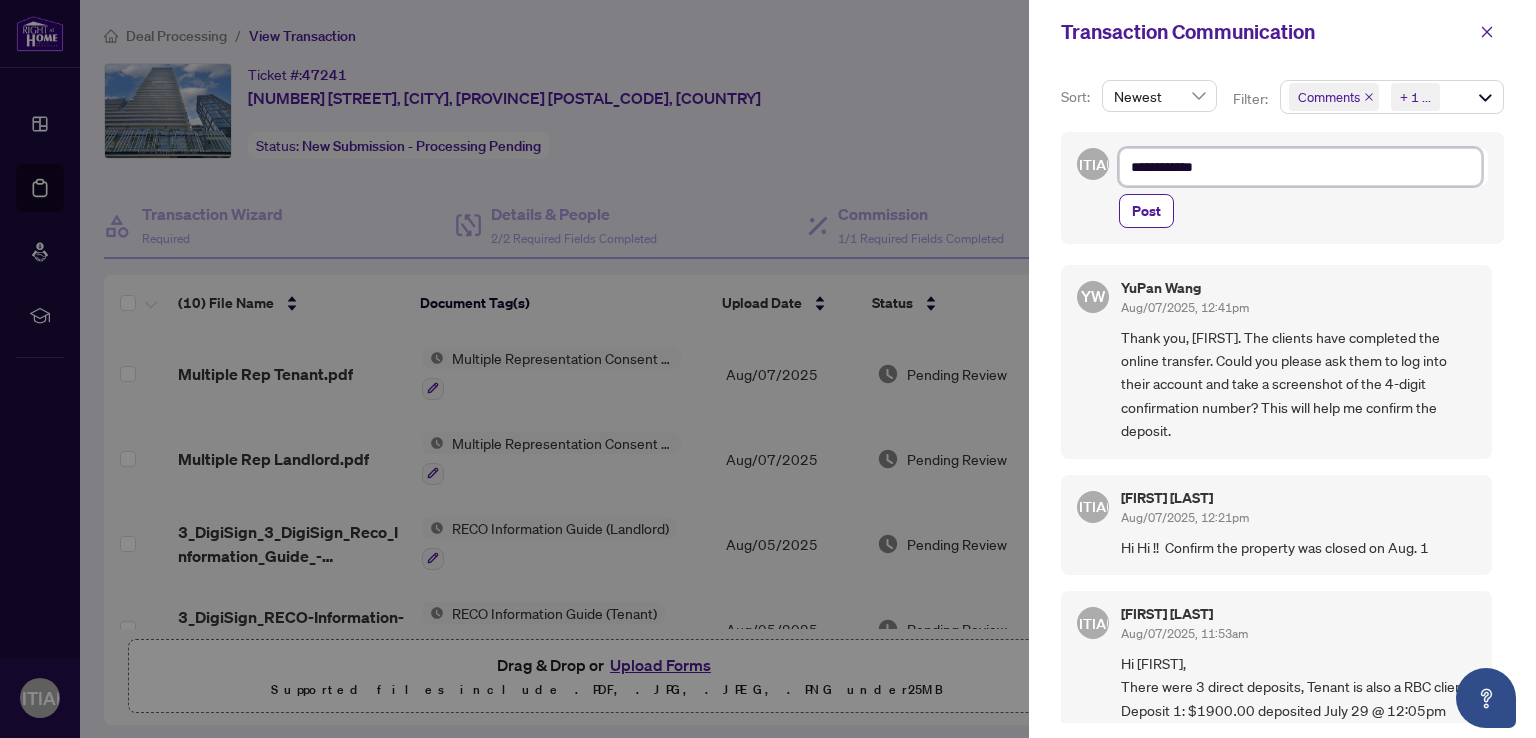 type on "**********" 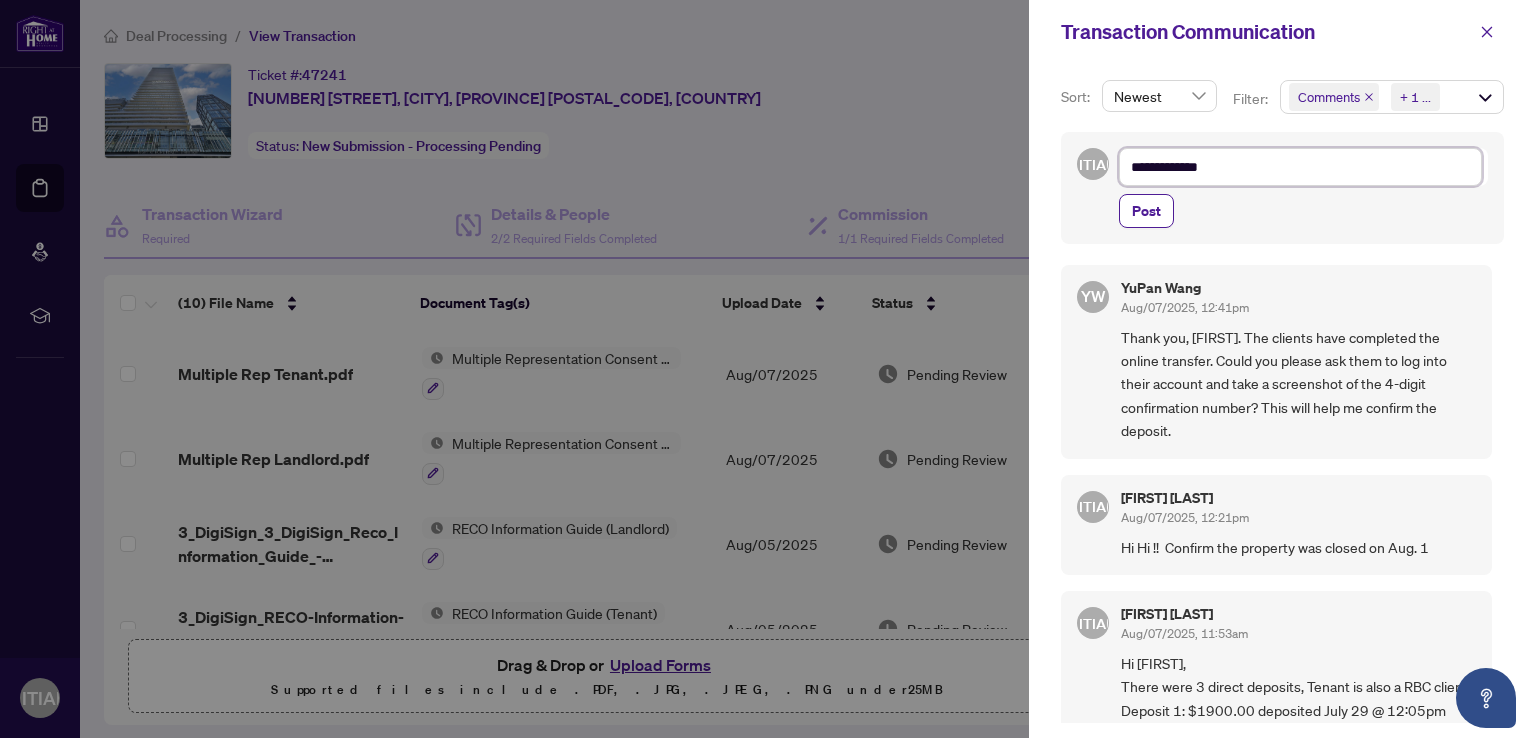 type on "**********" 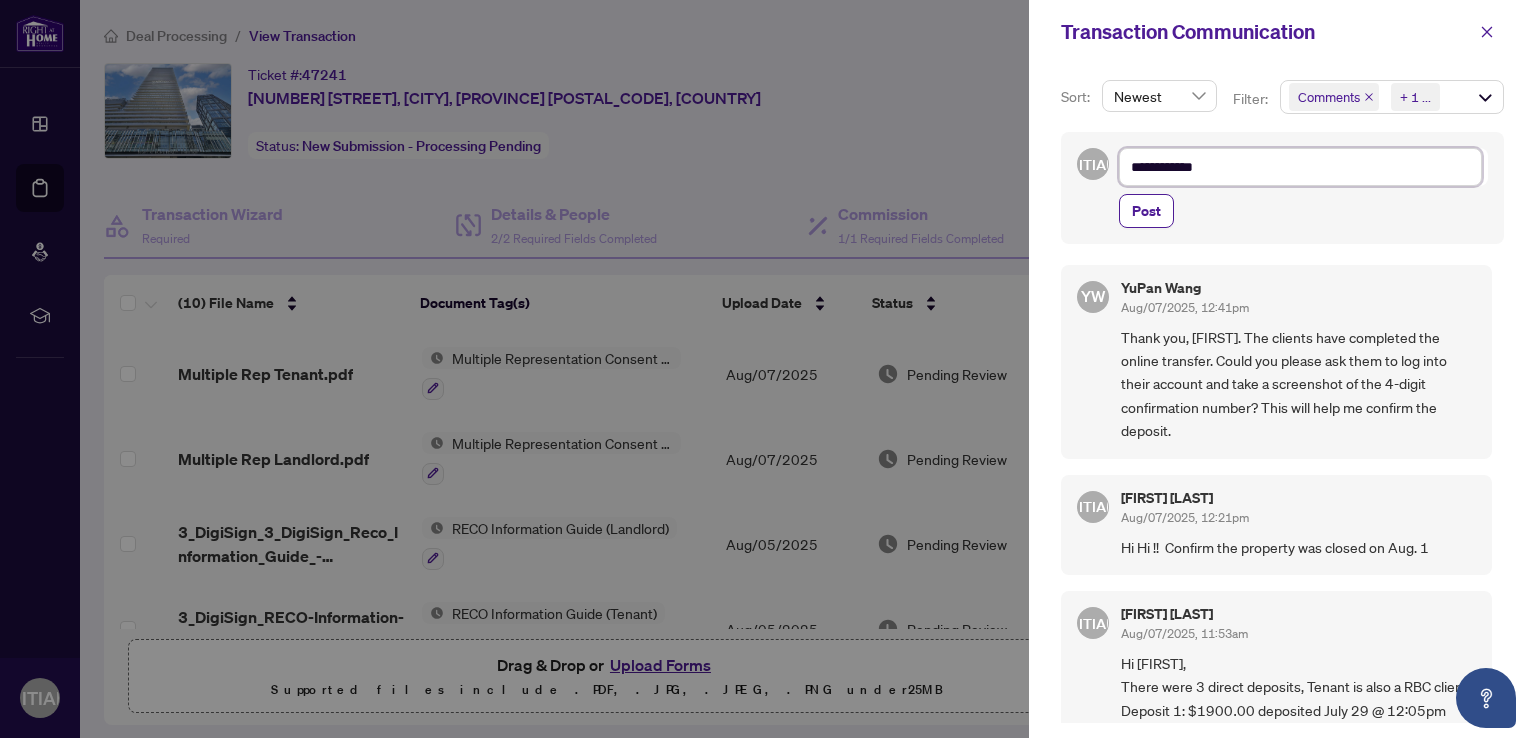 type on "**********" 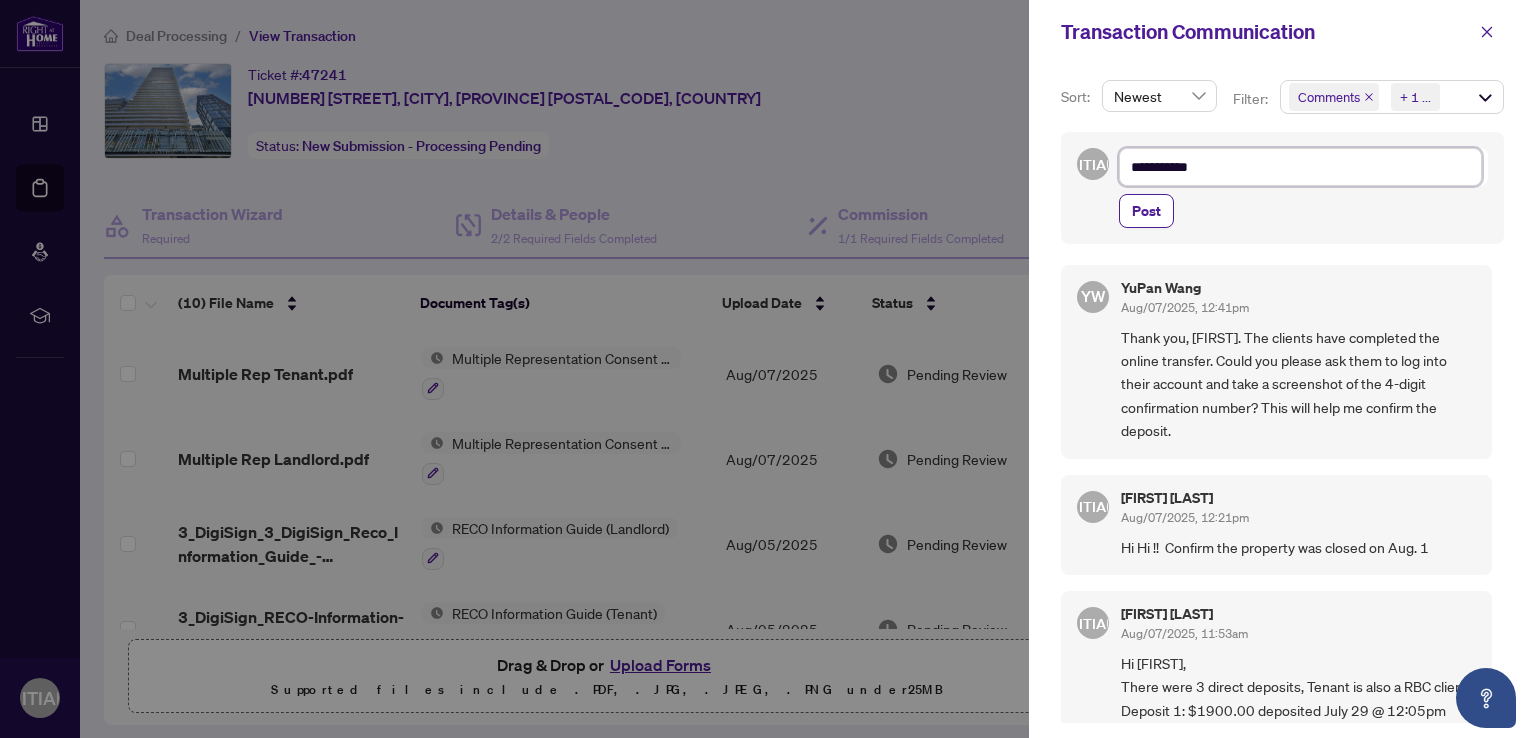 type on "**********" 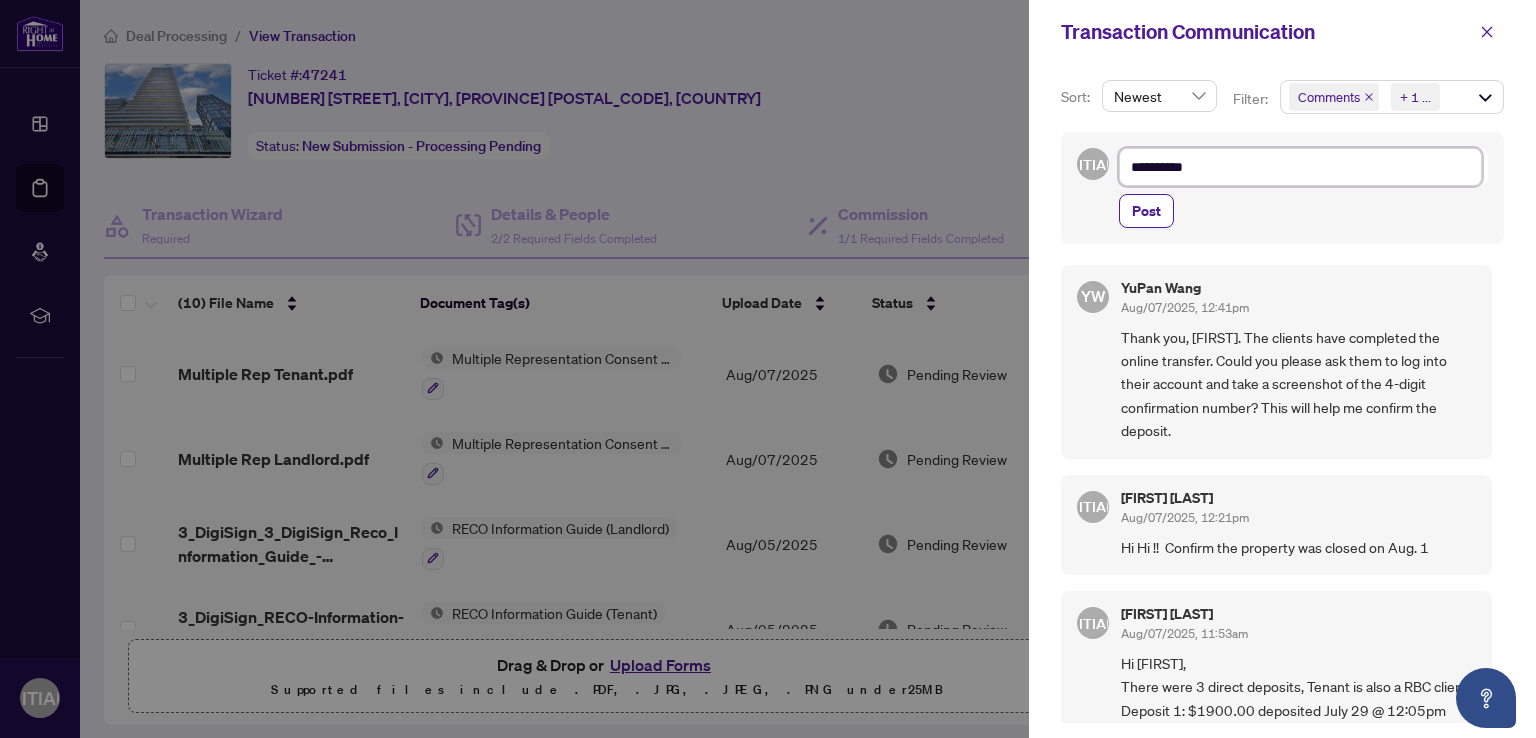 type on "*********" 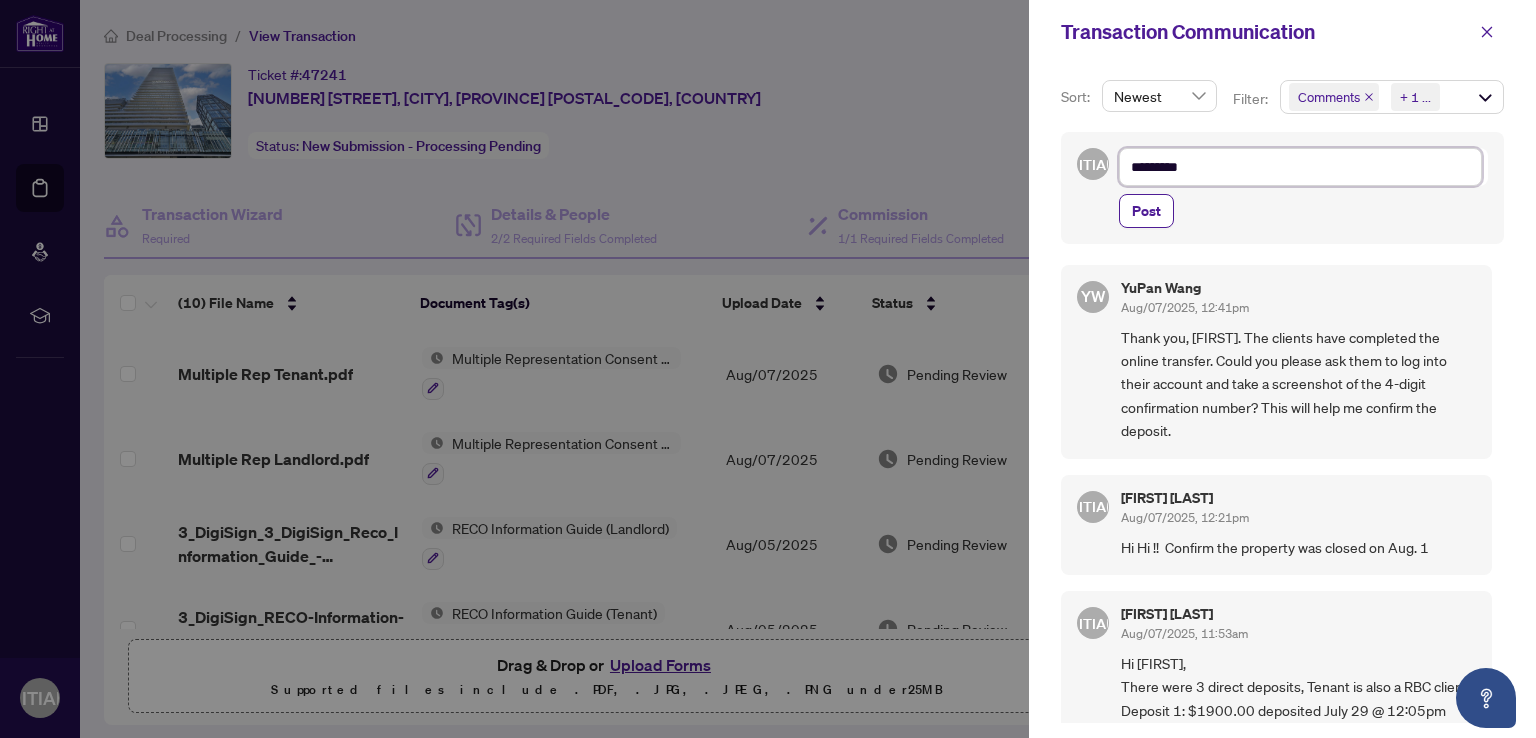 type on "**********" 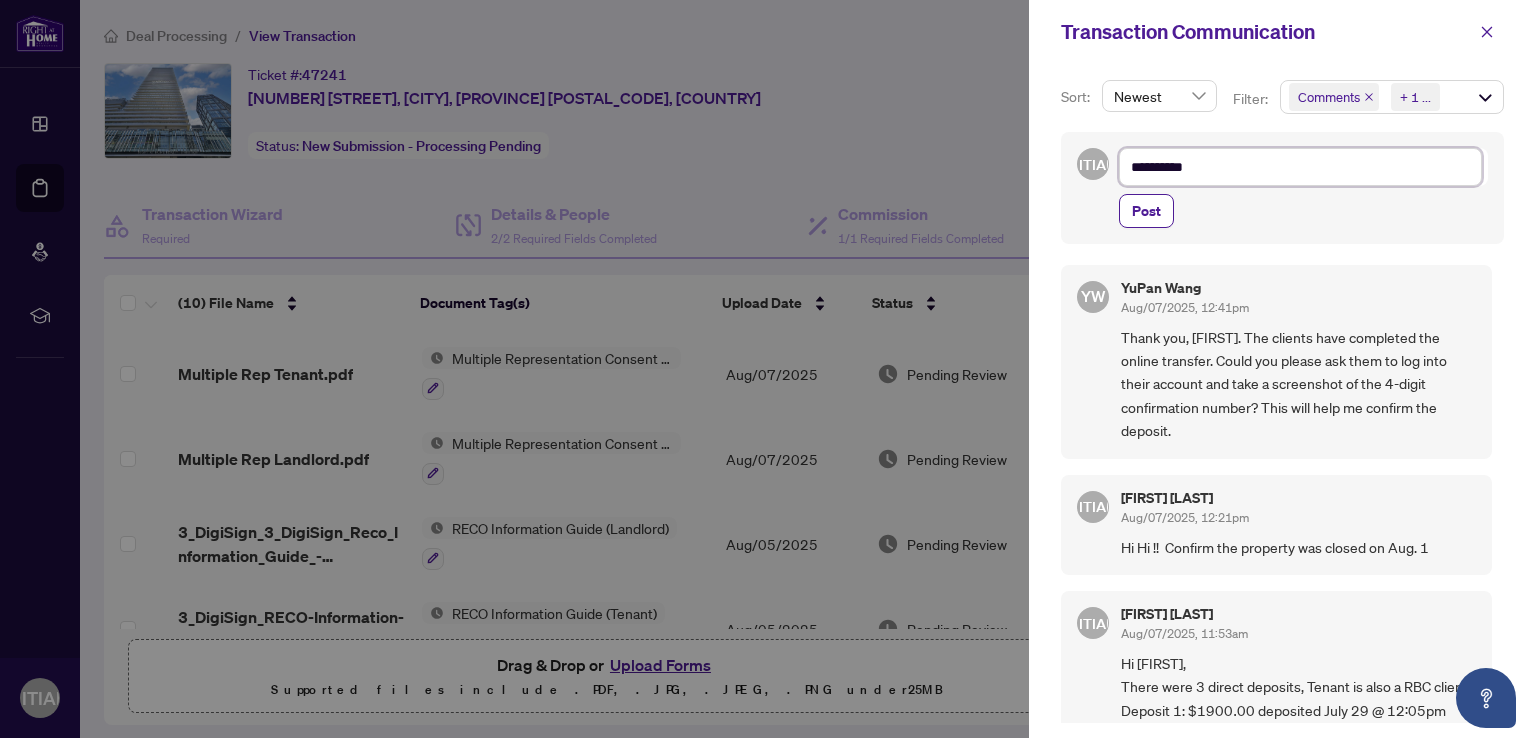 type on "**********" 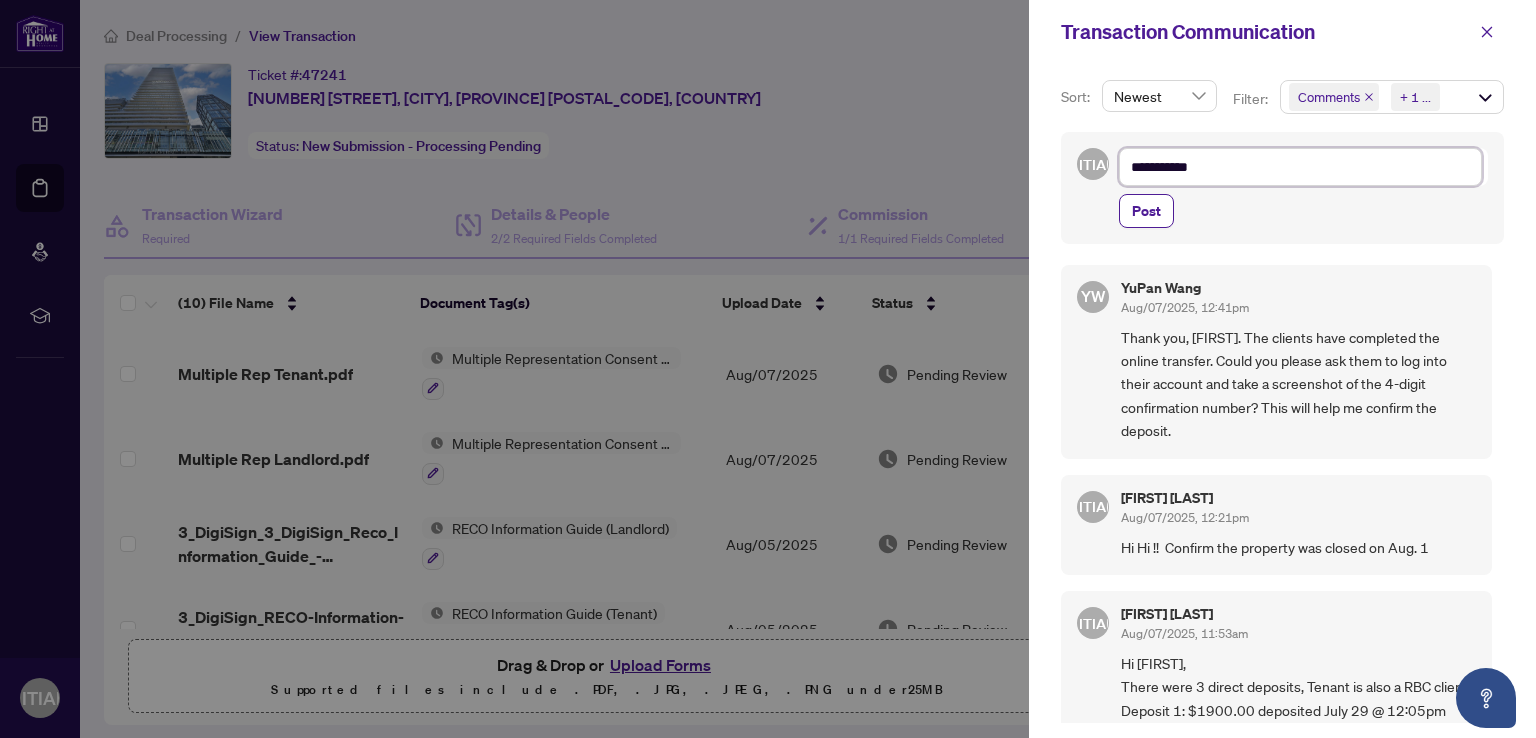 type on "**********" 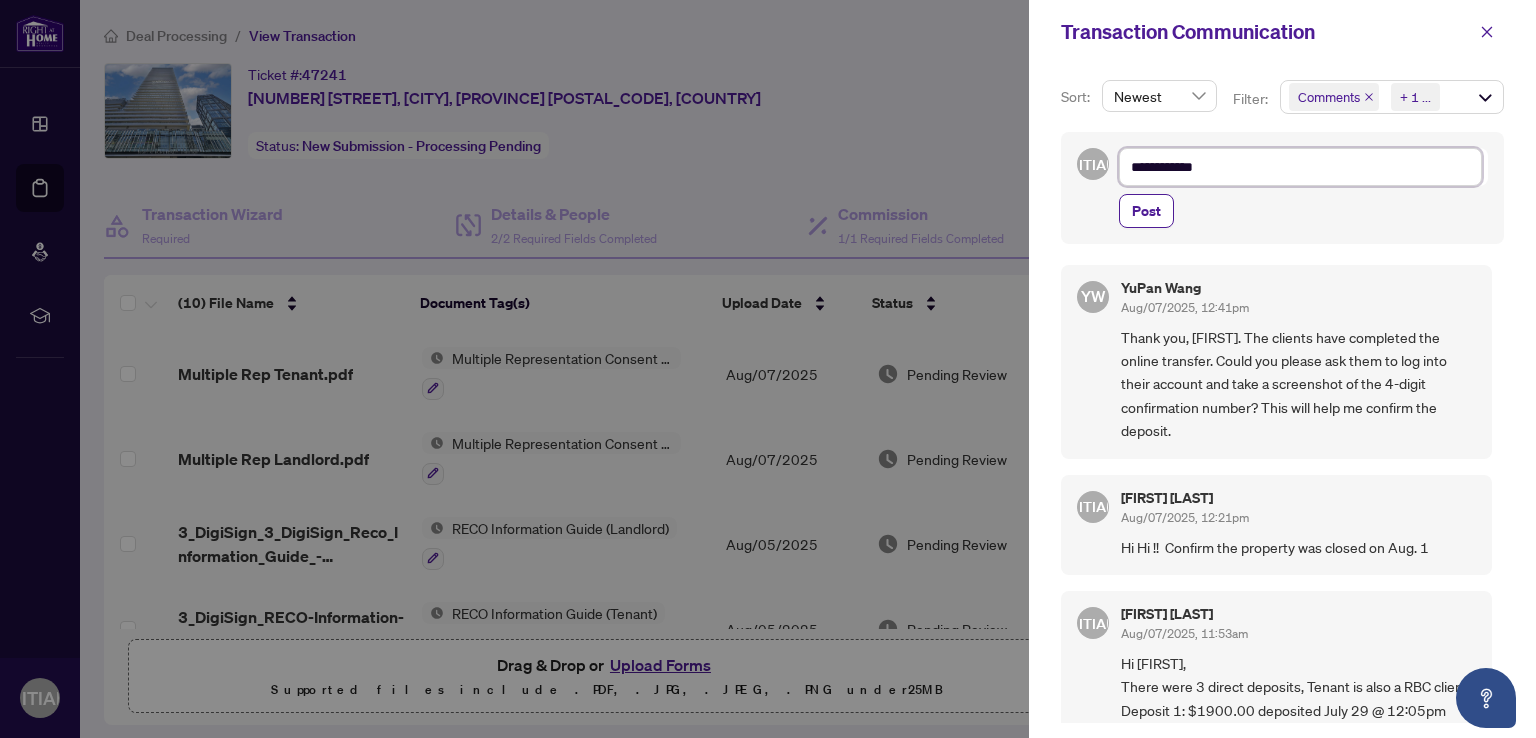 type on "**********" 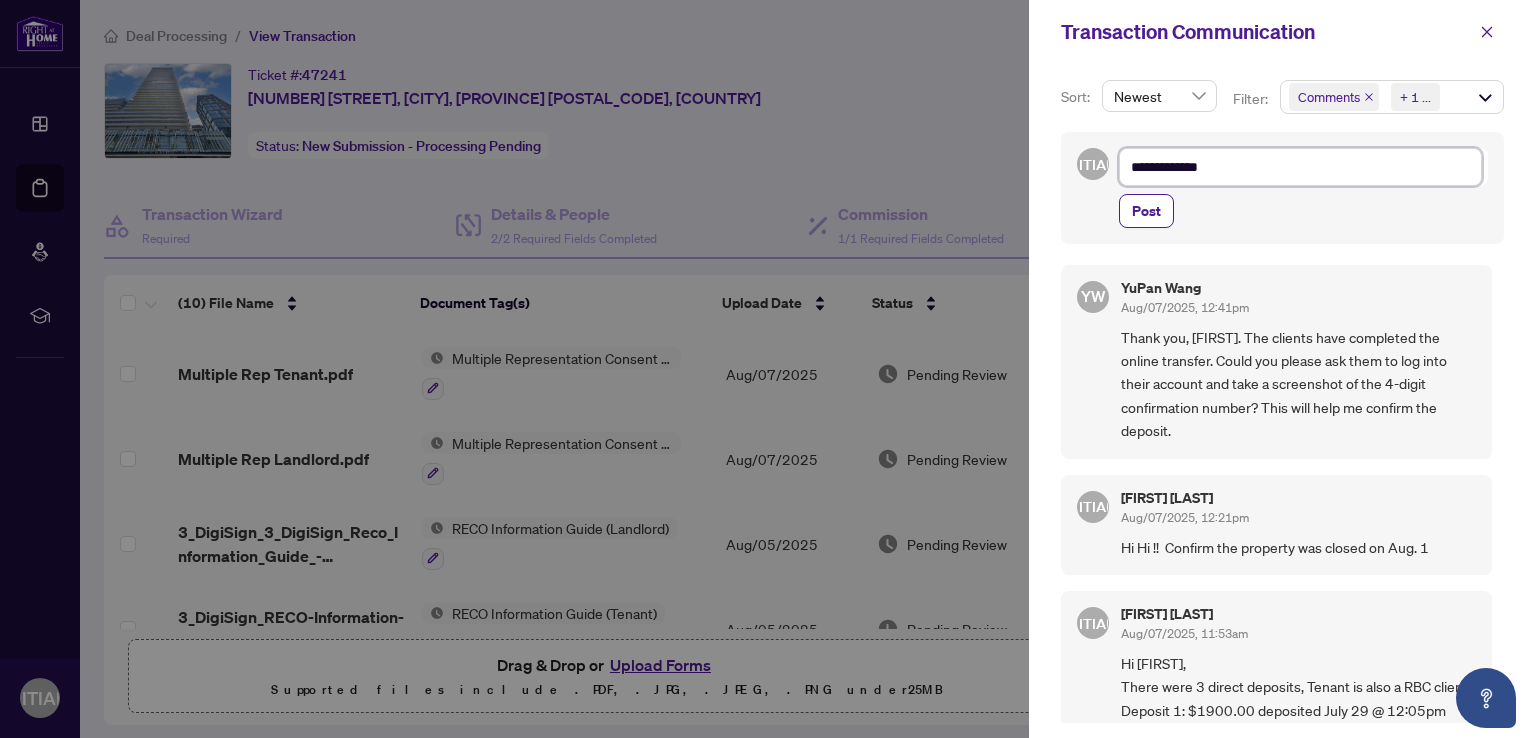 type on "**********" 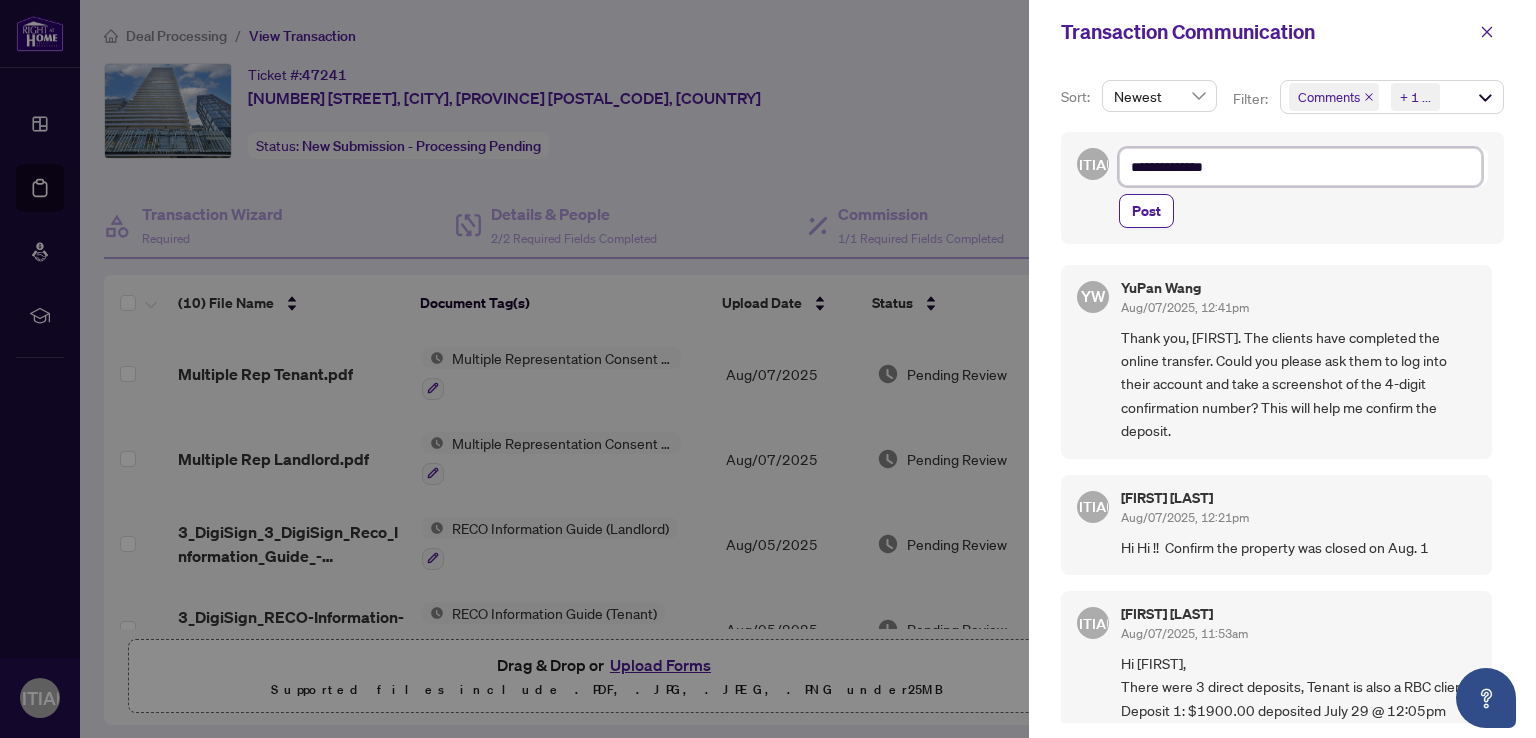type on "**********" 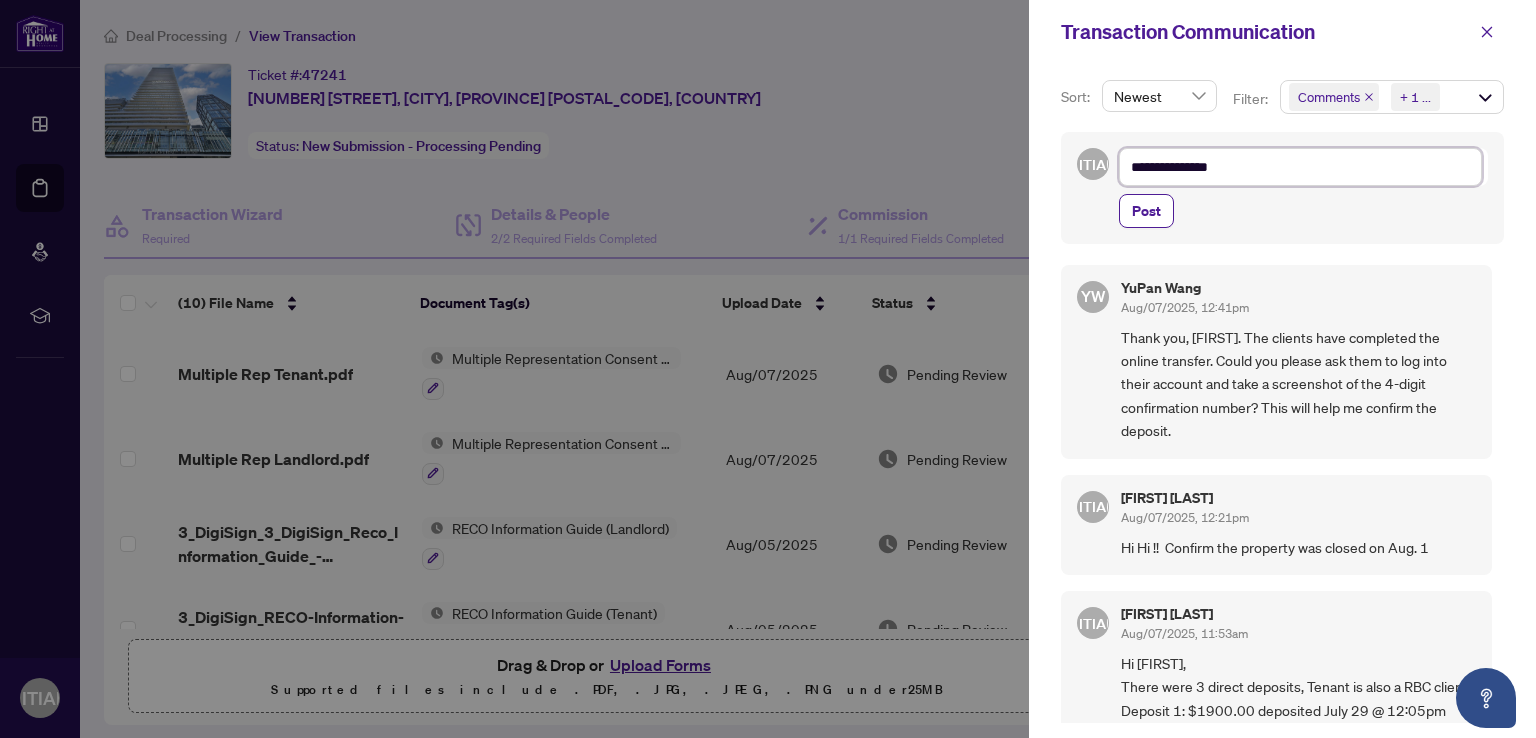 type on "**********" 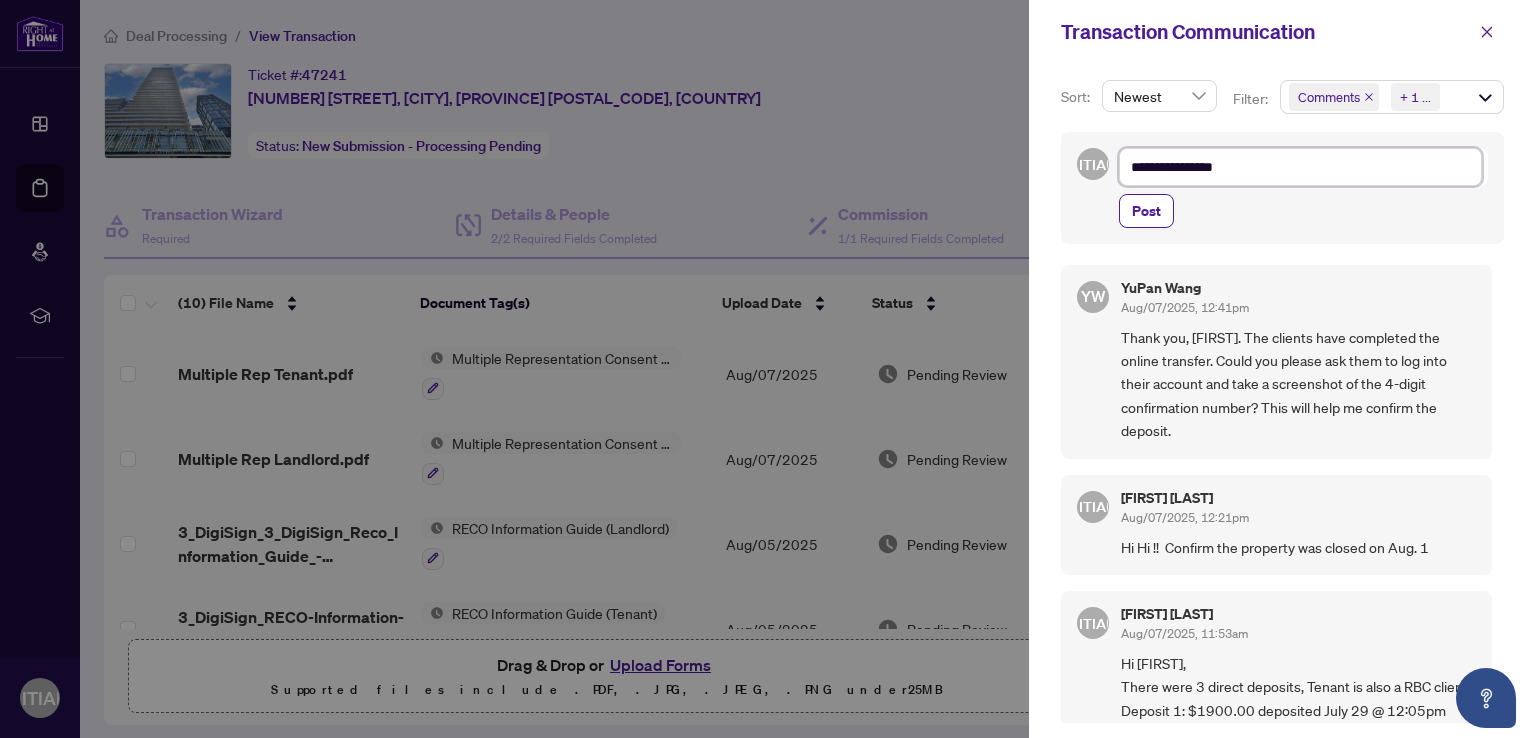 type on "**********" 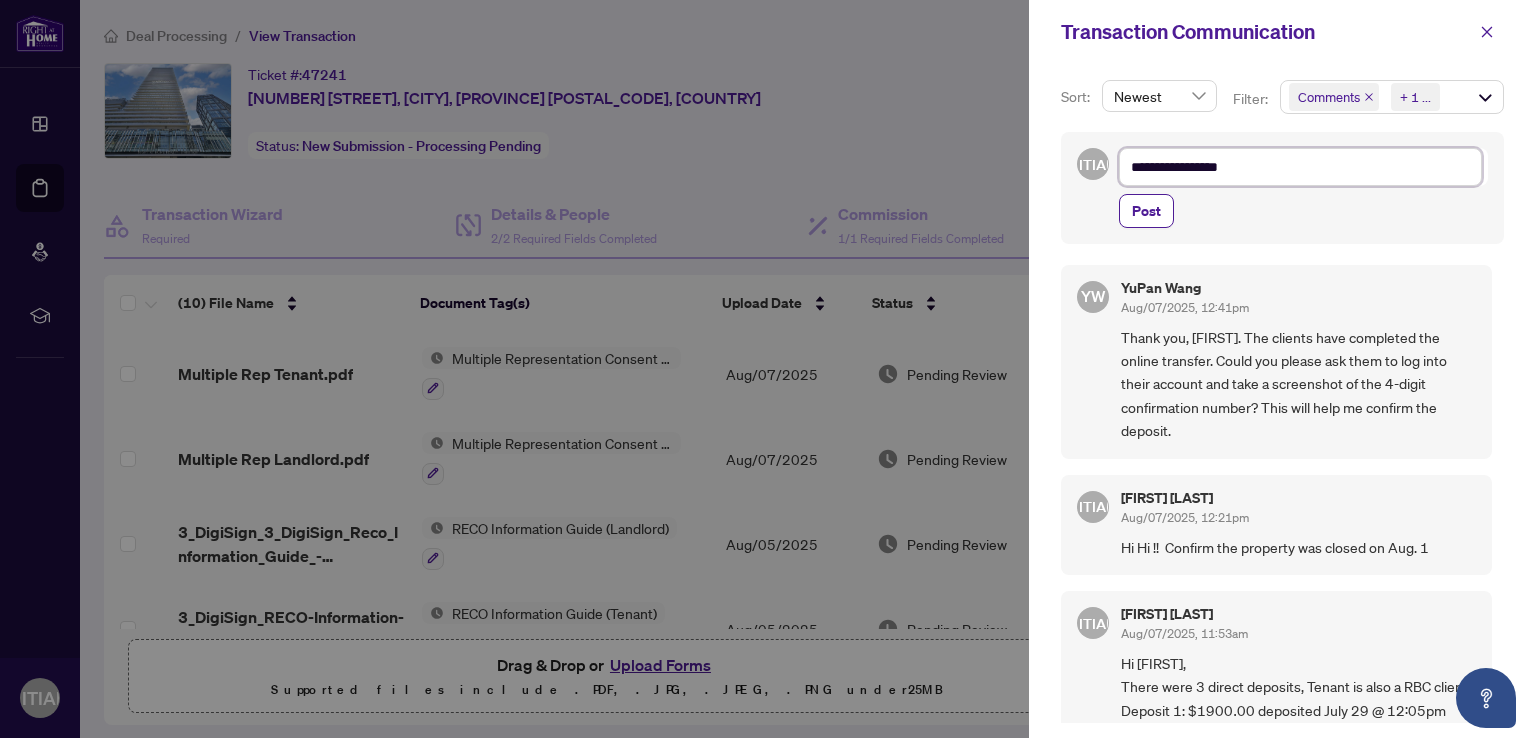 type on "**********" 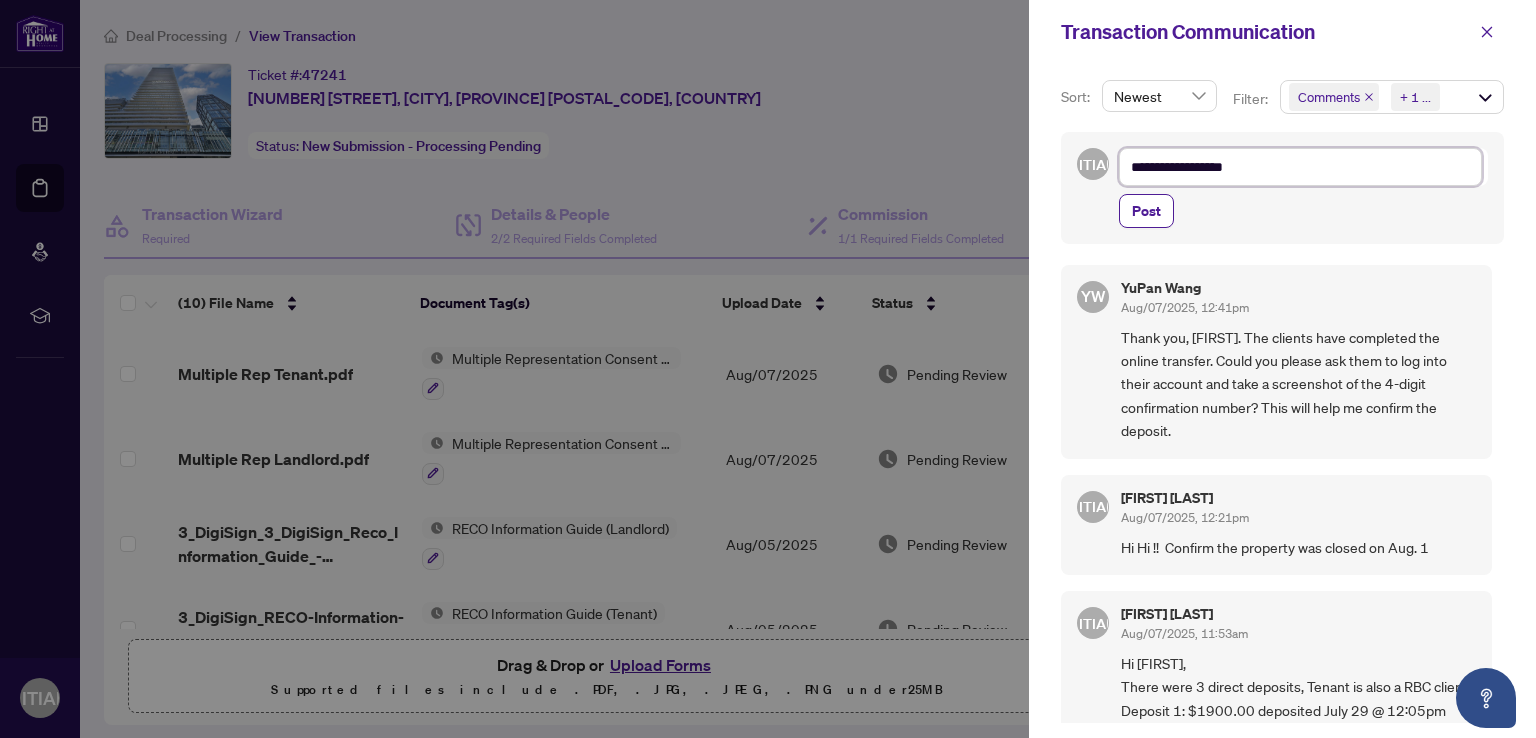 type on "**********" 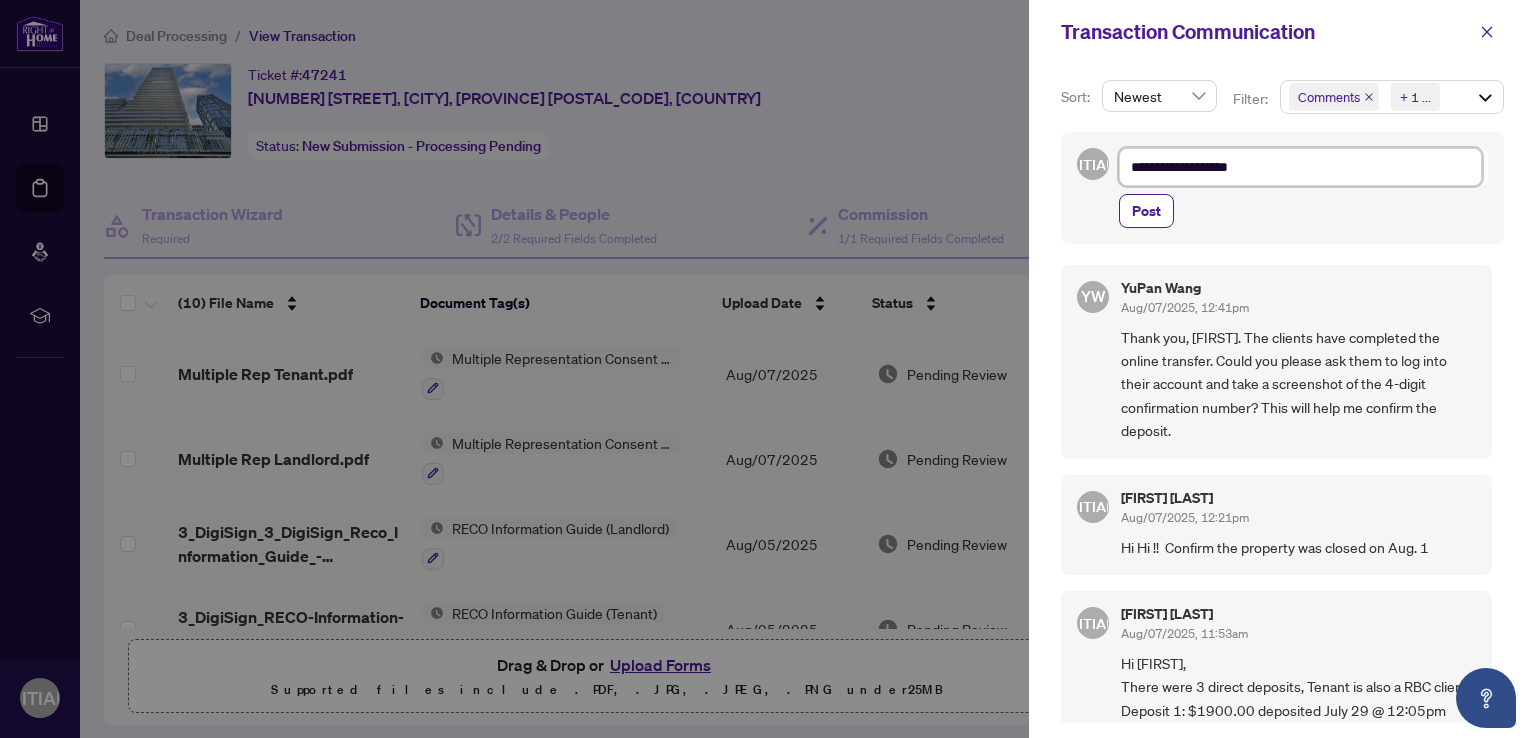 type on "**********" 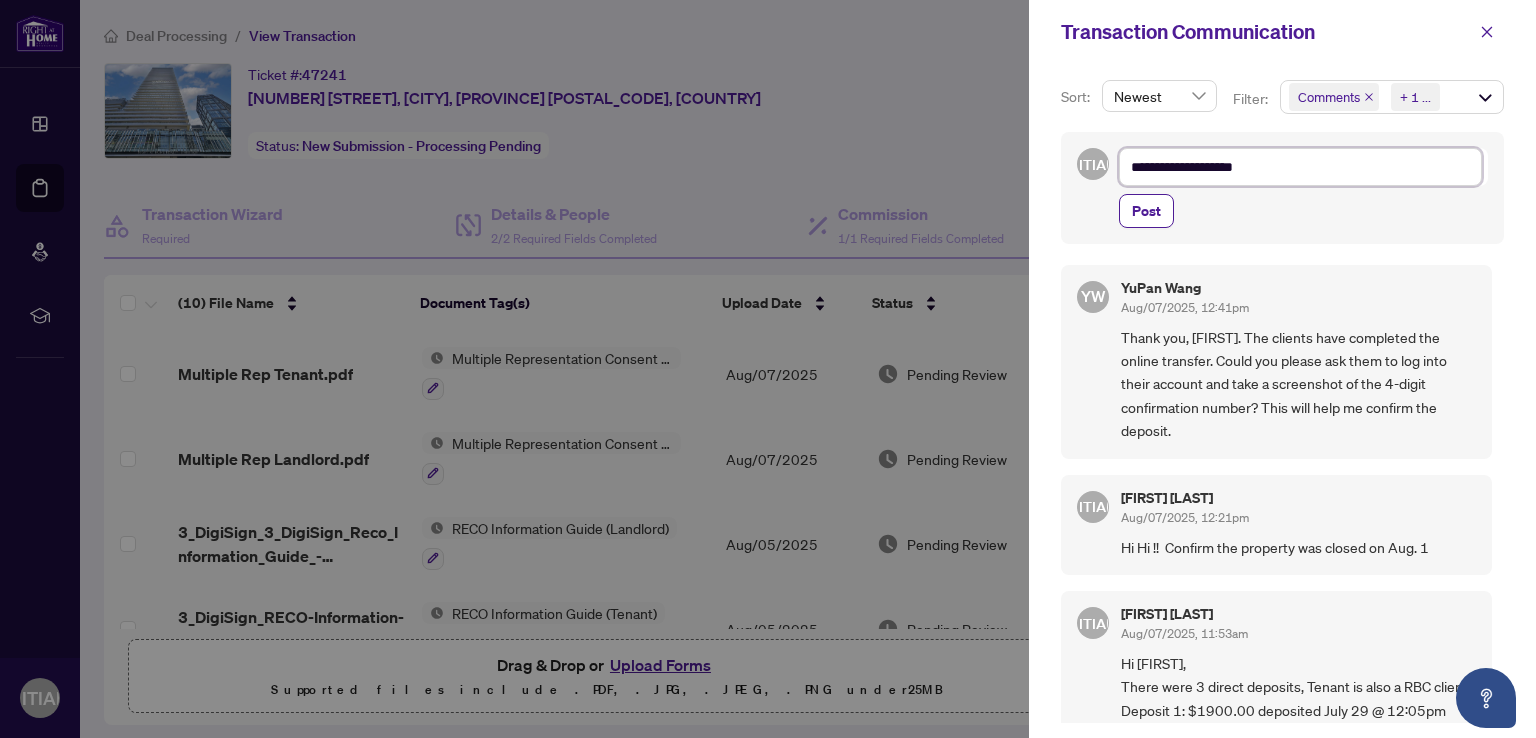 type on "**********" 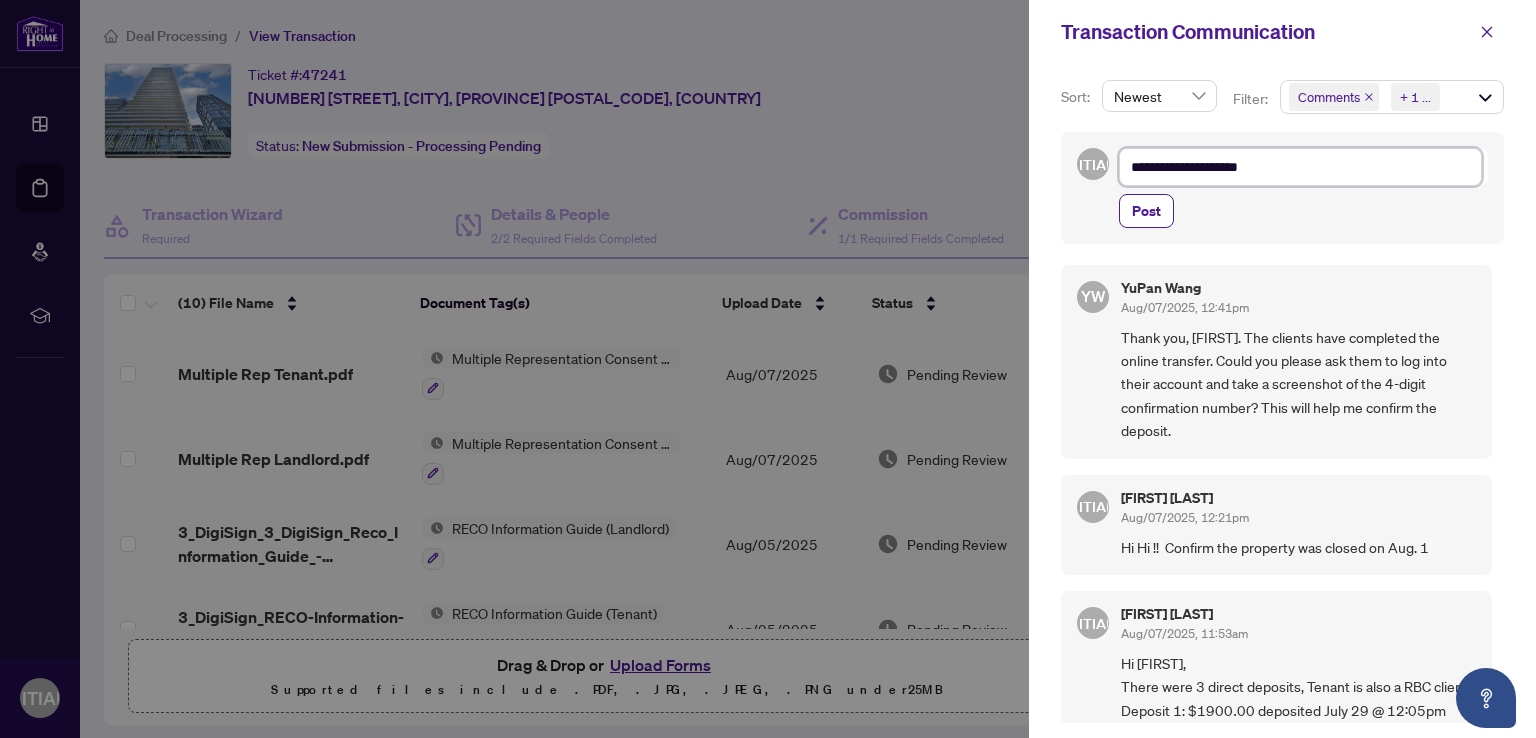type on "**********" 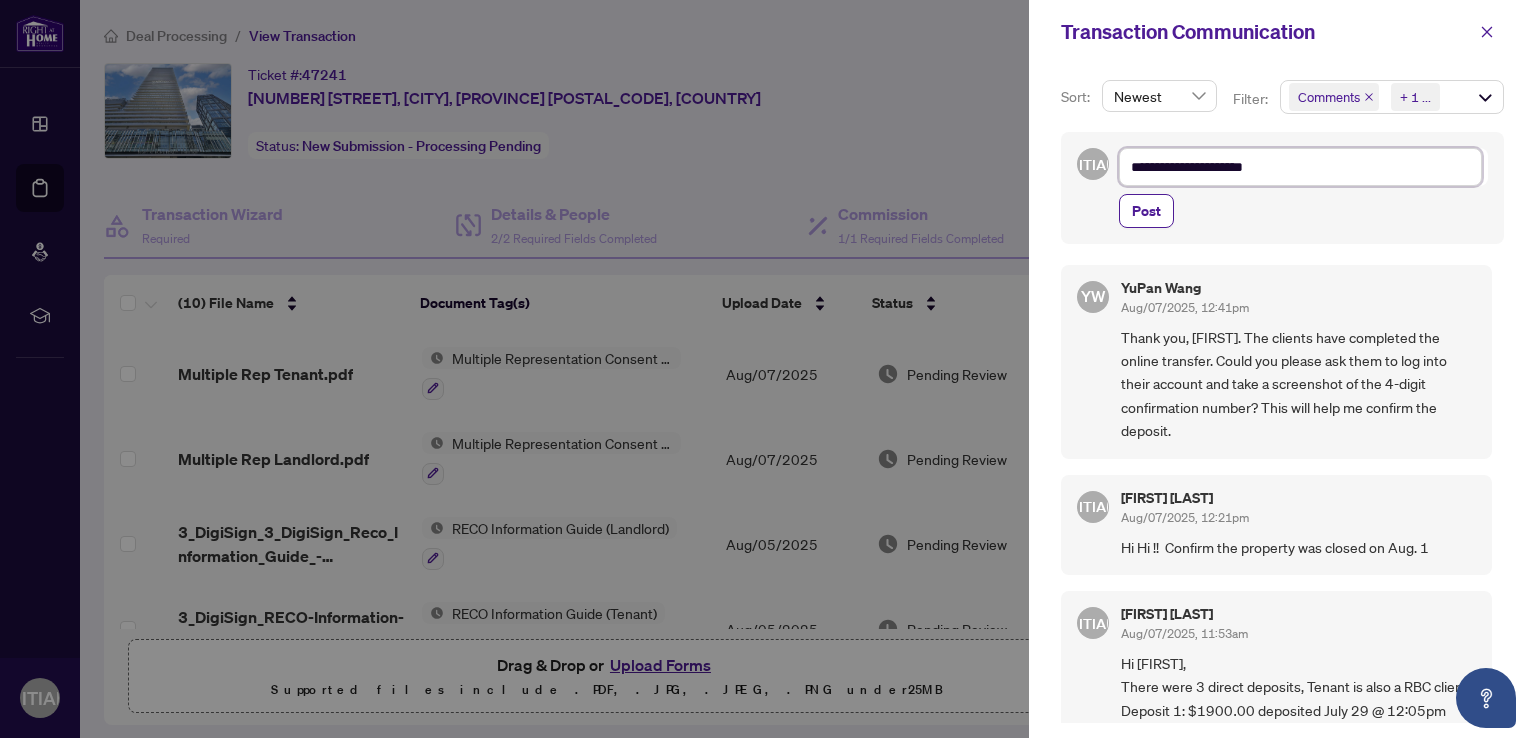 type on "**********" 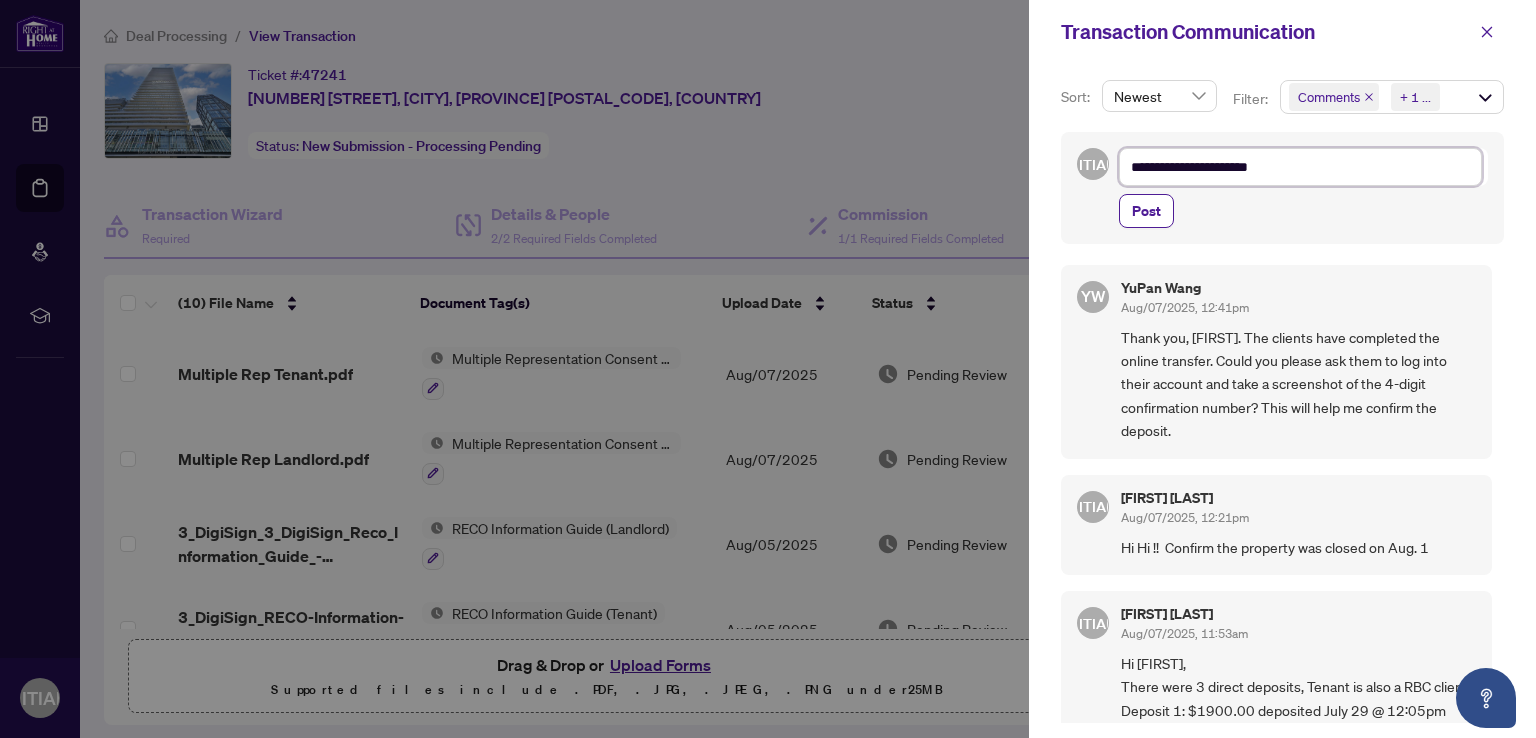 type on "**********" 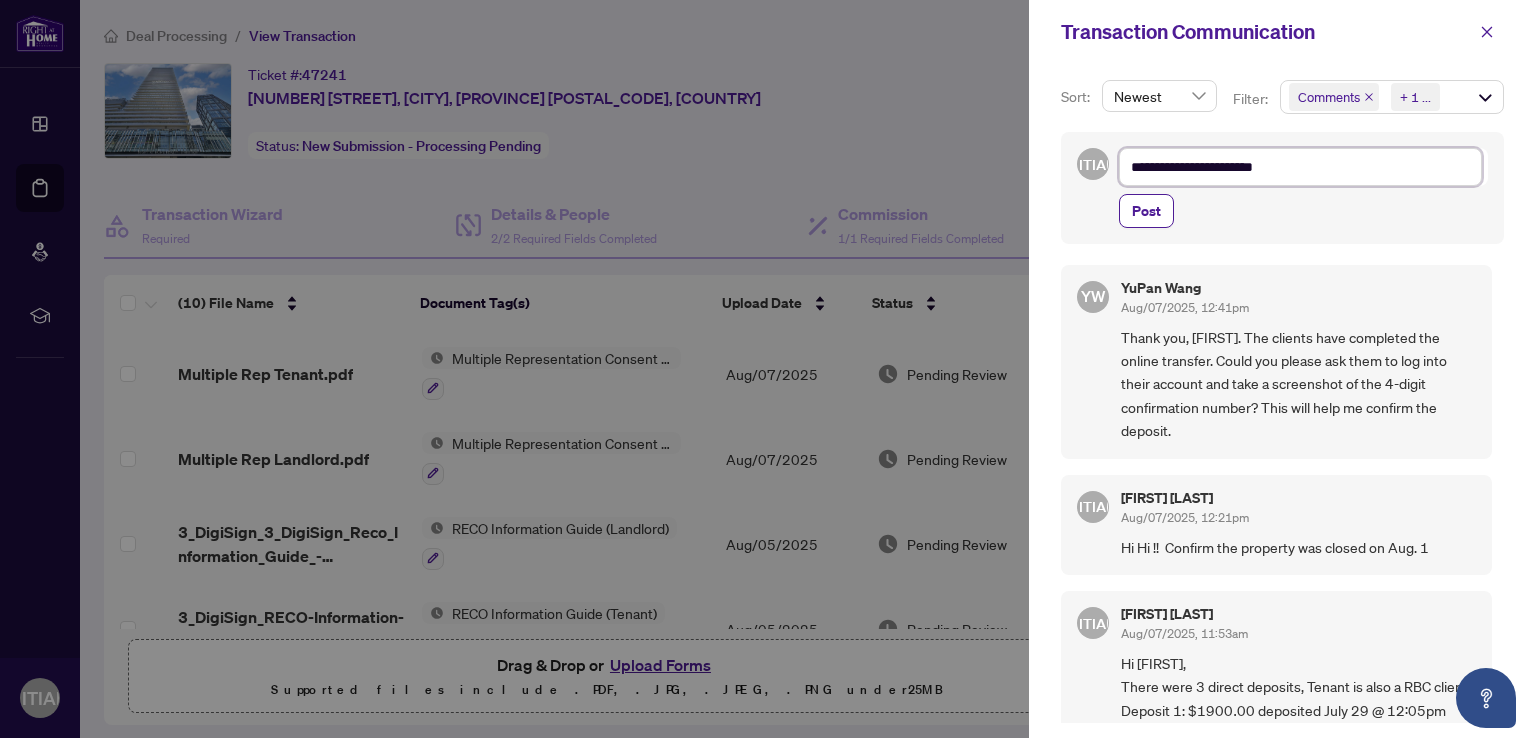 type on "**********" 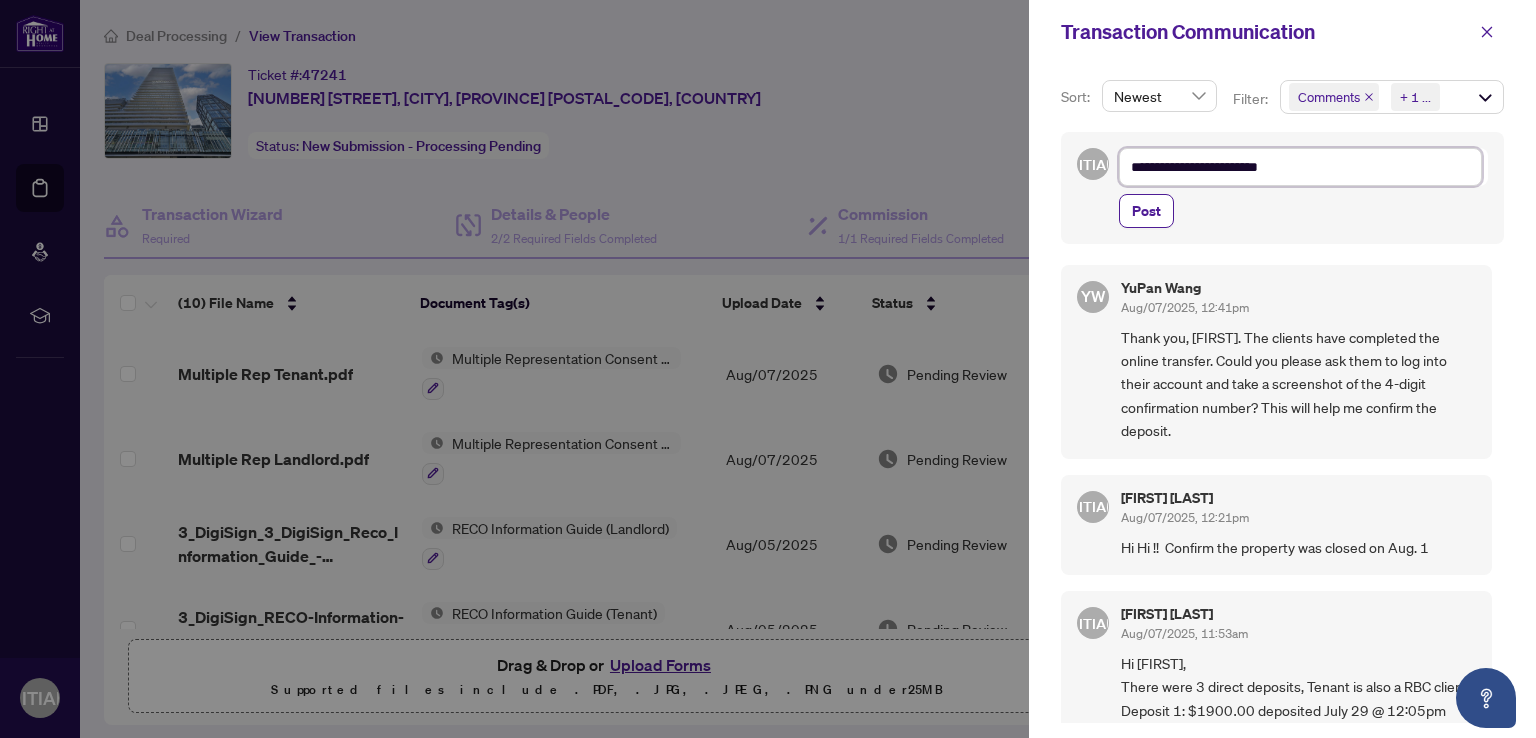 type on "**********" 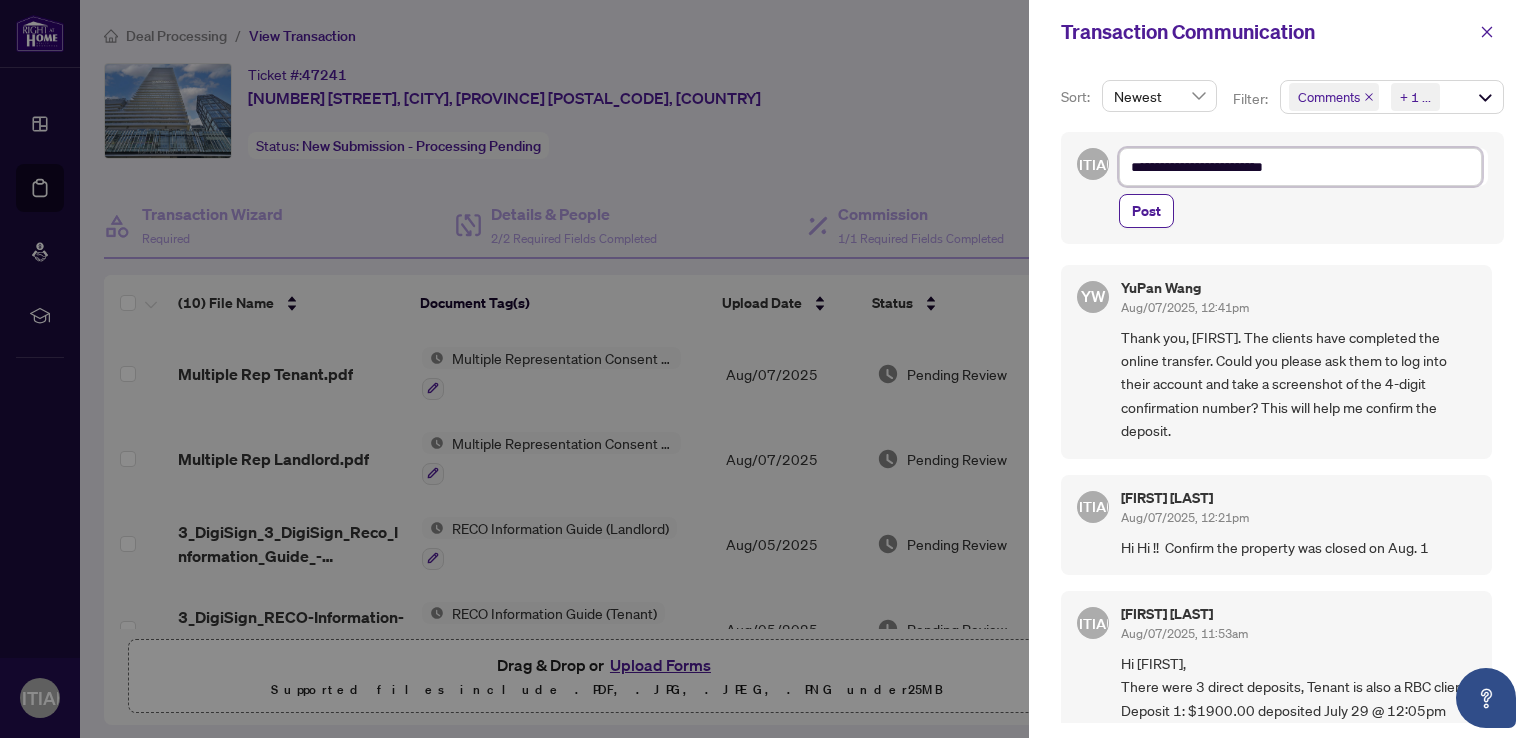 type on "**********" 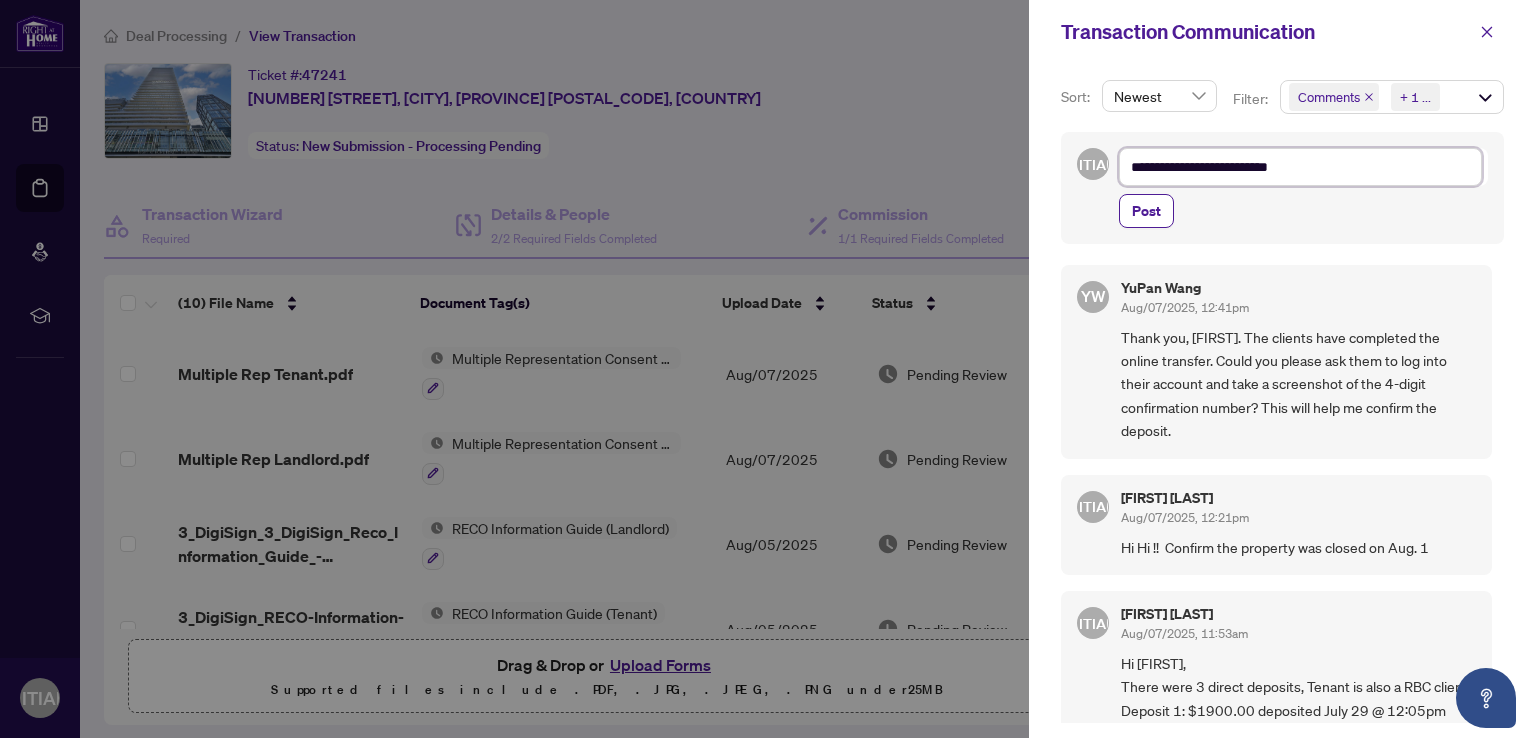 type on "**********" 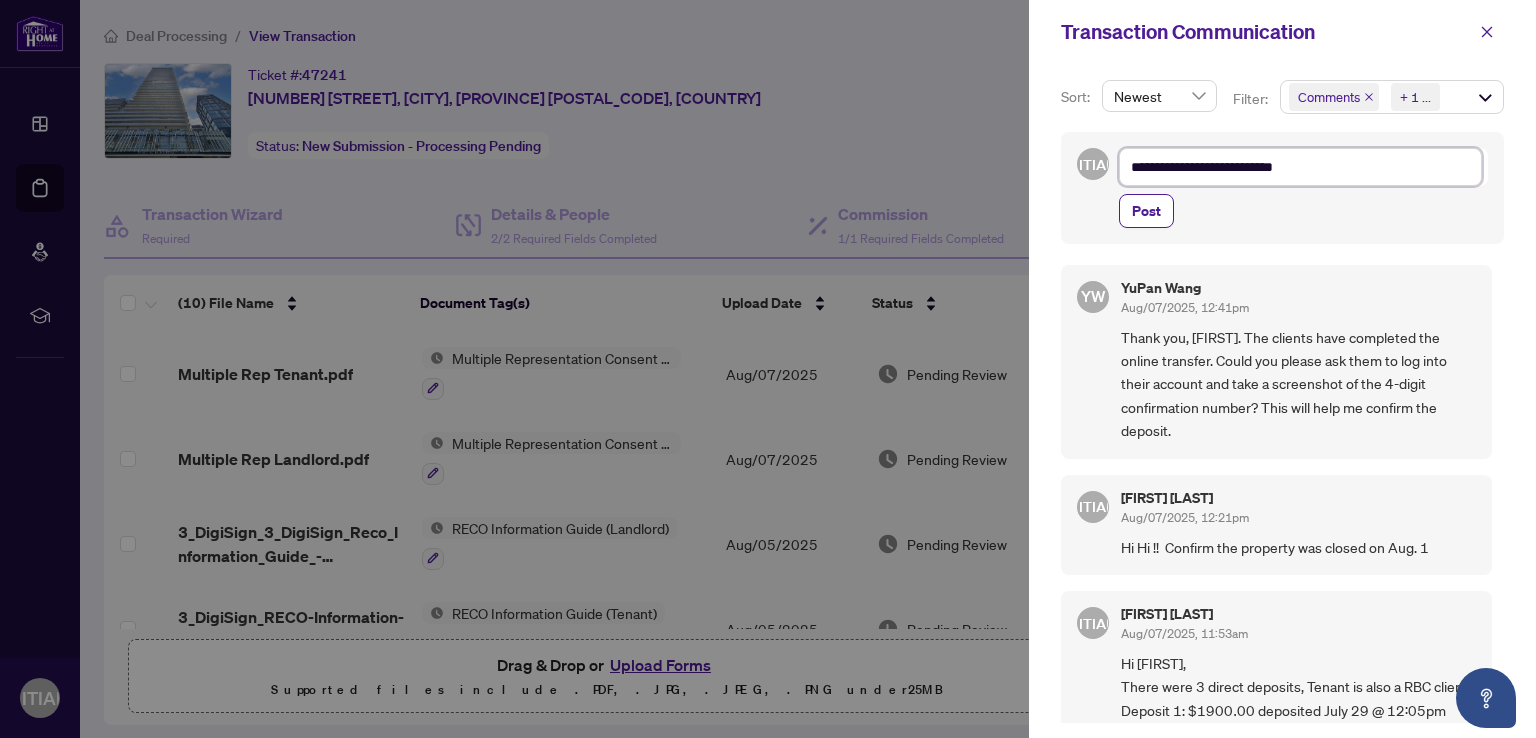 type on "**********" 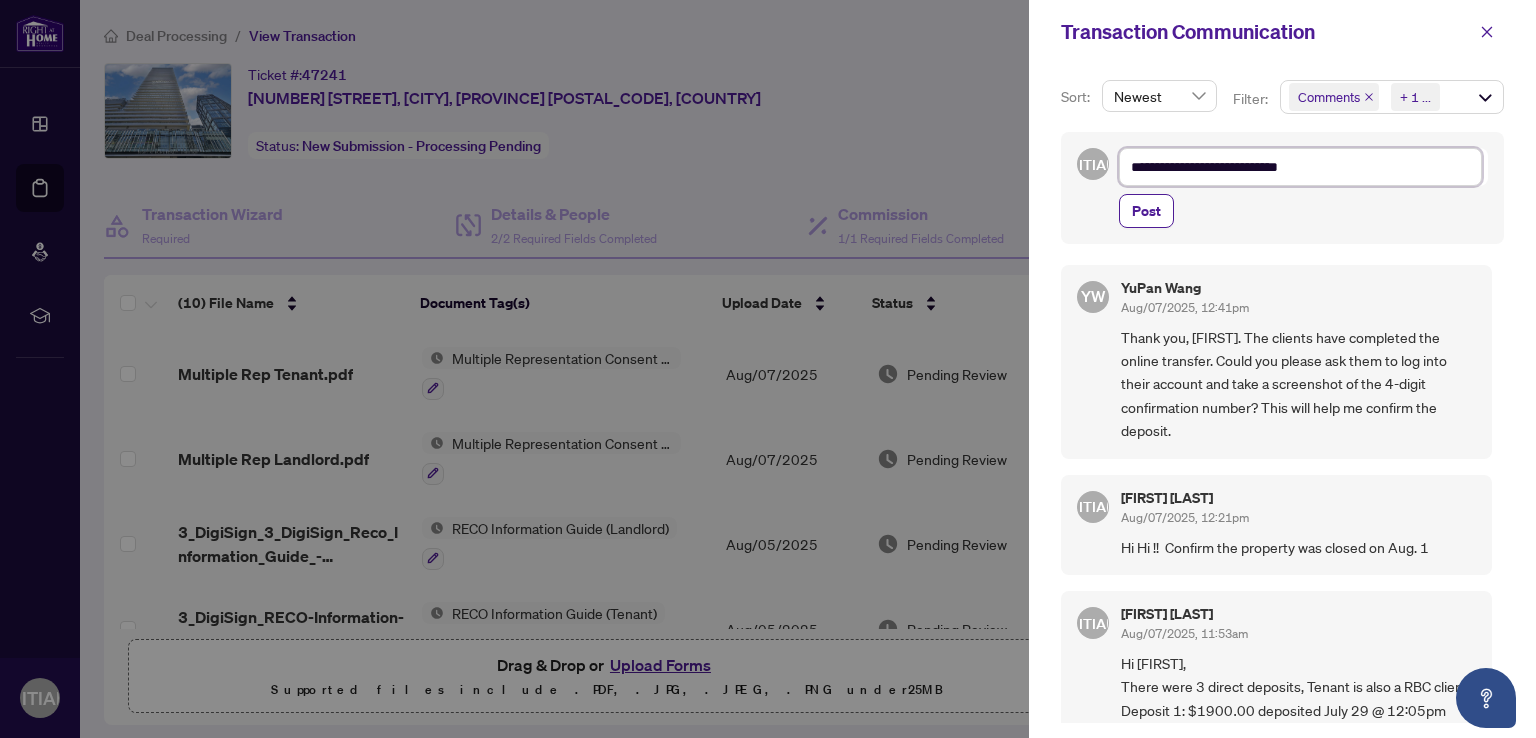 type on "**********" 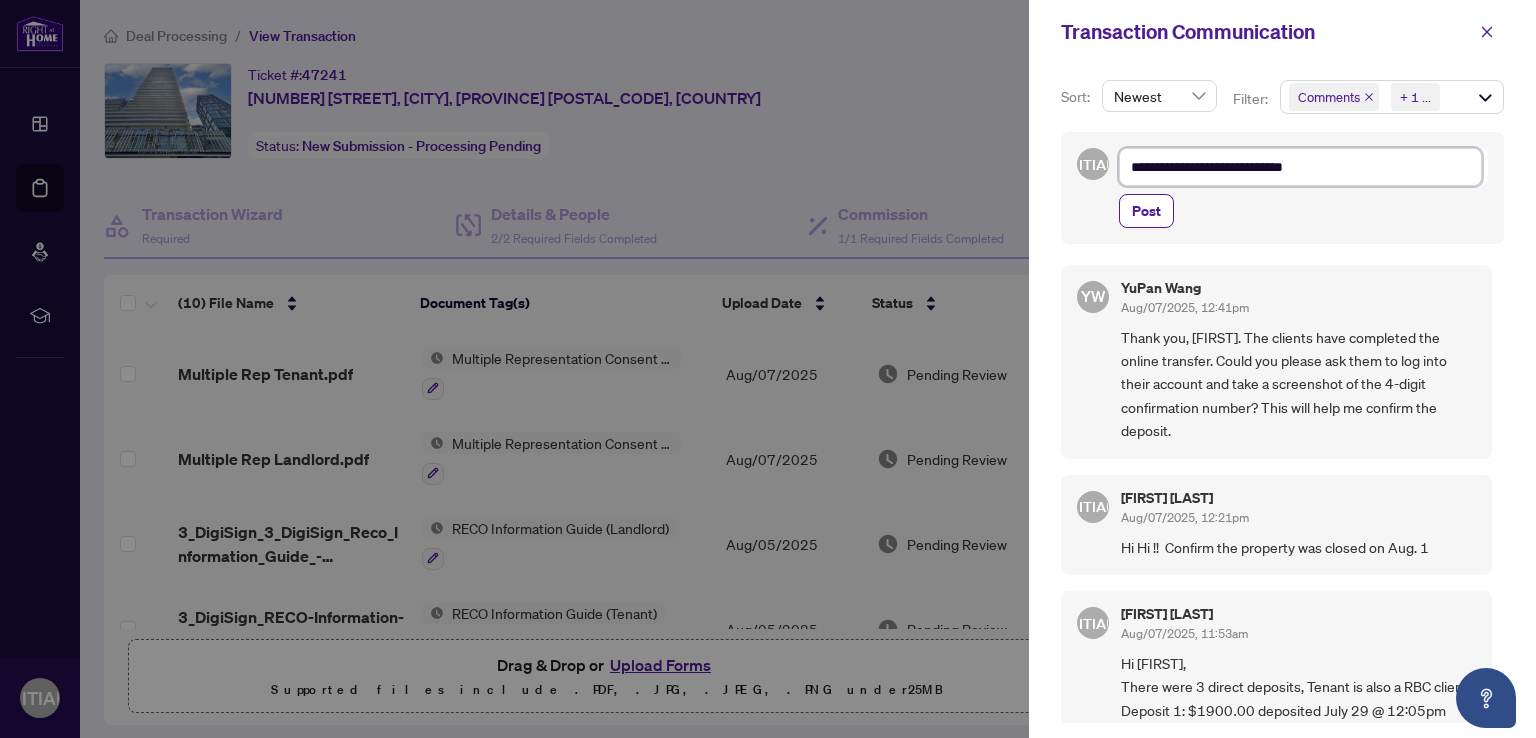 type on "**********" 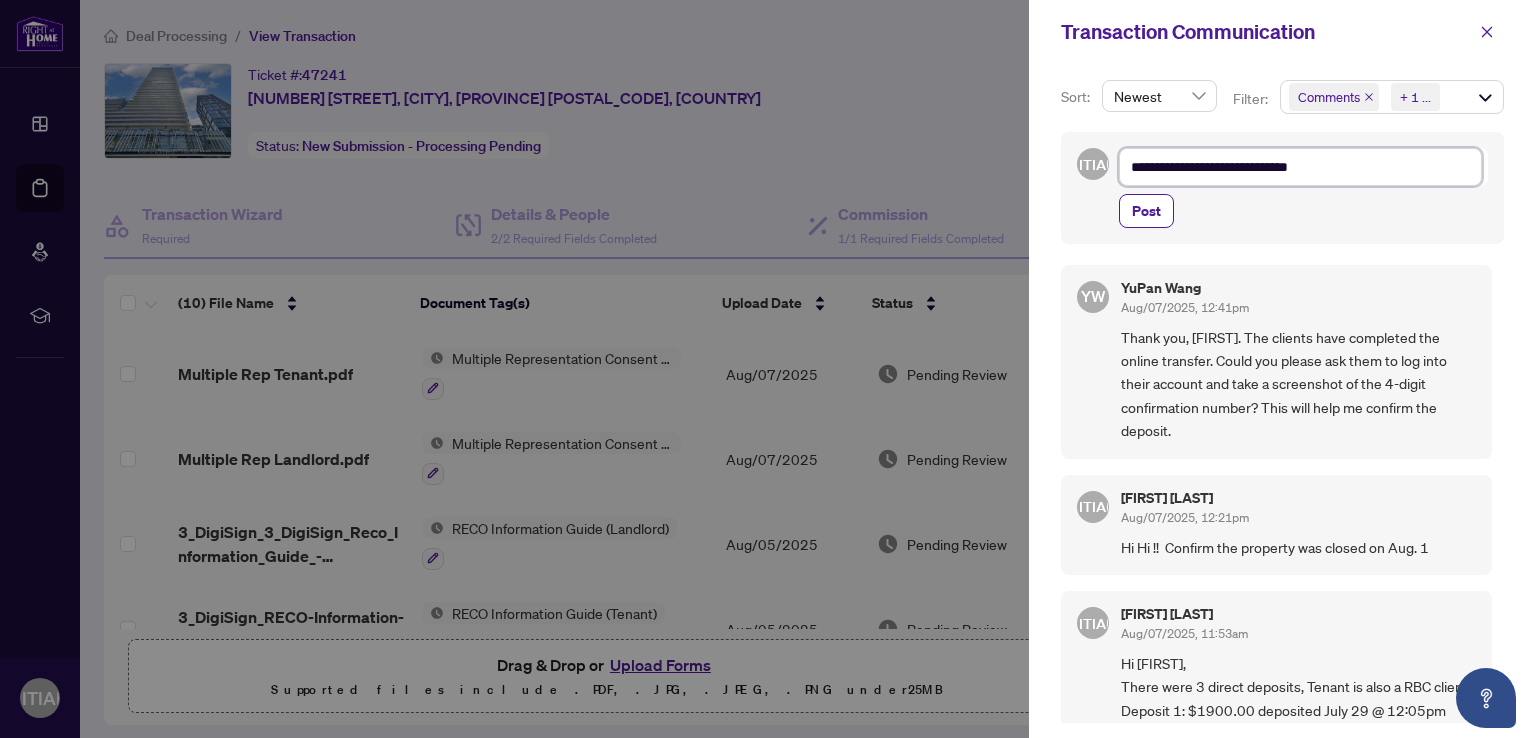 type on "**********" 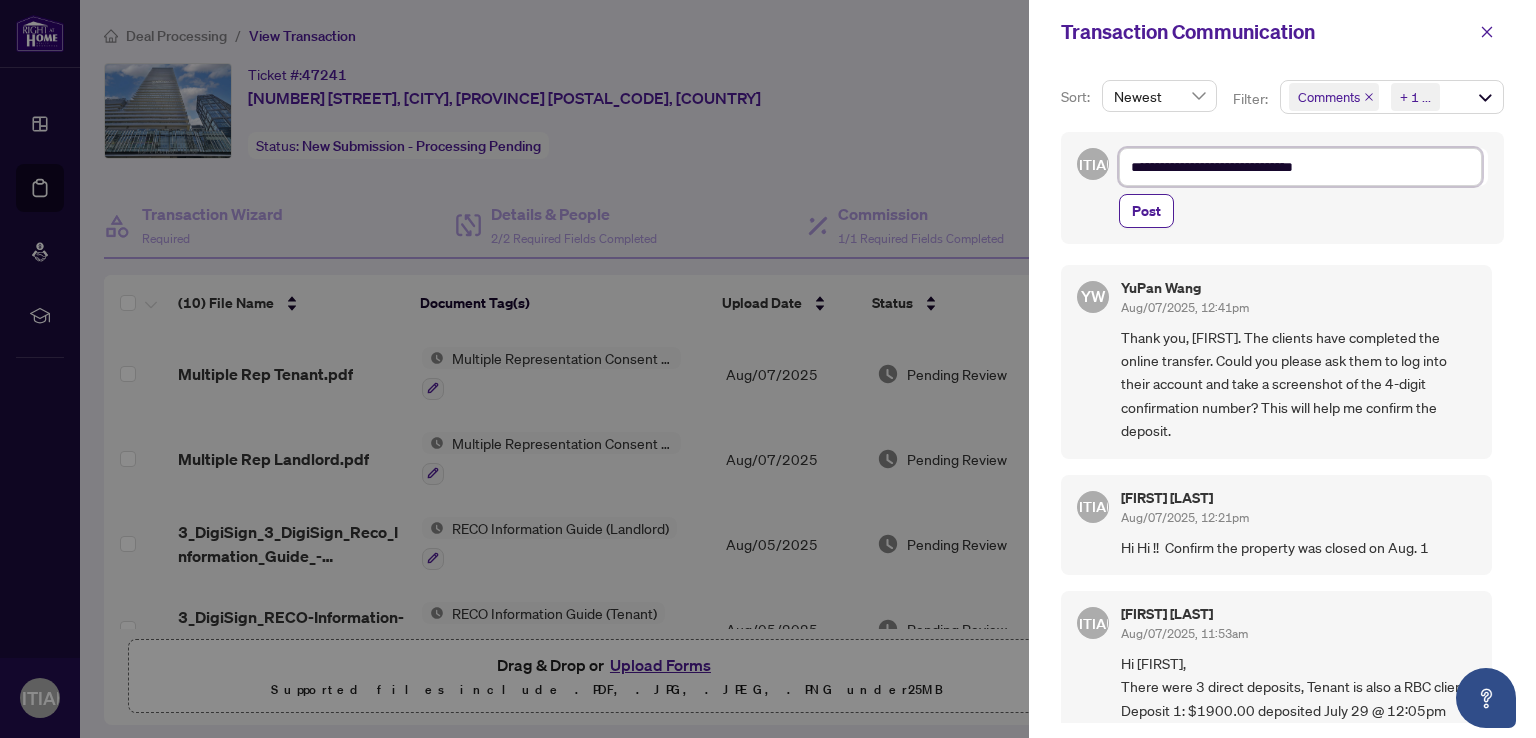 type on "**********" 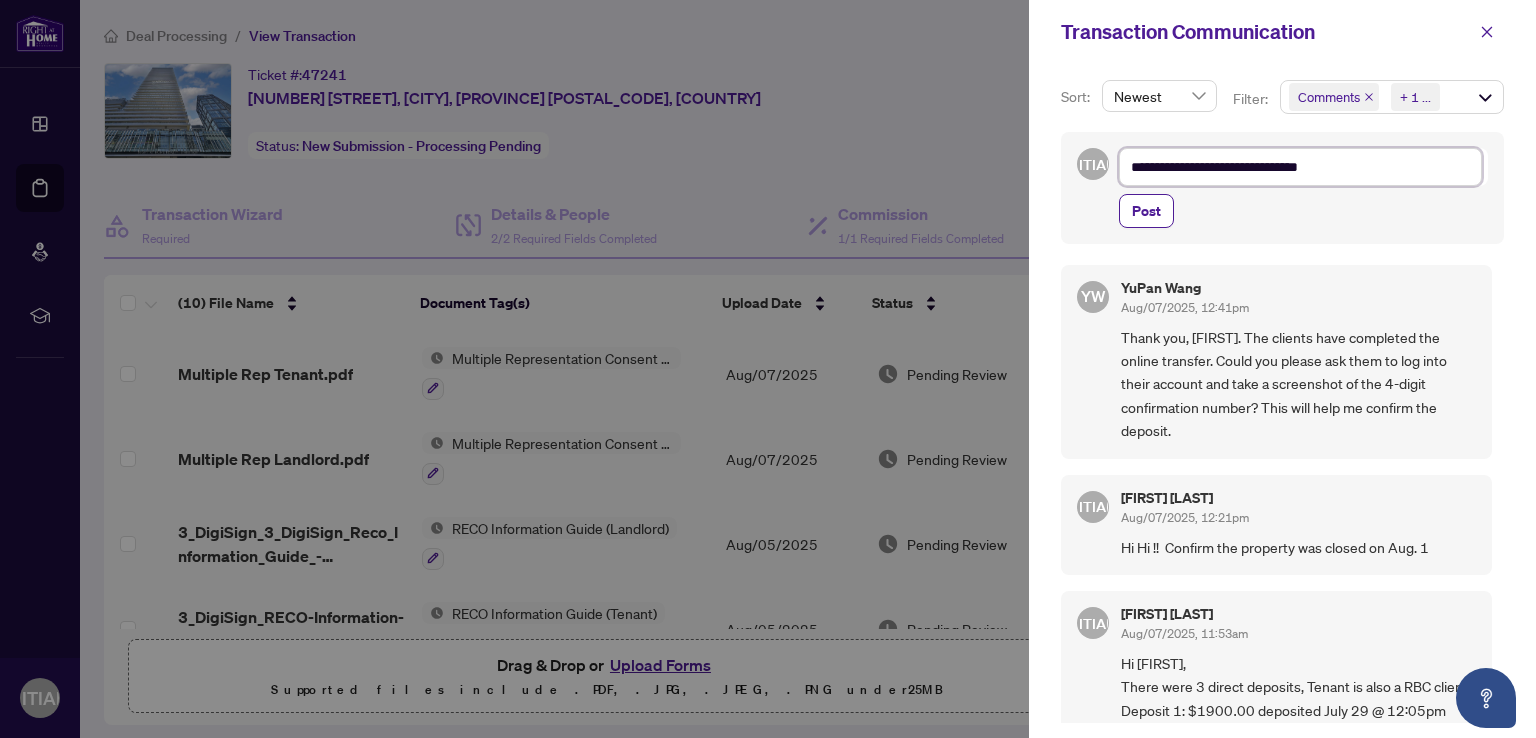 type on "**********" 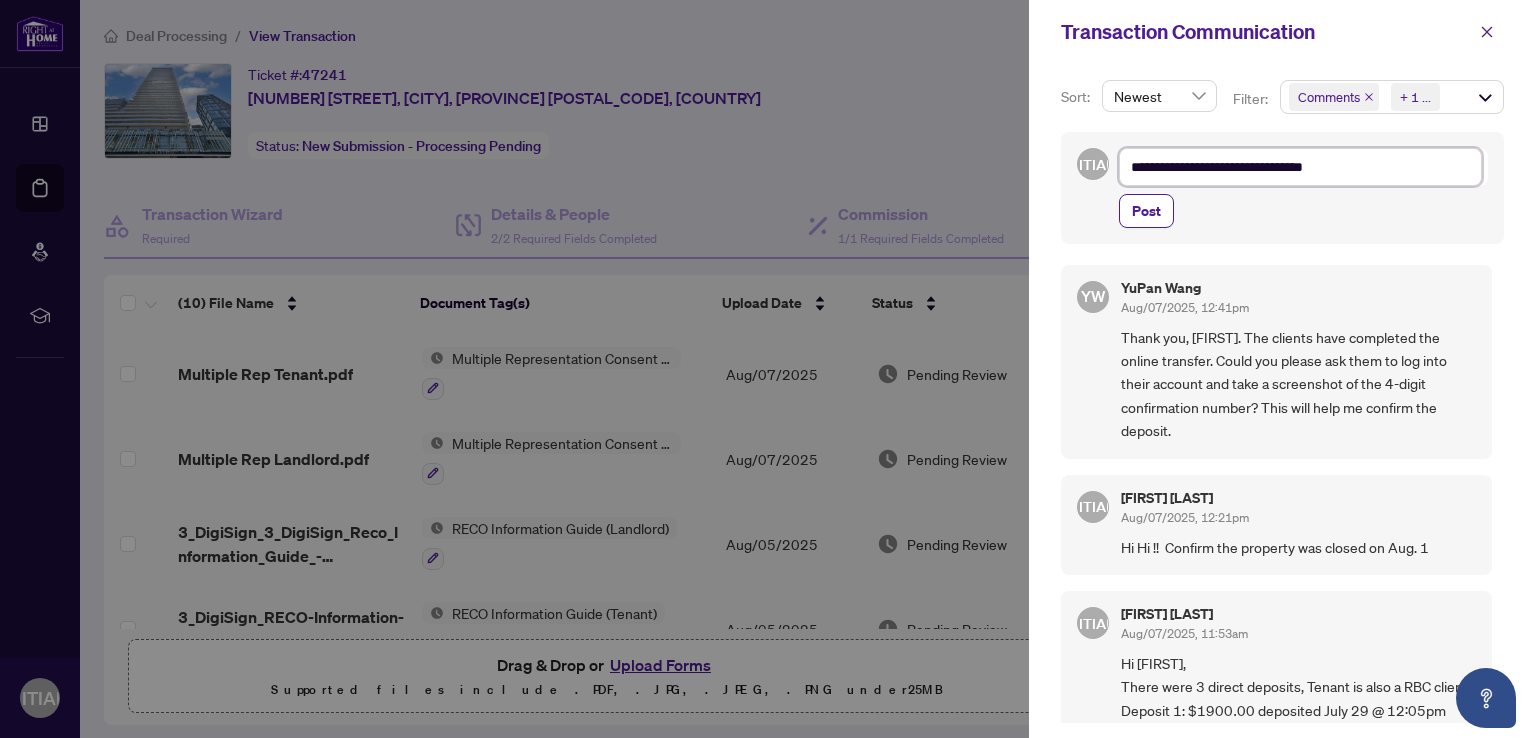 type on "**********" 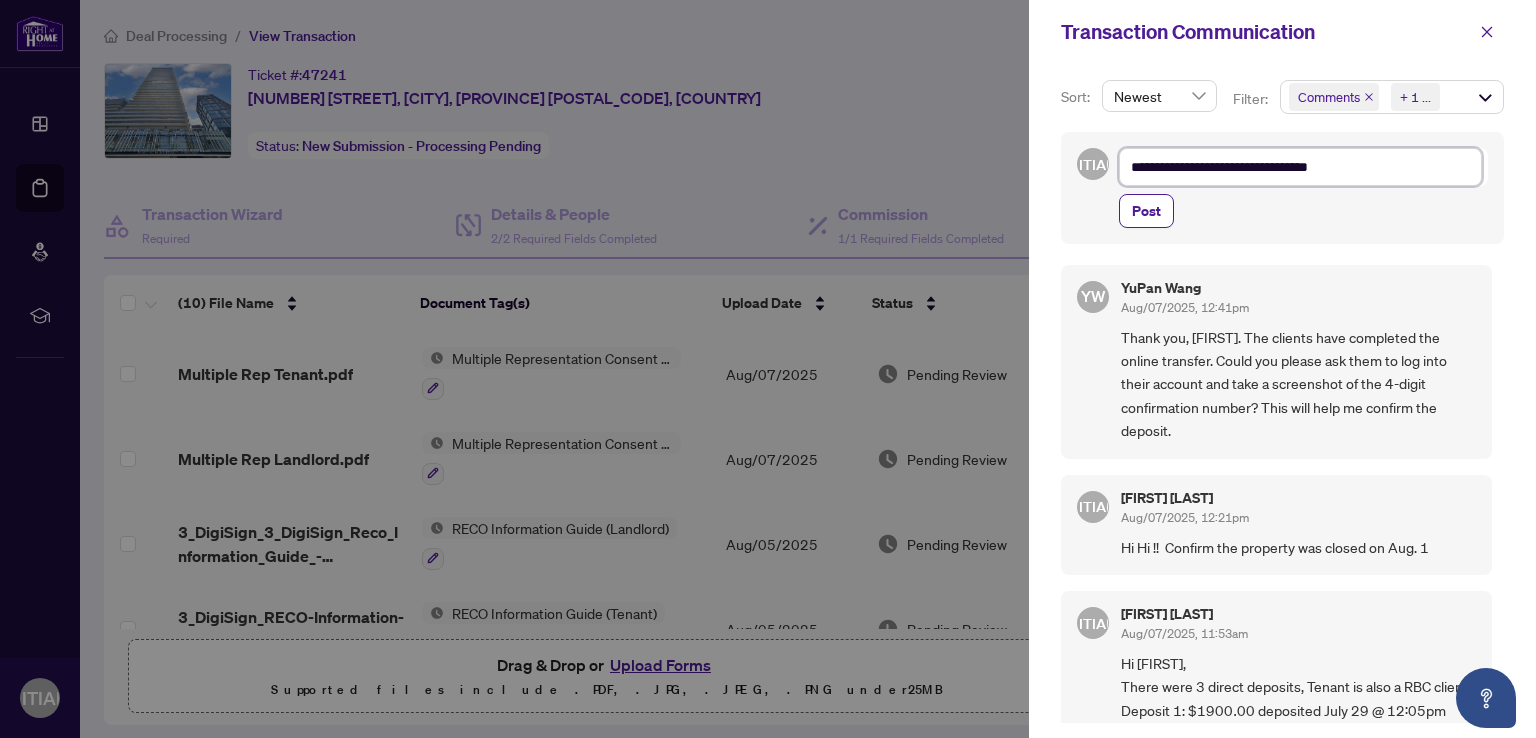 type on "**********" 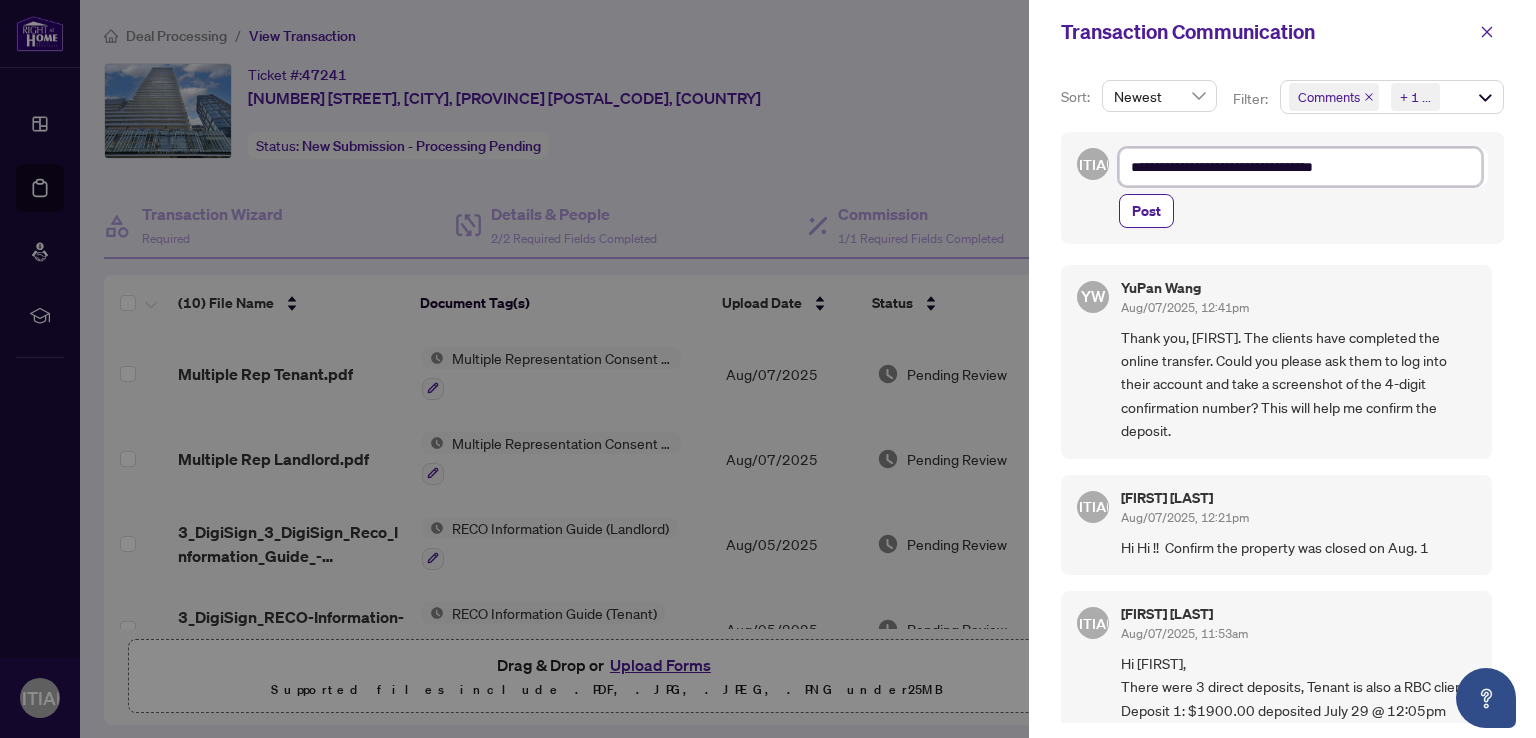 type on "**********" 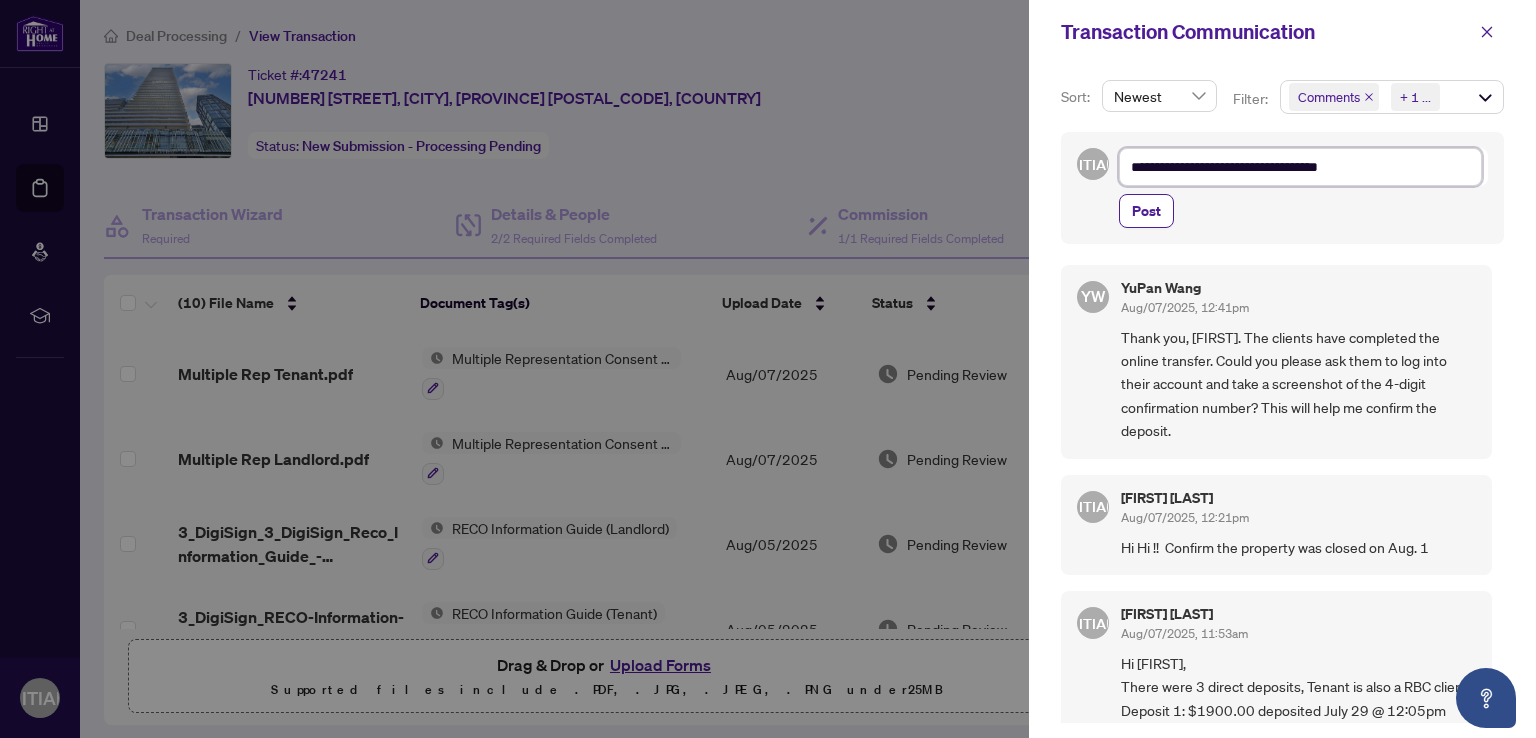 type on "**********" 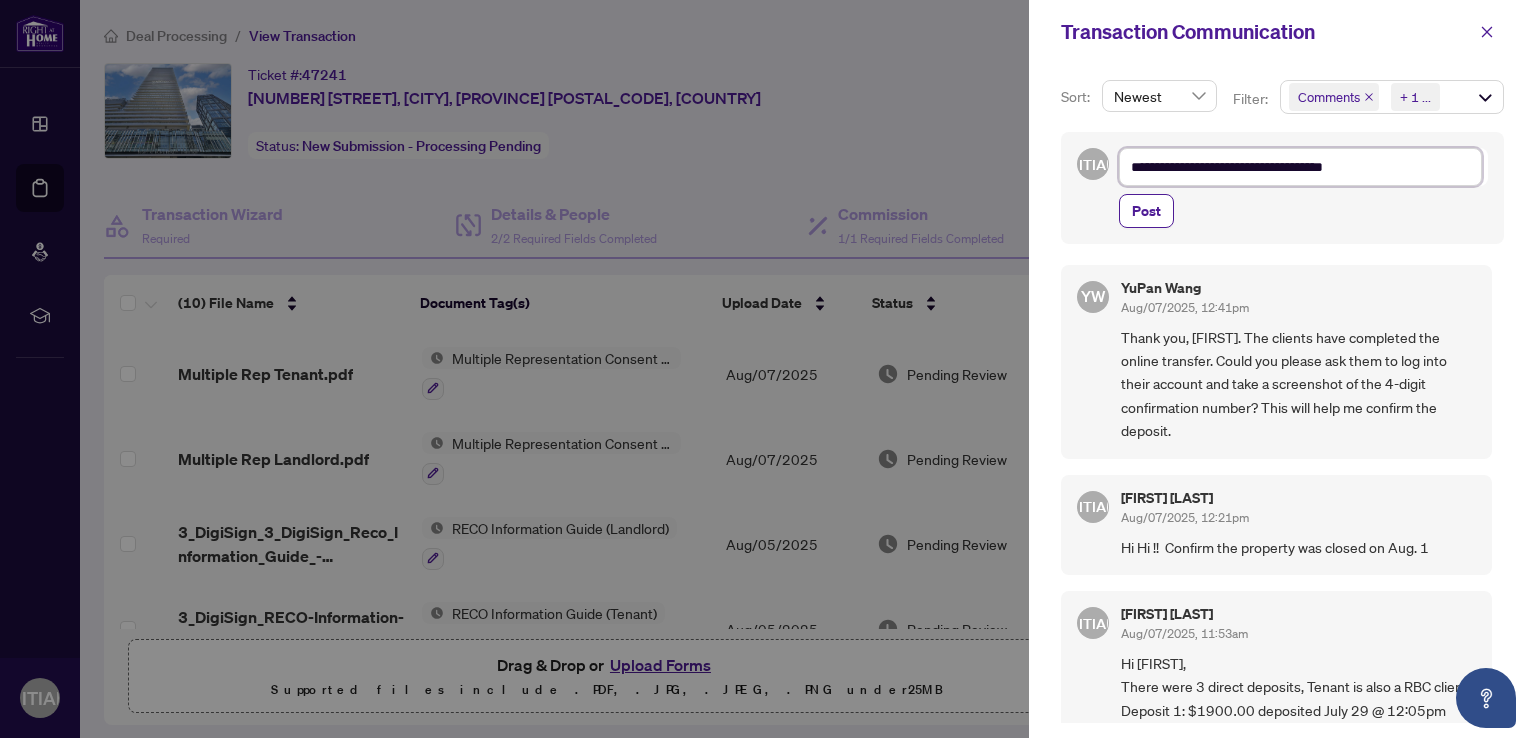 type on "**********" 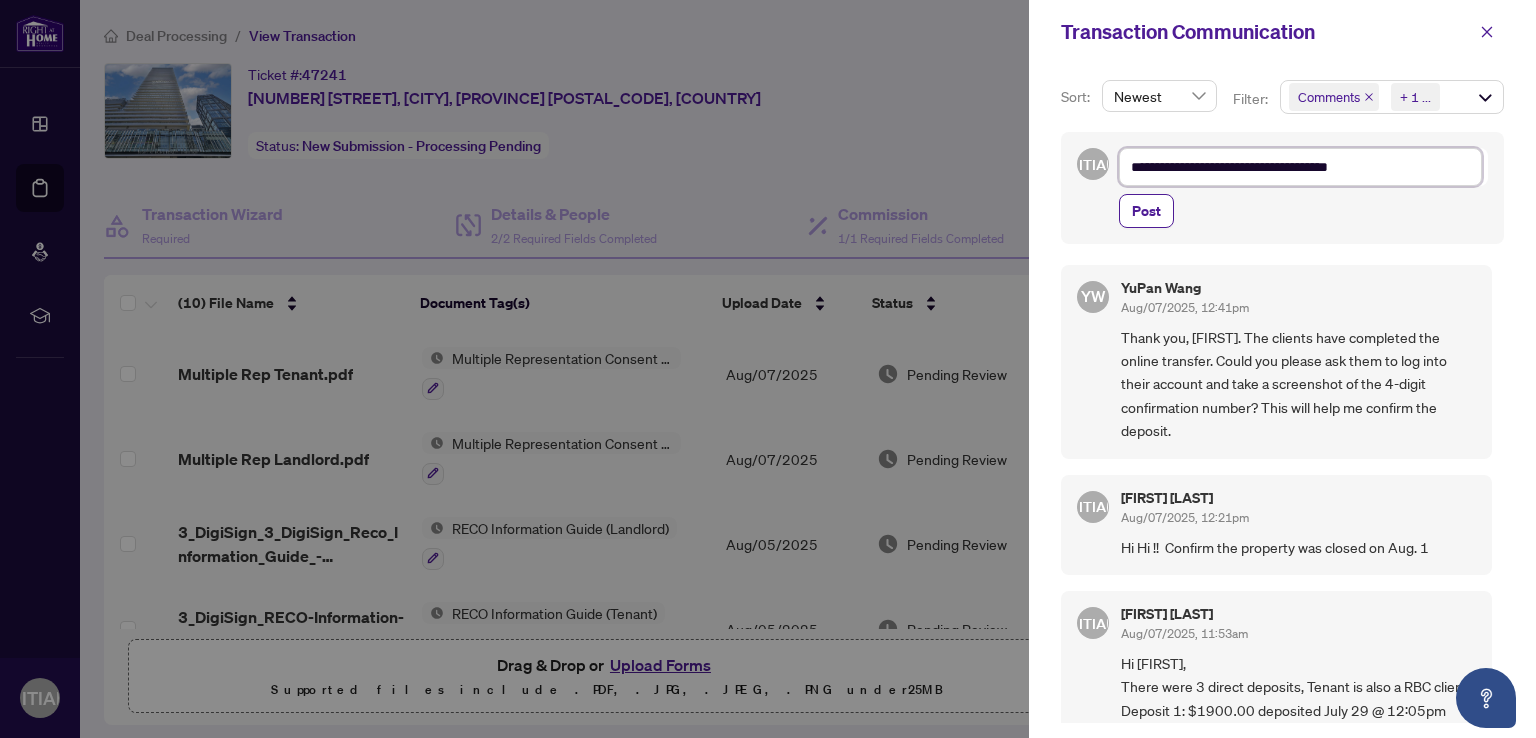 type on "**********" 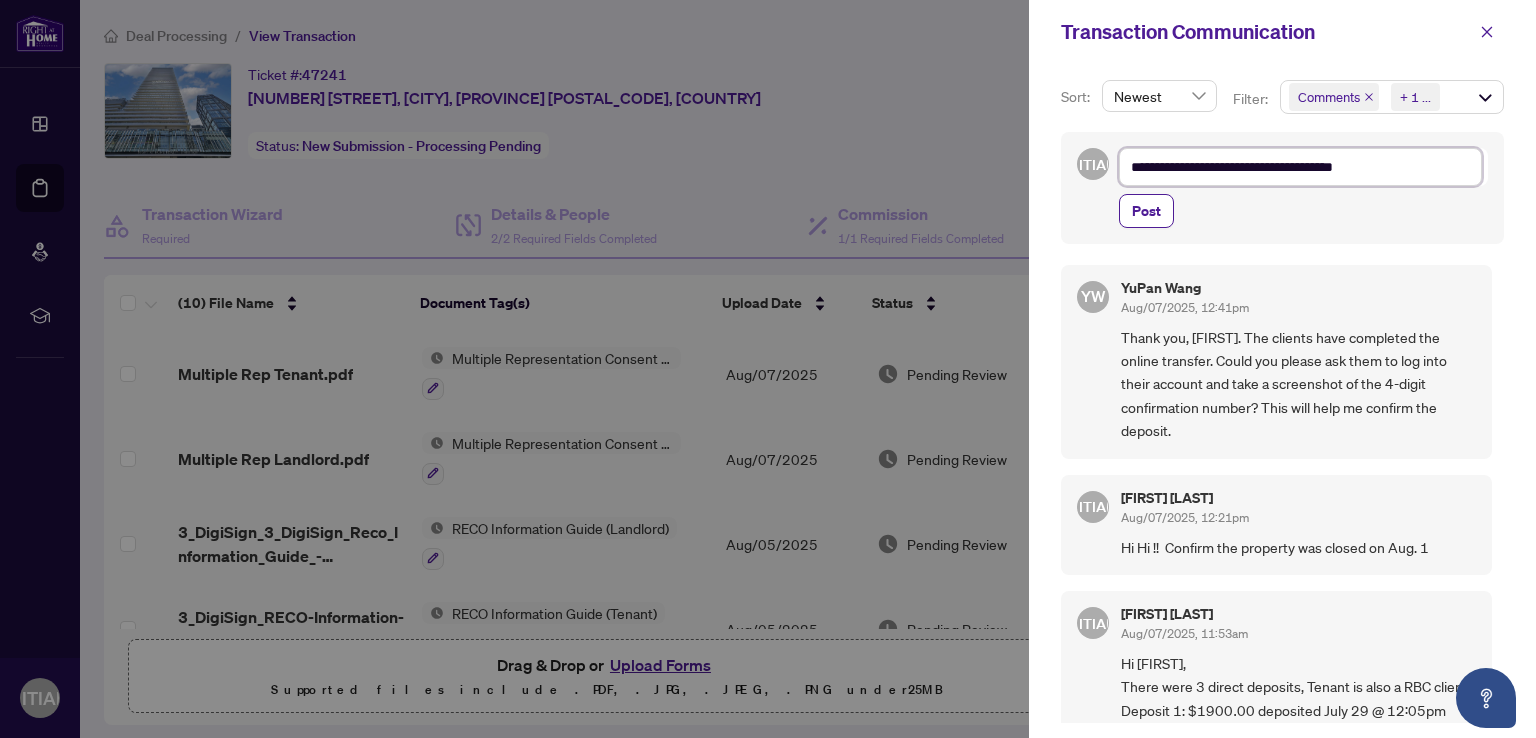type on "**********" 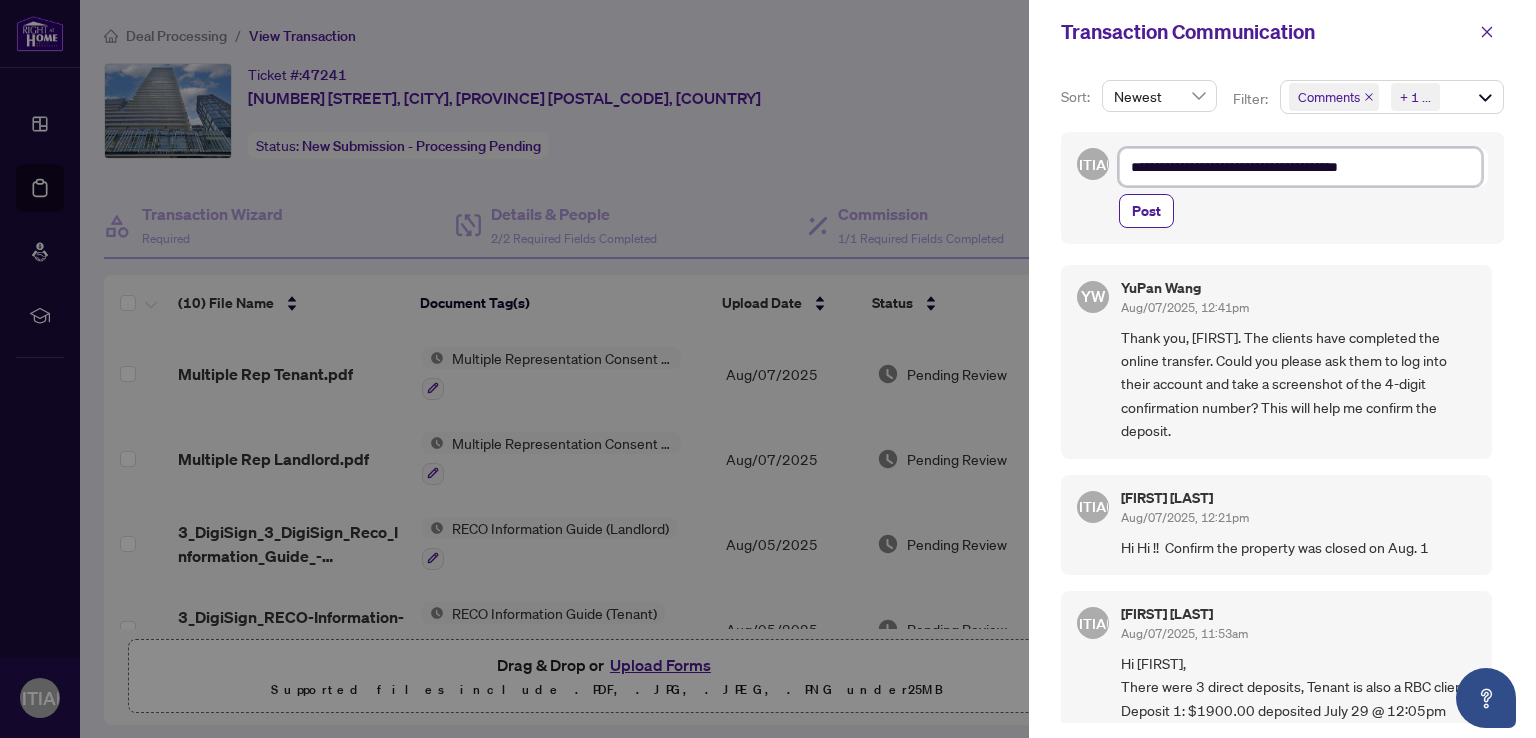 type on "**********" 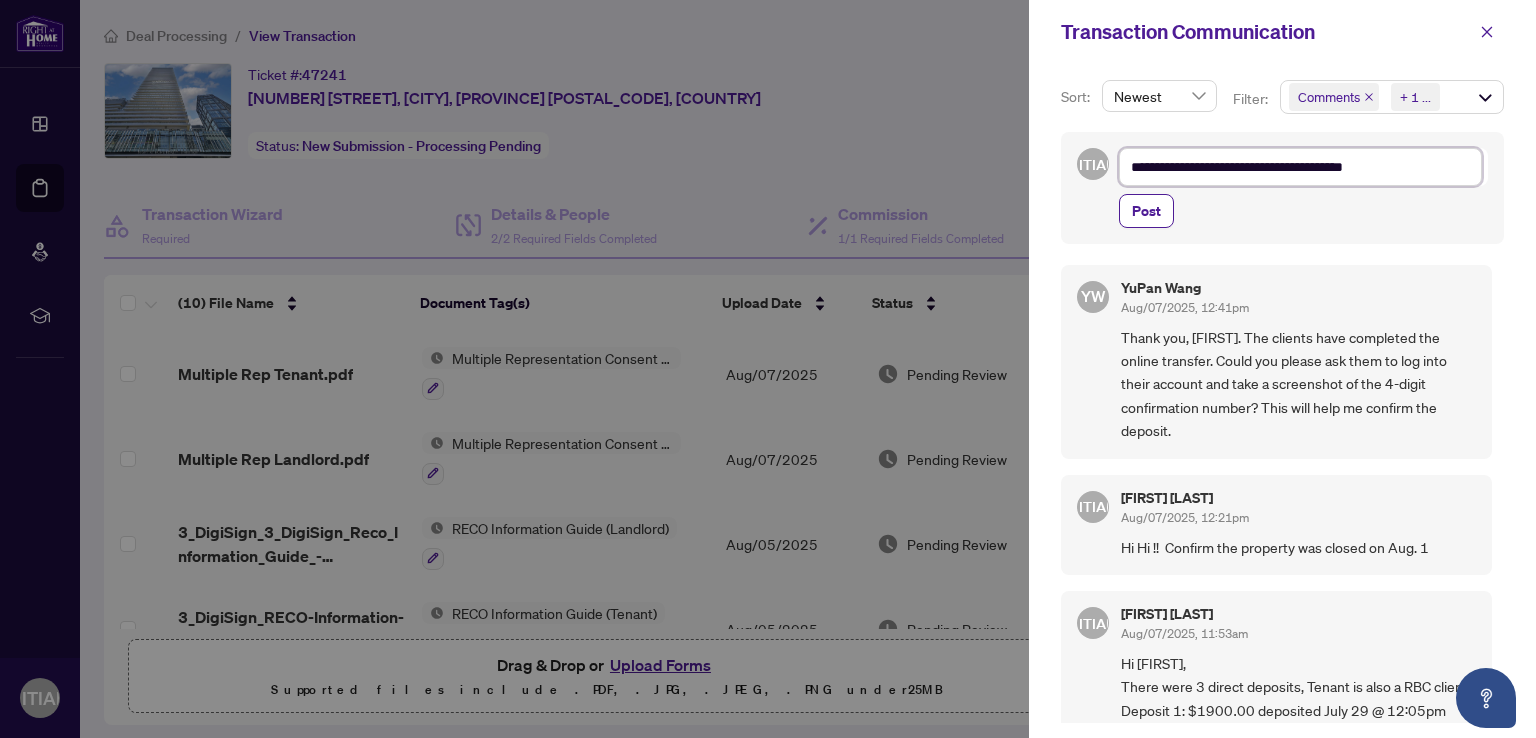 type on "**********" 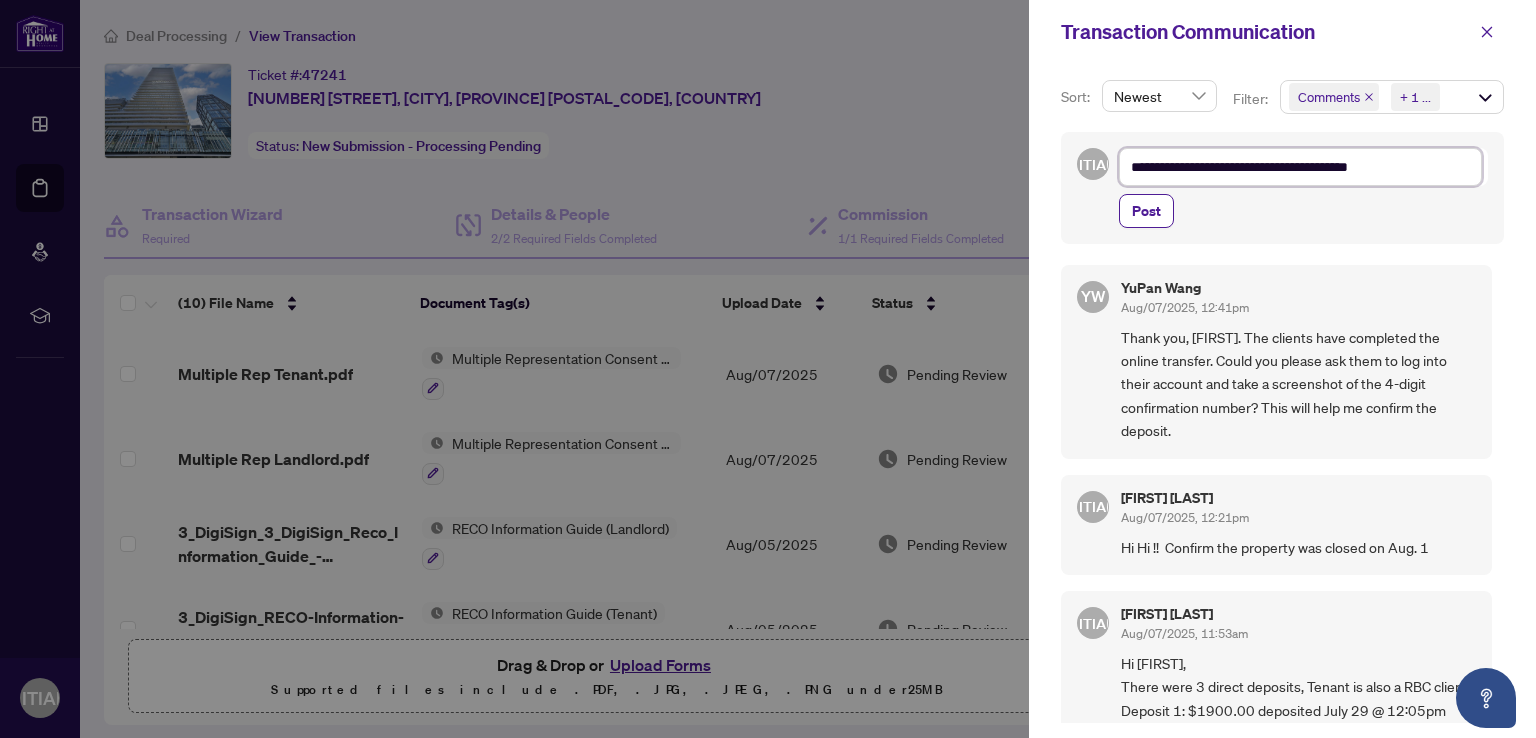 type on "**********" 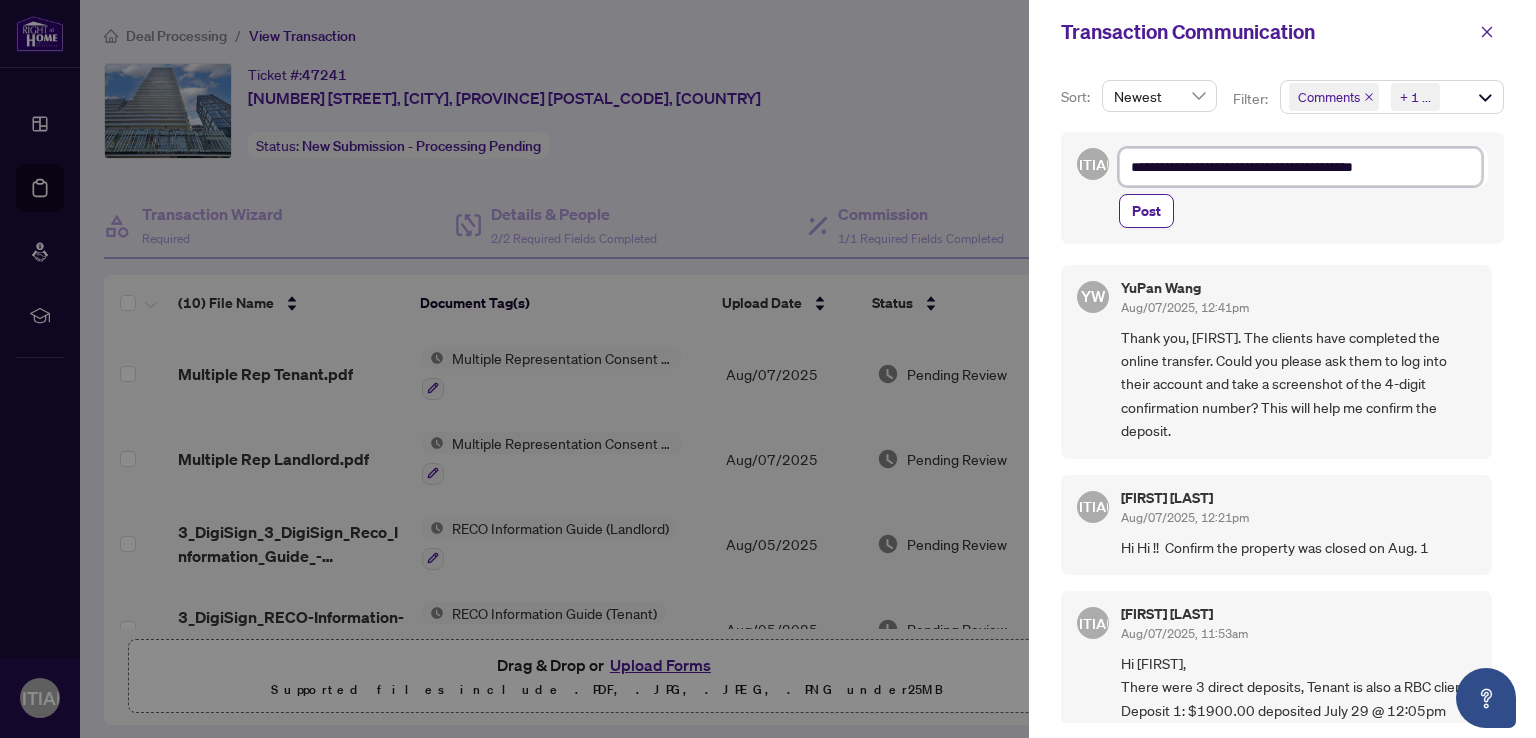 type on "**********" 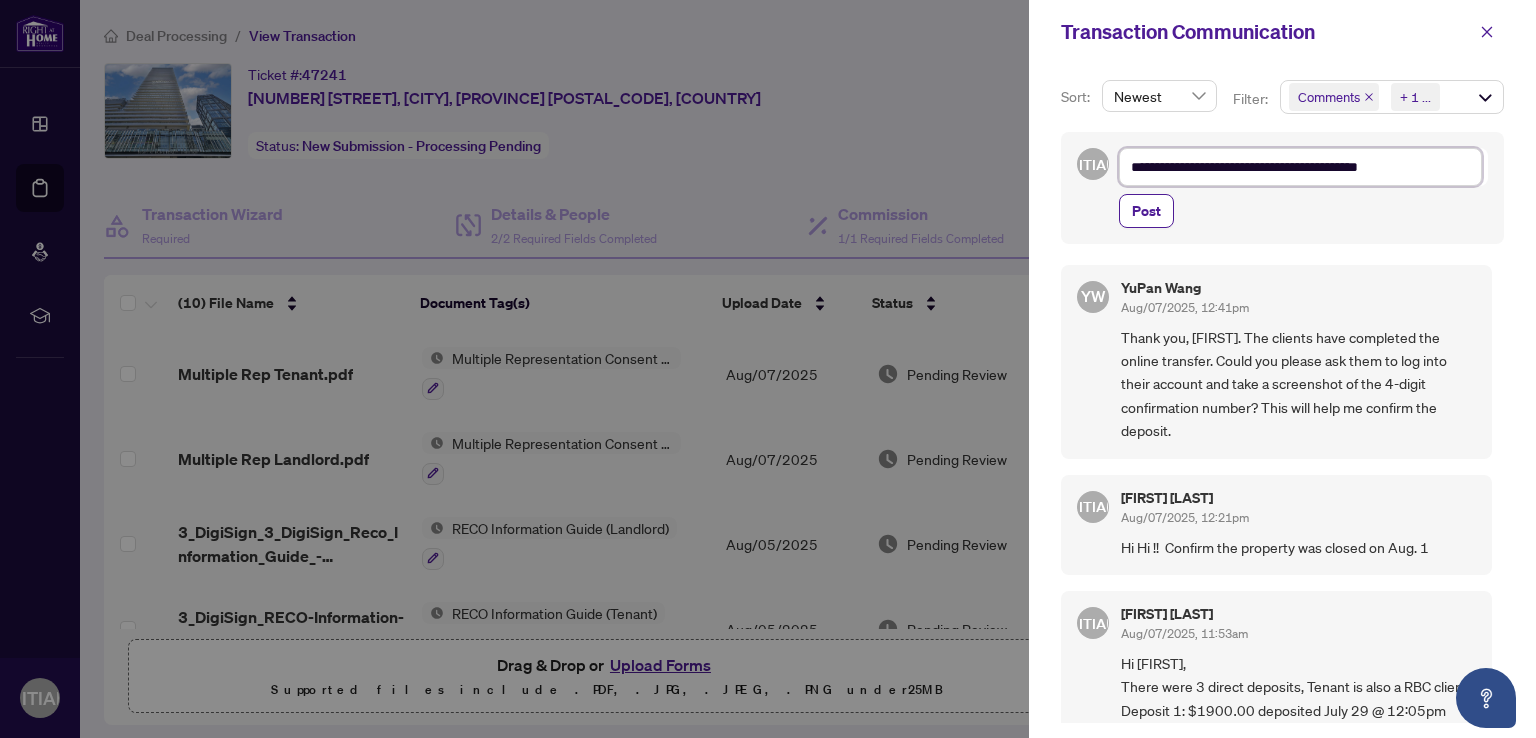 type on "**********" 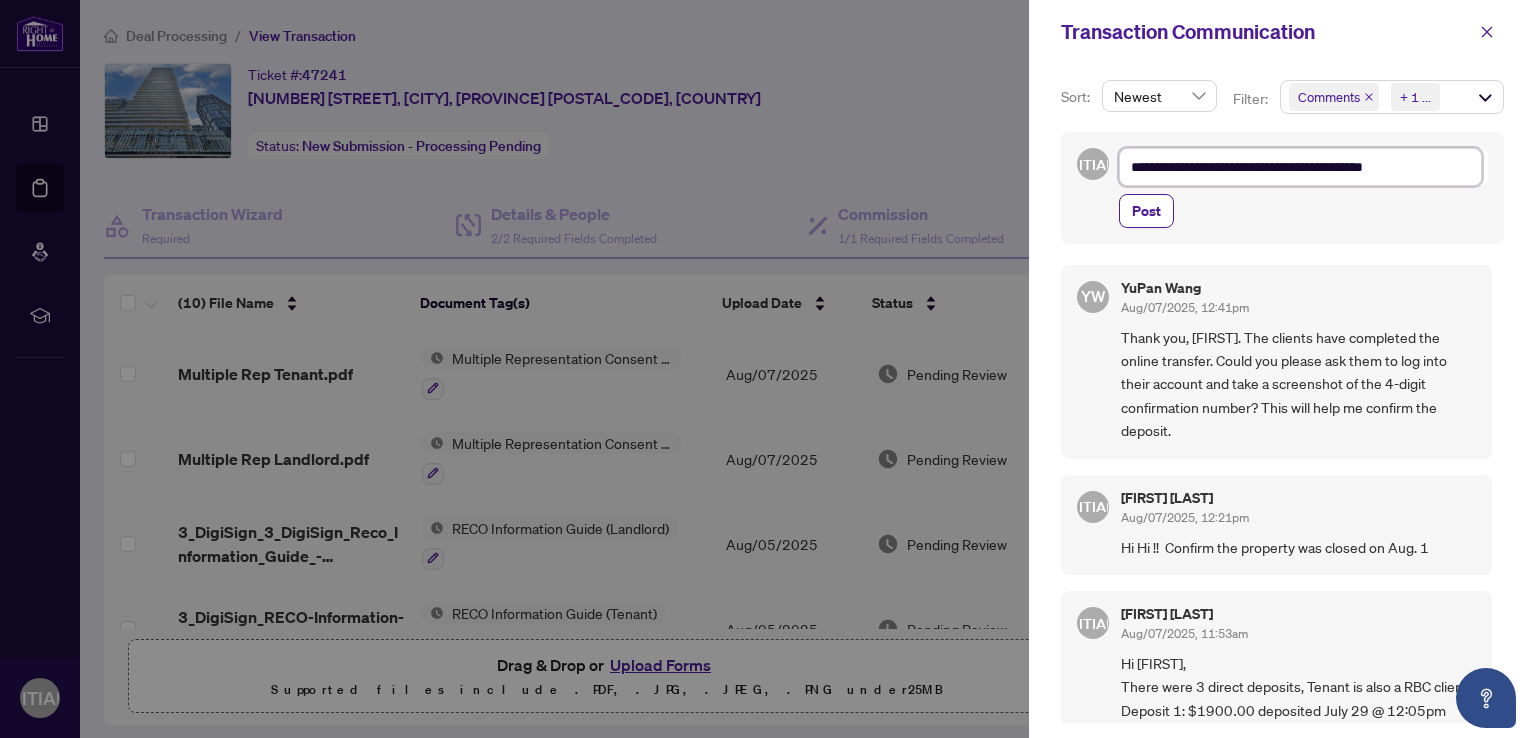 type on "**********" 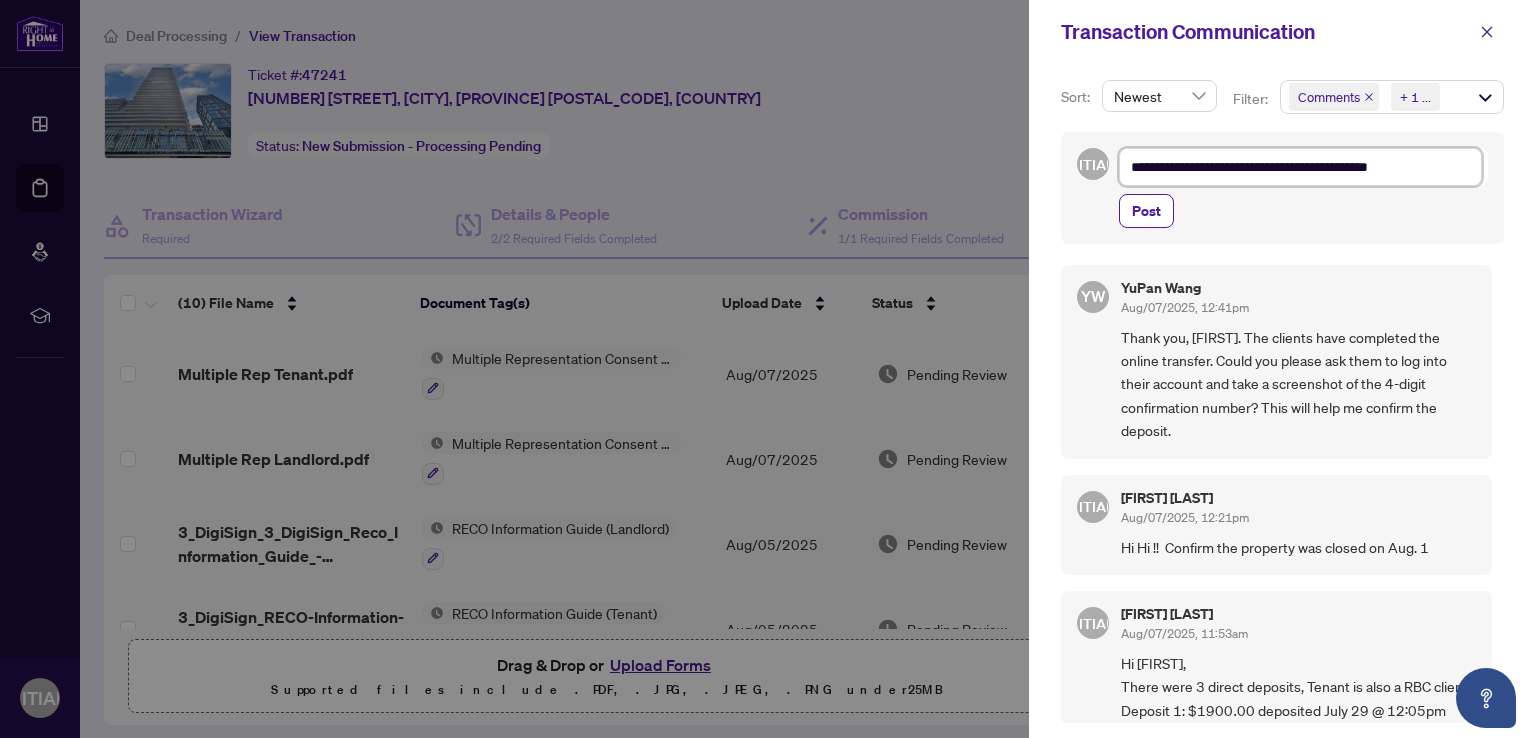 type on "**********" 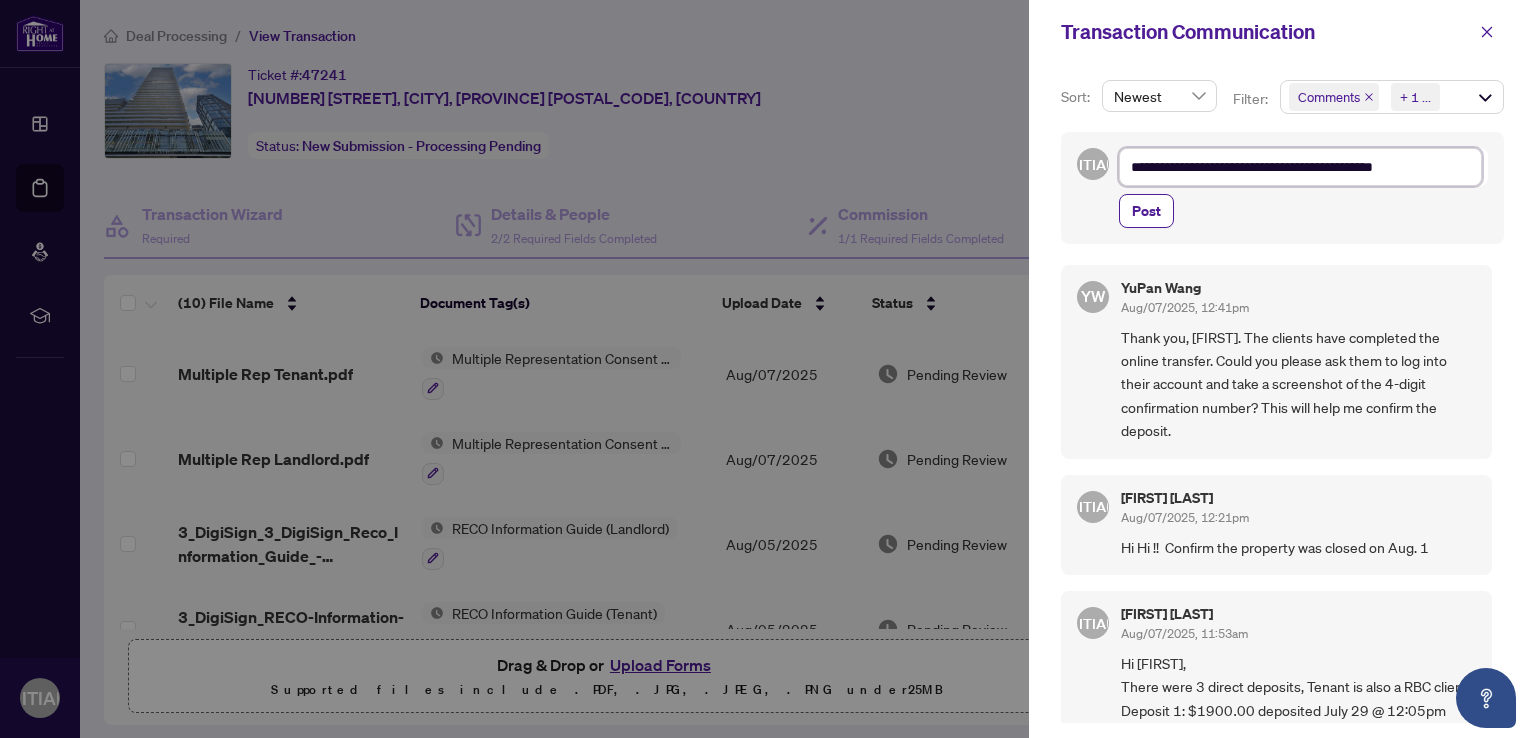 type on "**********" 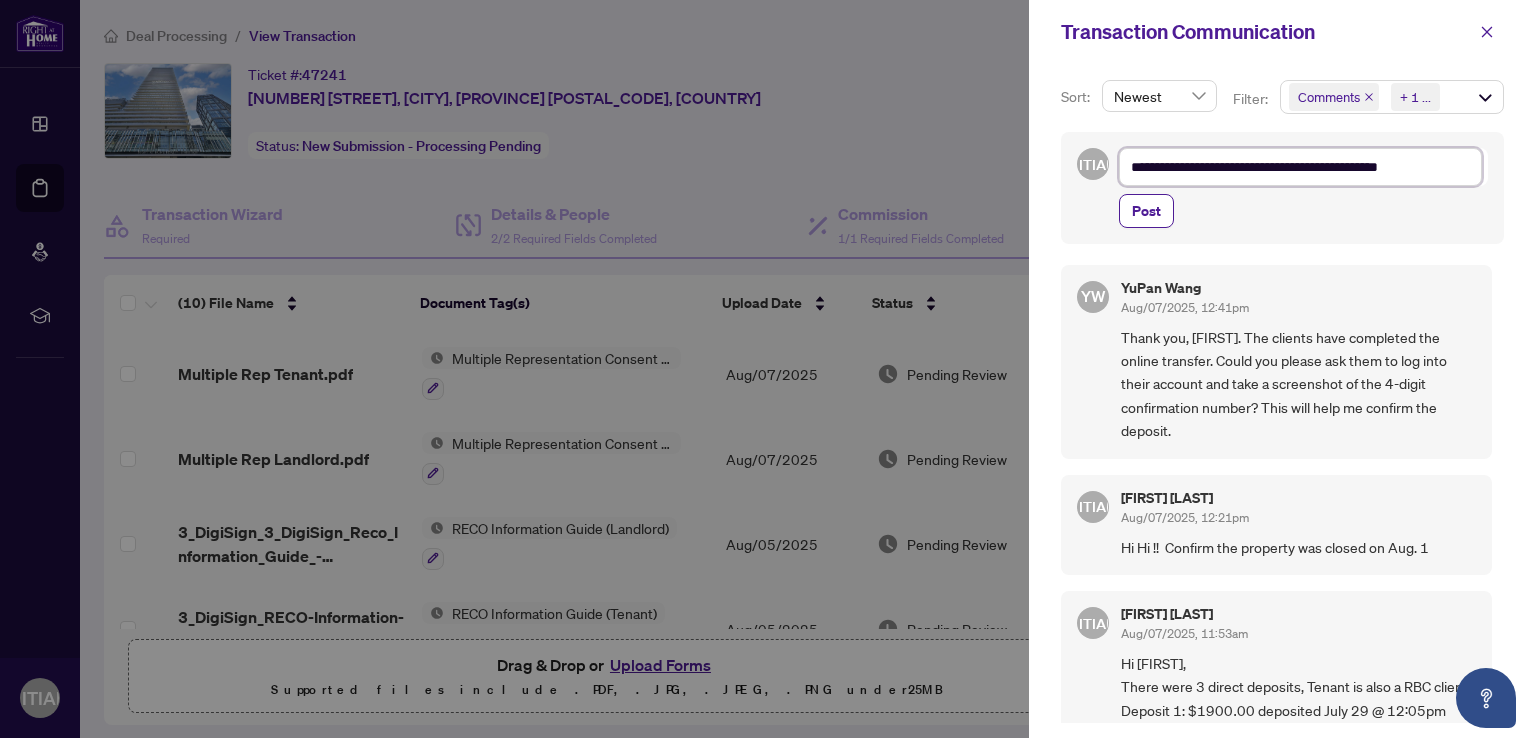type on "**********" 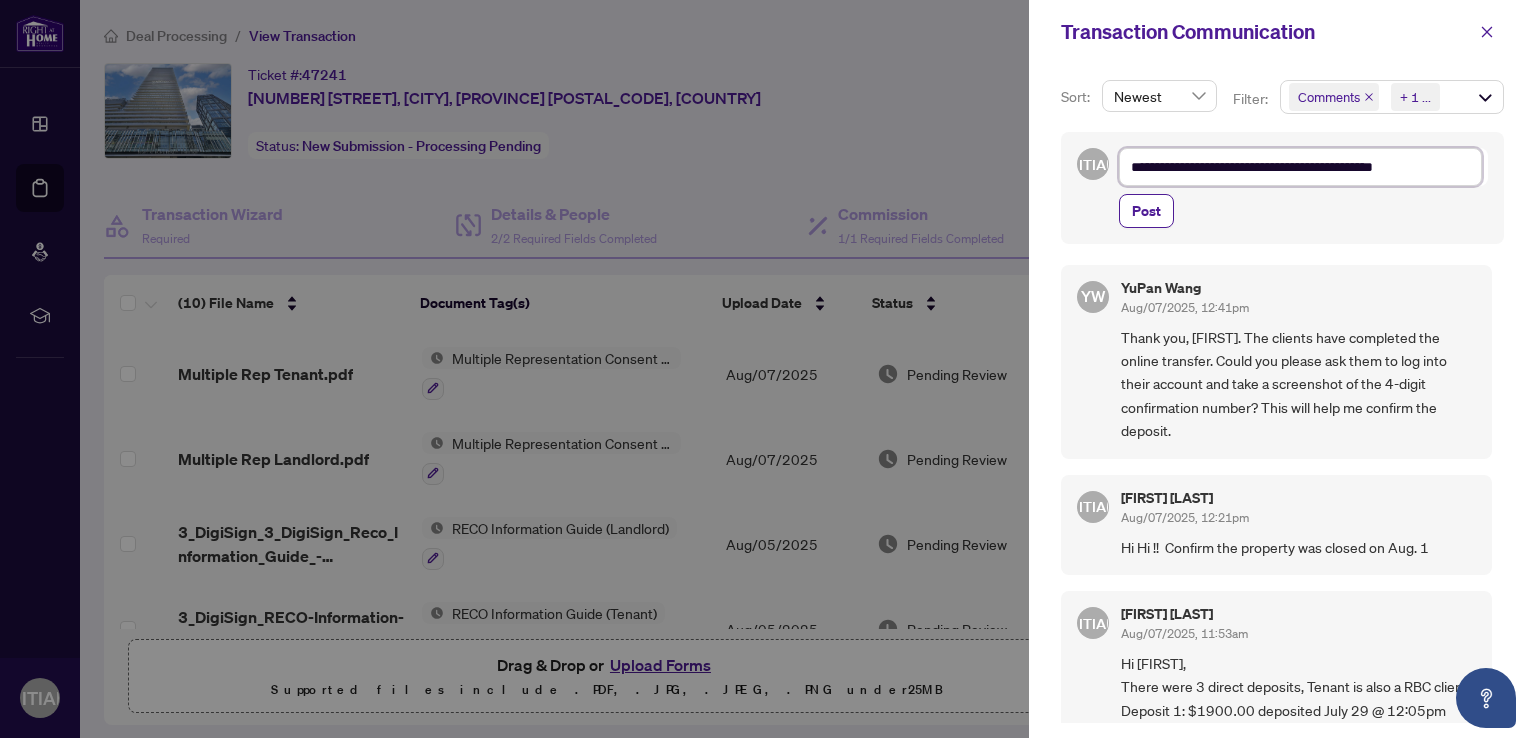 type on "**********" 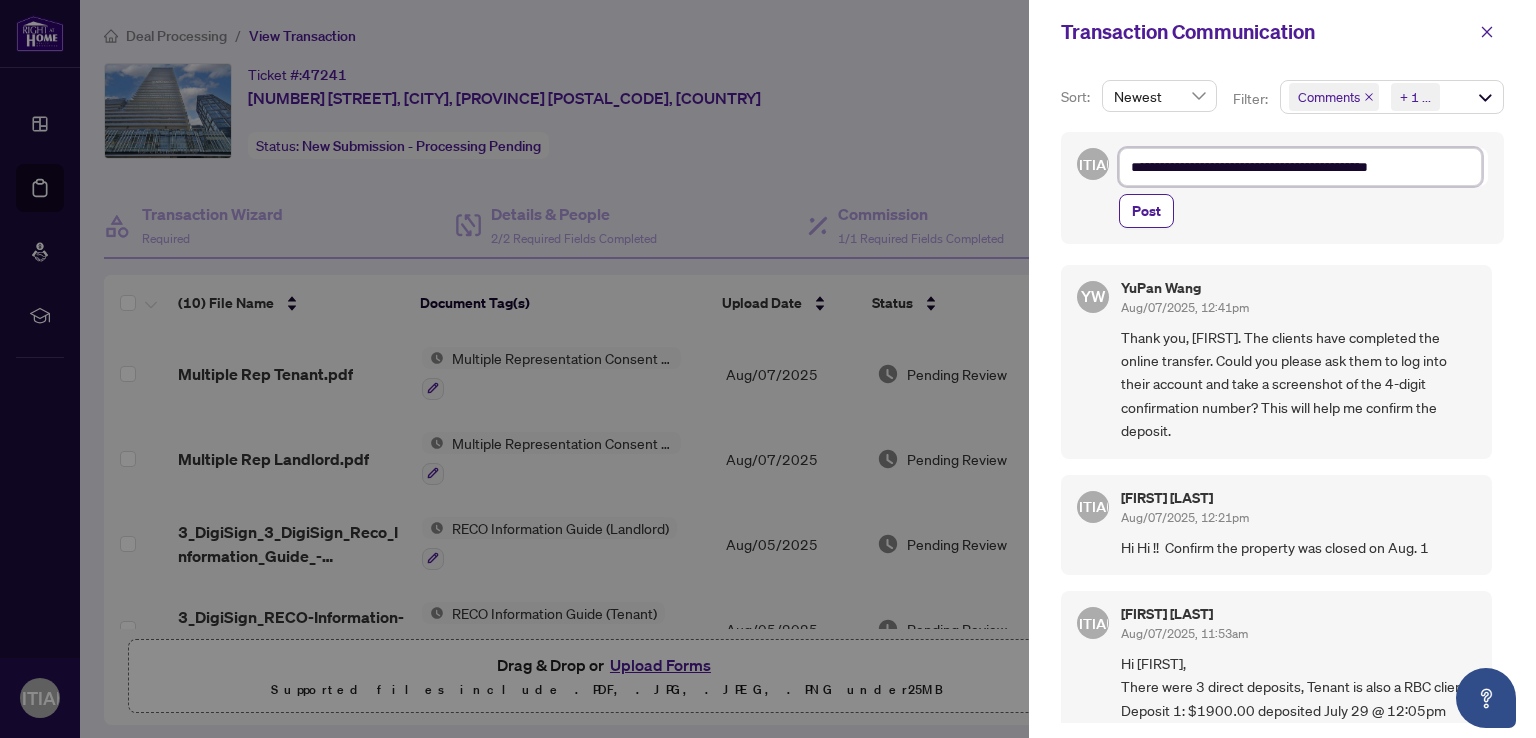 type on "**********" 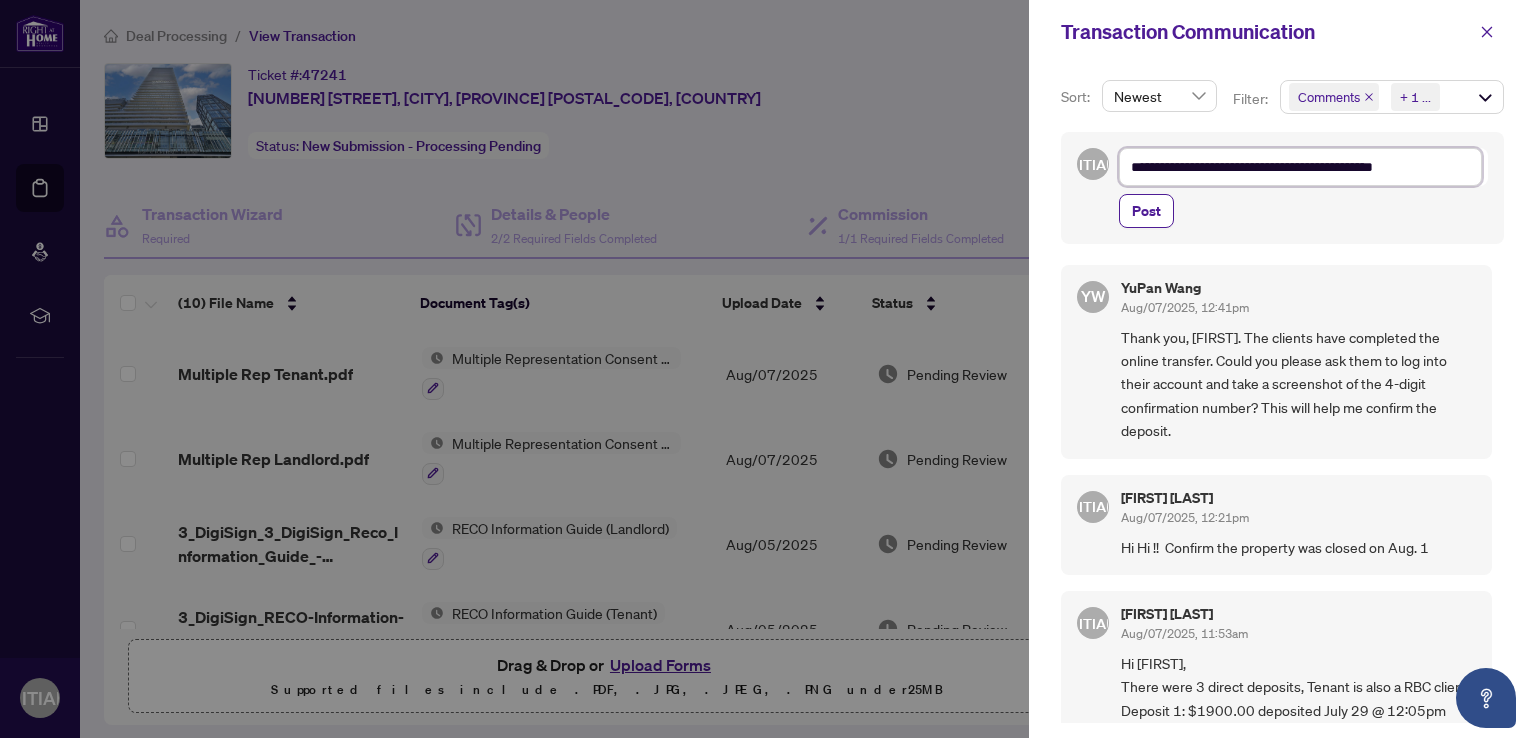 type on "**********" 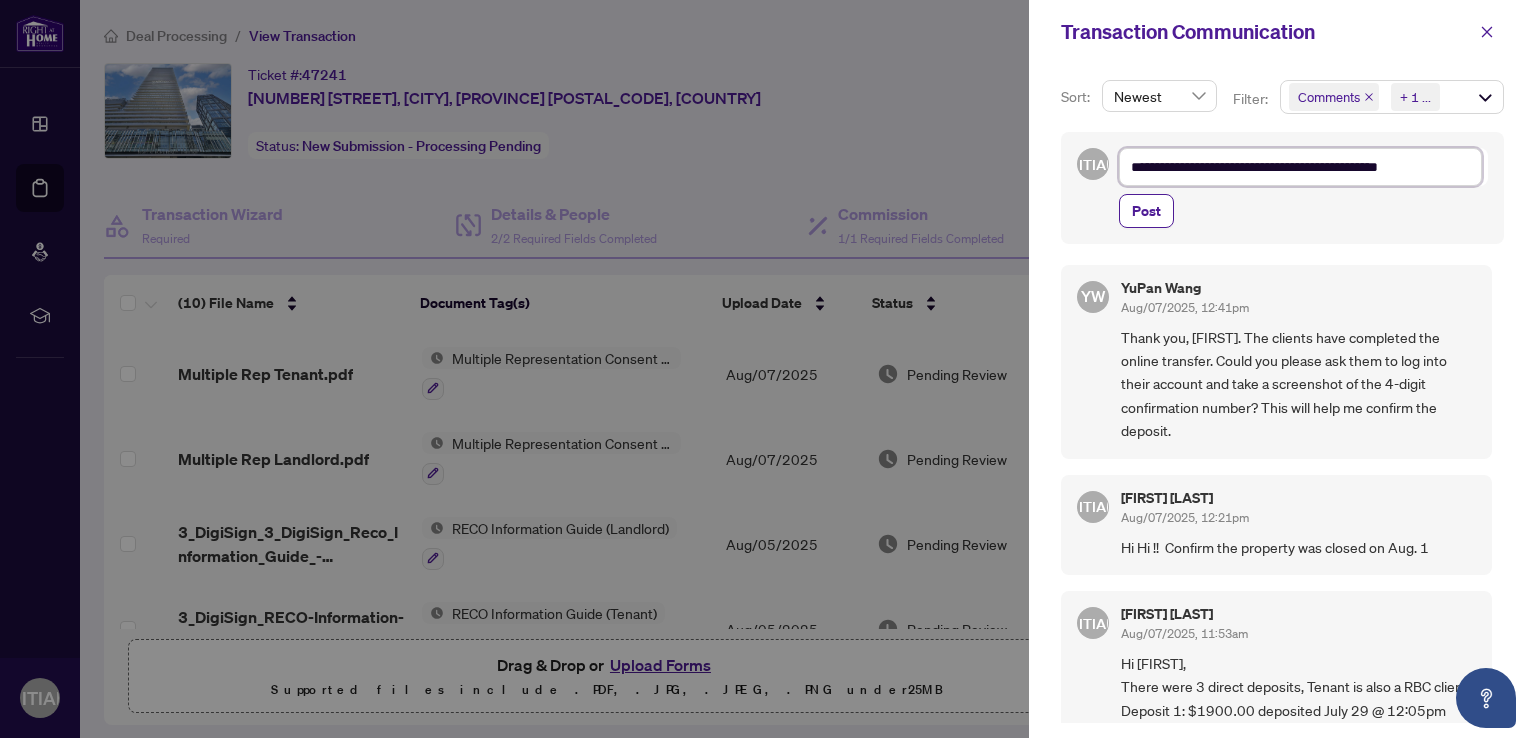 type on "**********" 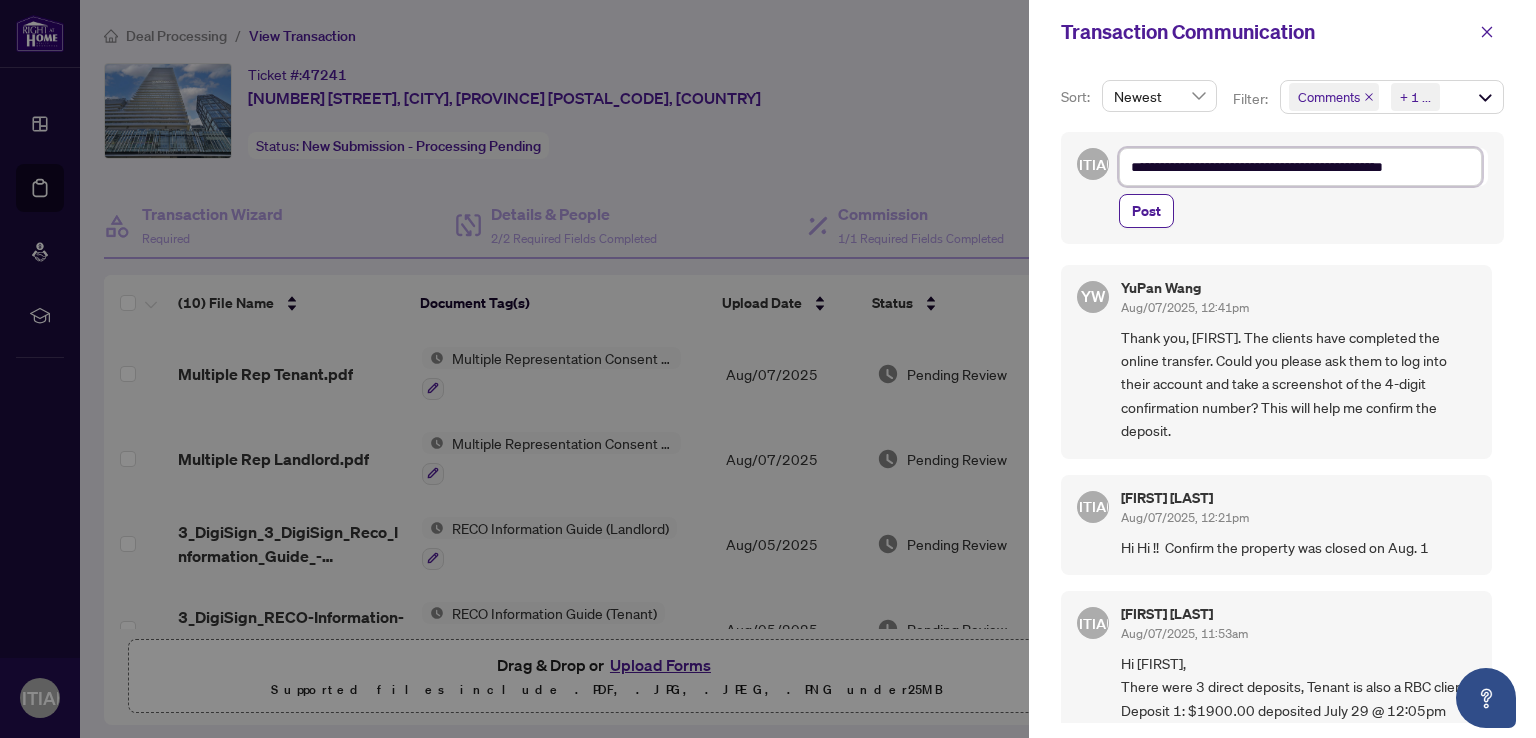 type on "**********" 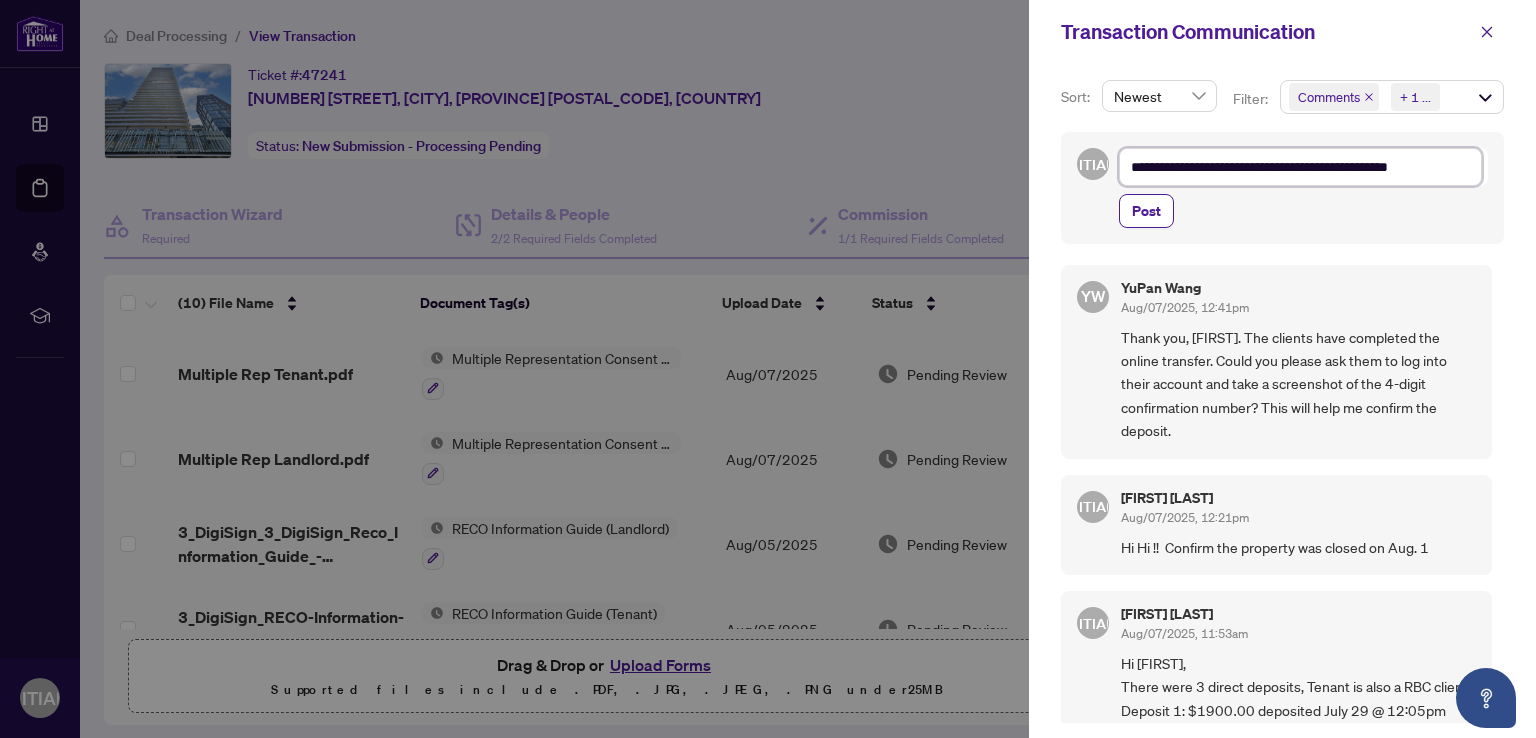 type on "**********" 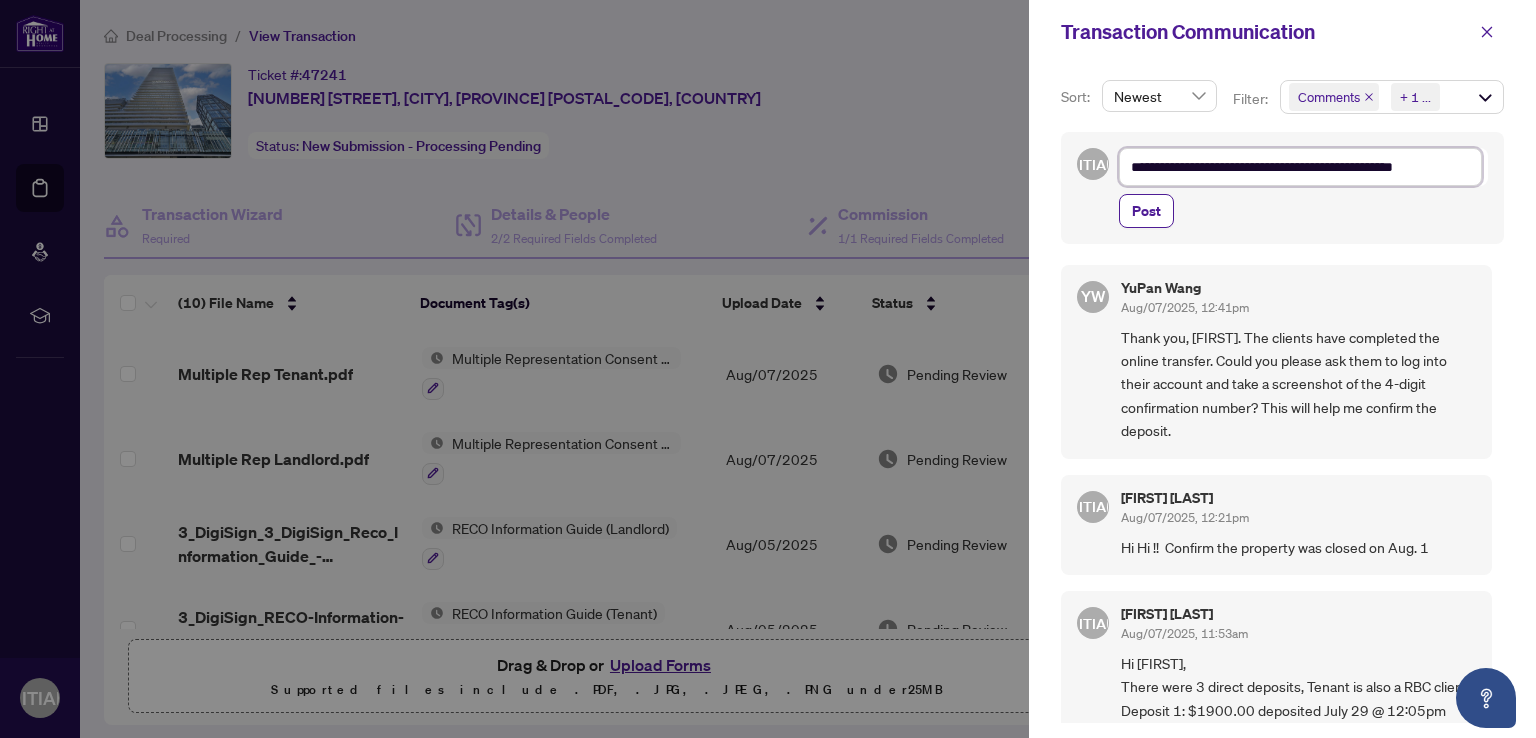 scroll, scrollTop: 24, scrollLeft: 0, axis: vertical 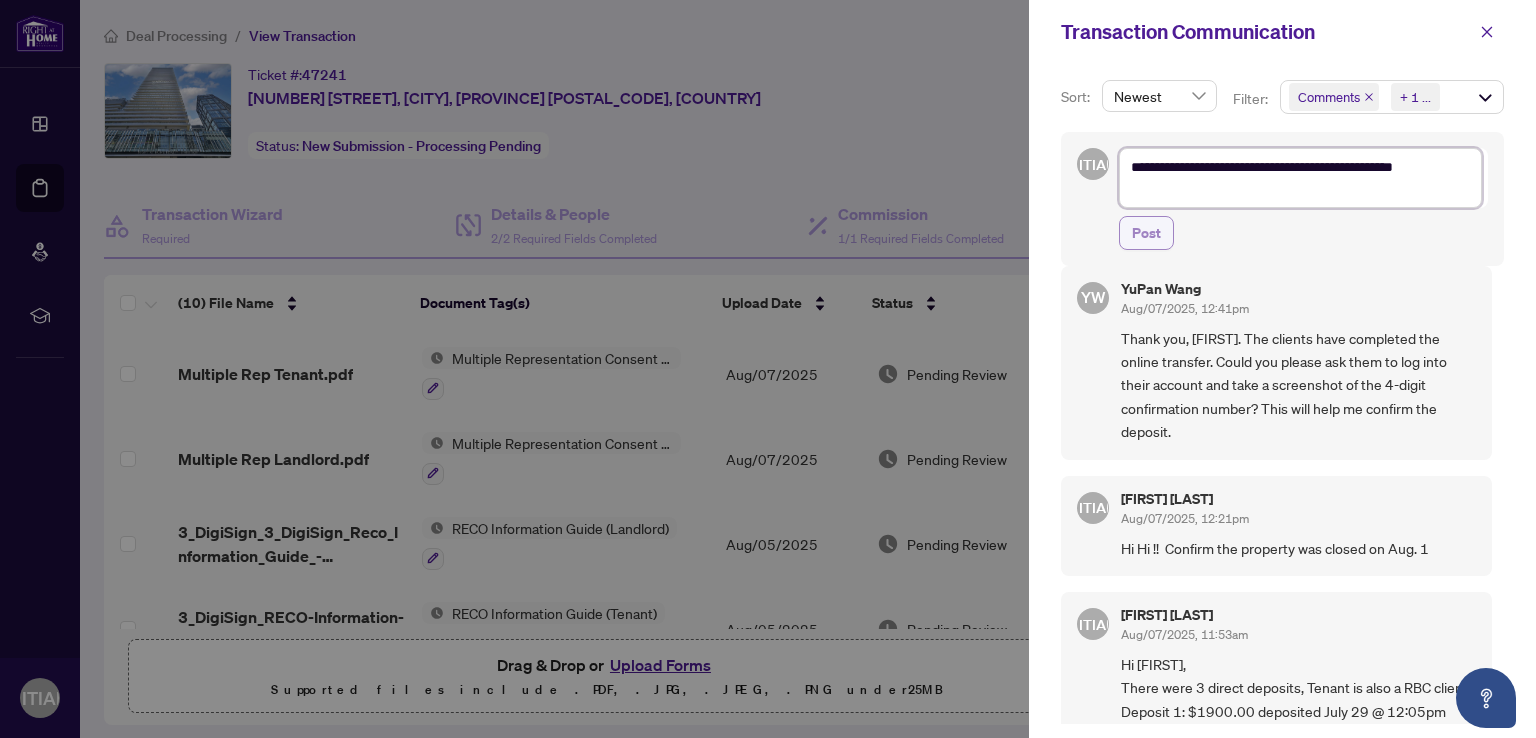 type on "**********" 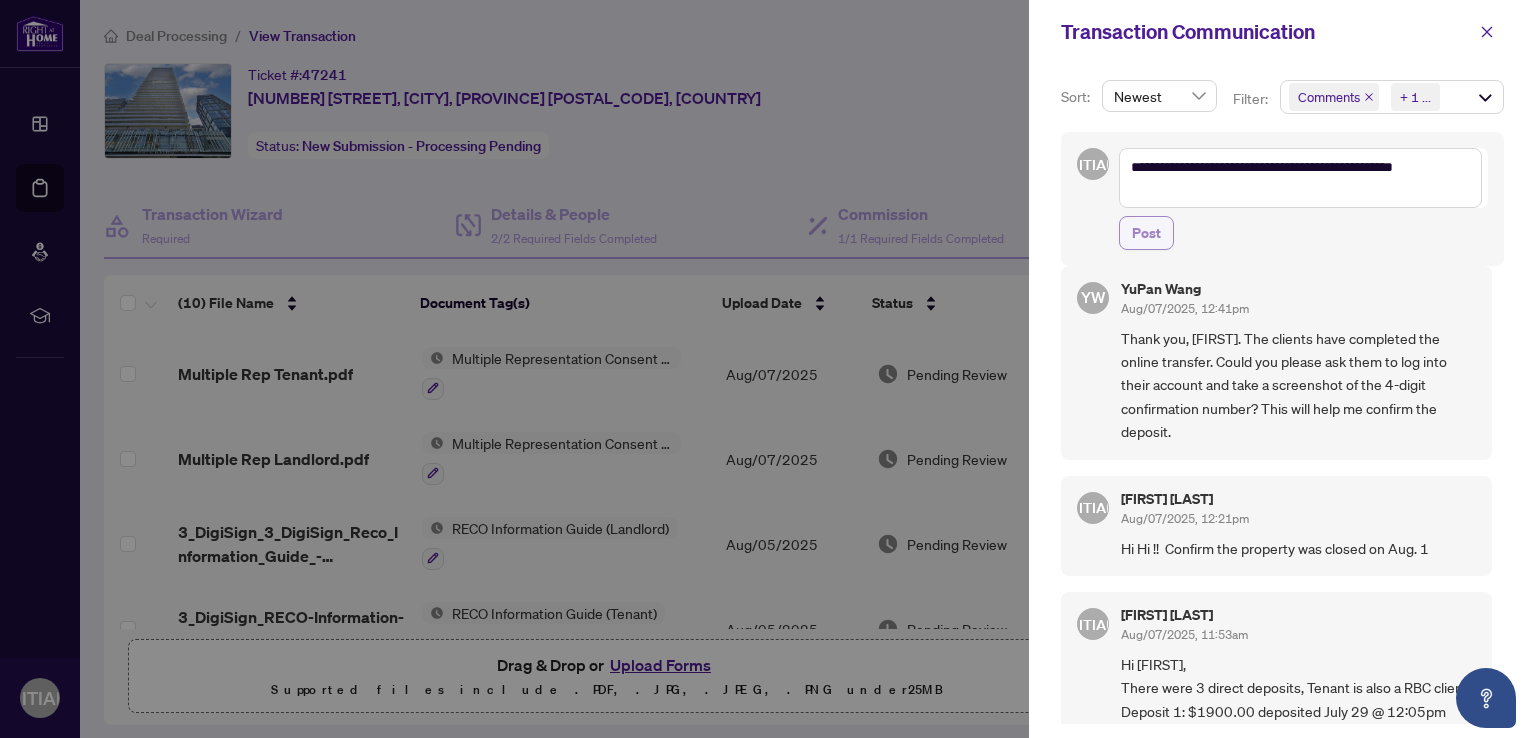 click on "Post" at bounding box center (1146, 233) 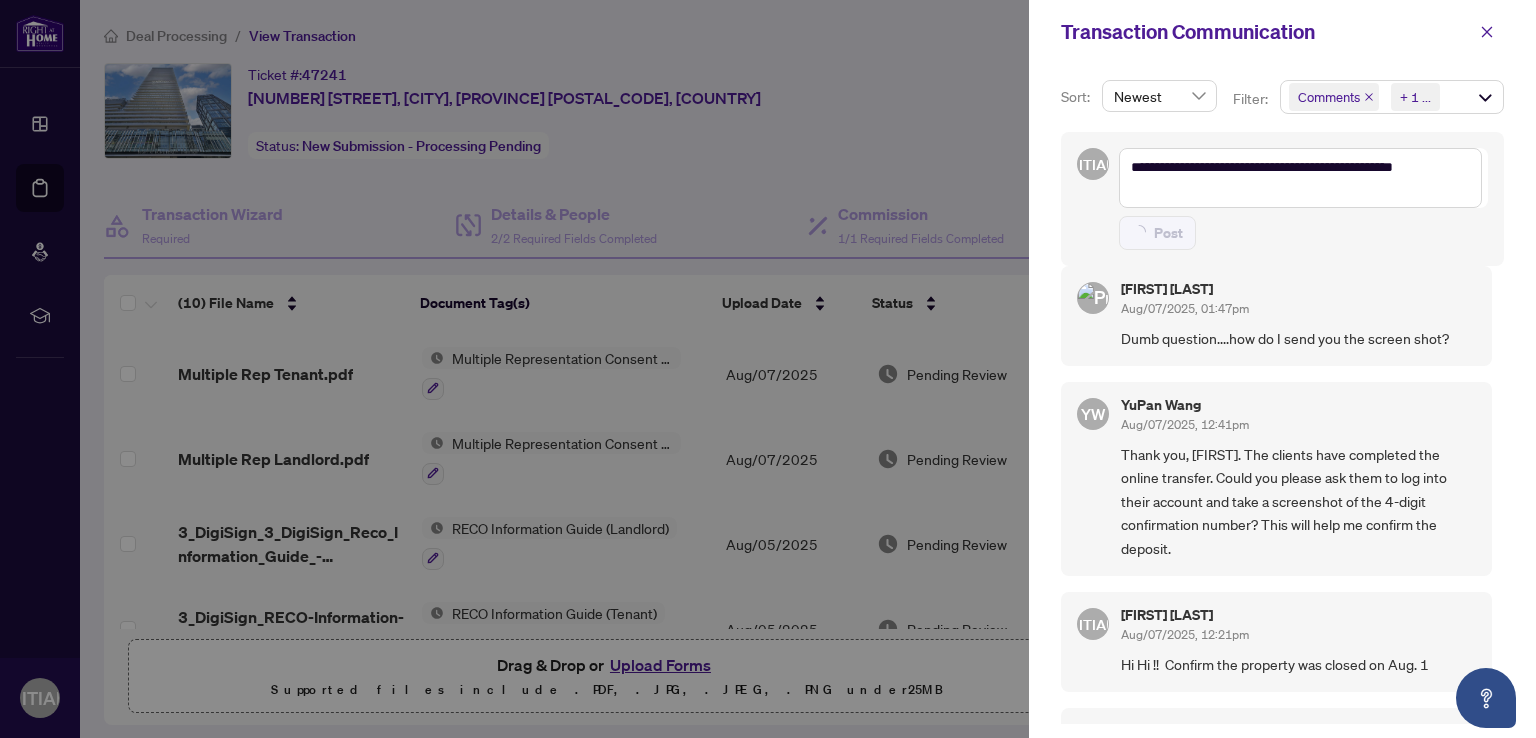 type on "**********" 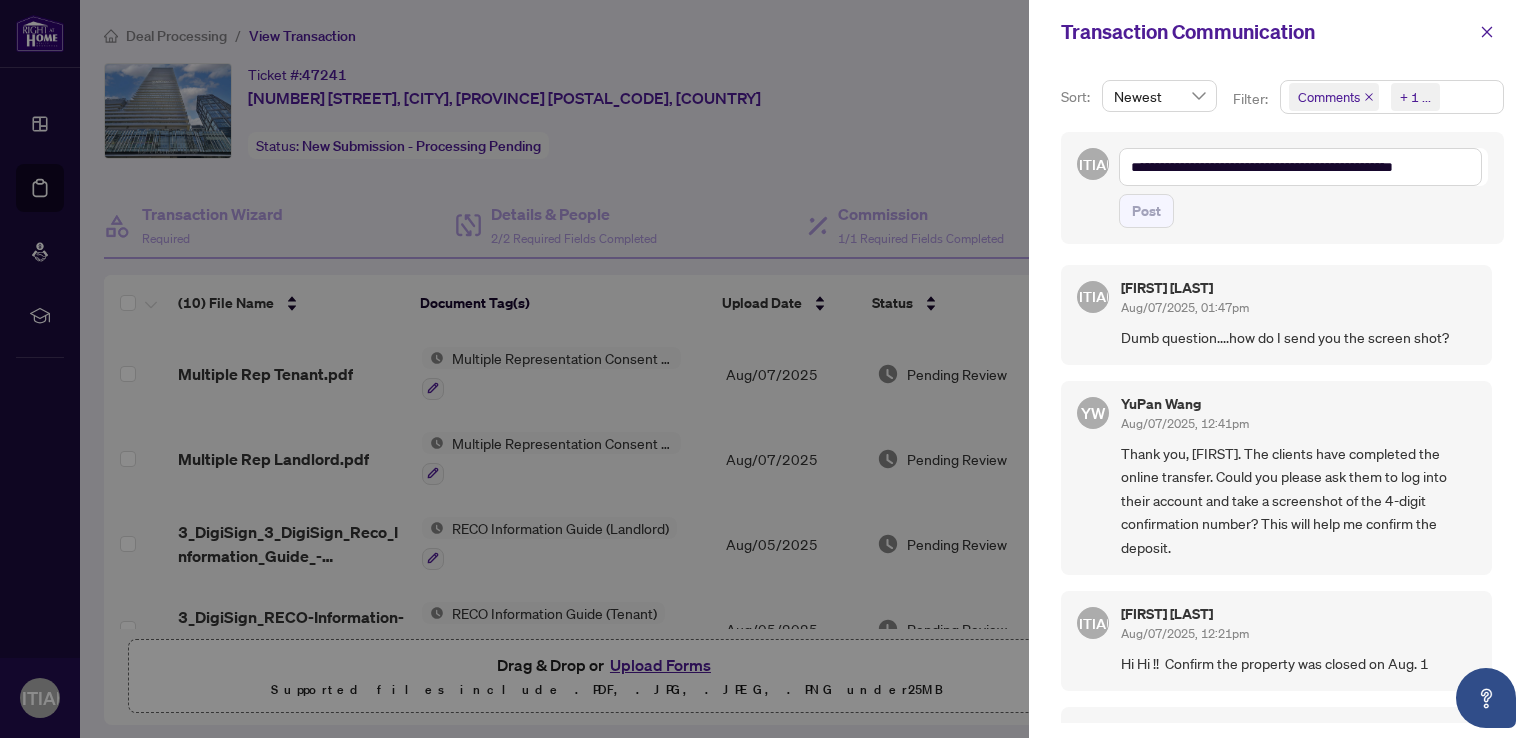 click on "Comments Requirements + 1 ..." at bounding box center (1392, 97) 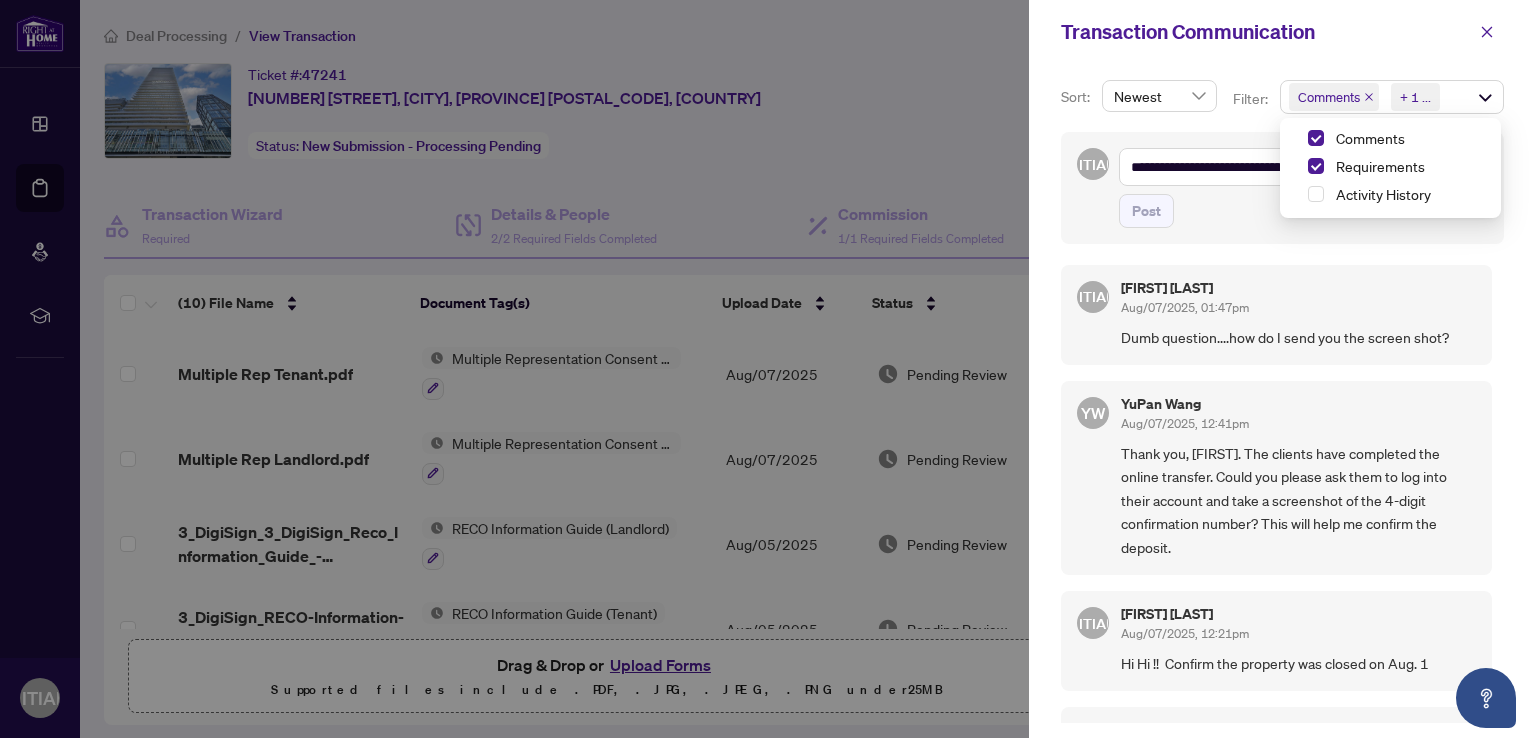 click on "**********" at bounding box center (1282, 188) 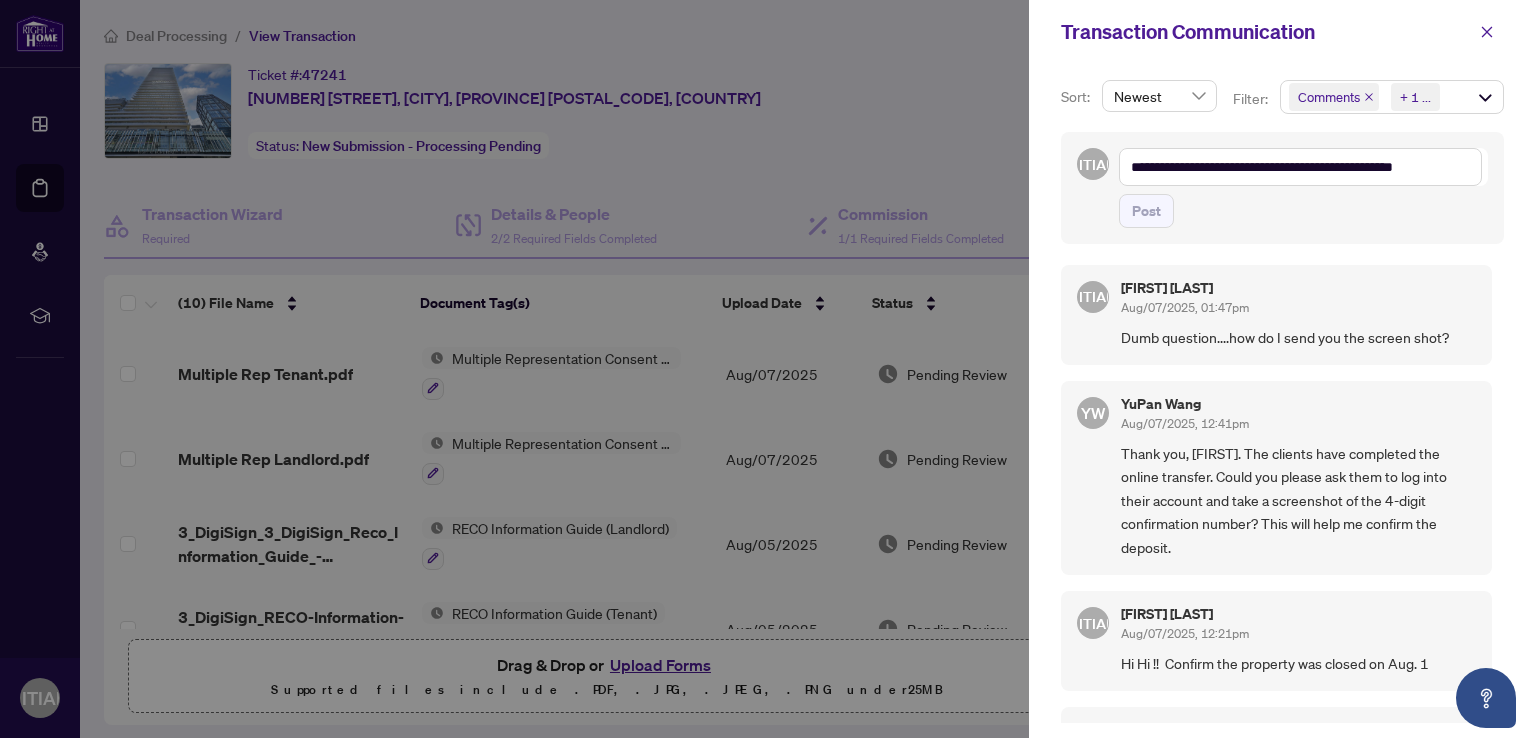 click at bounding box center [768, 369] 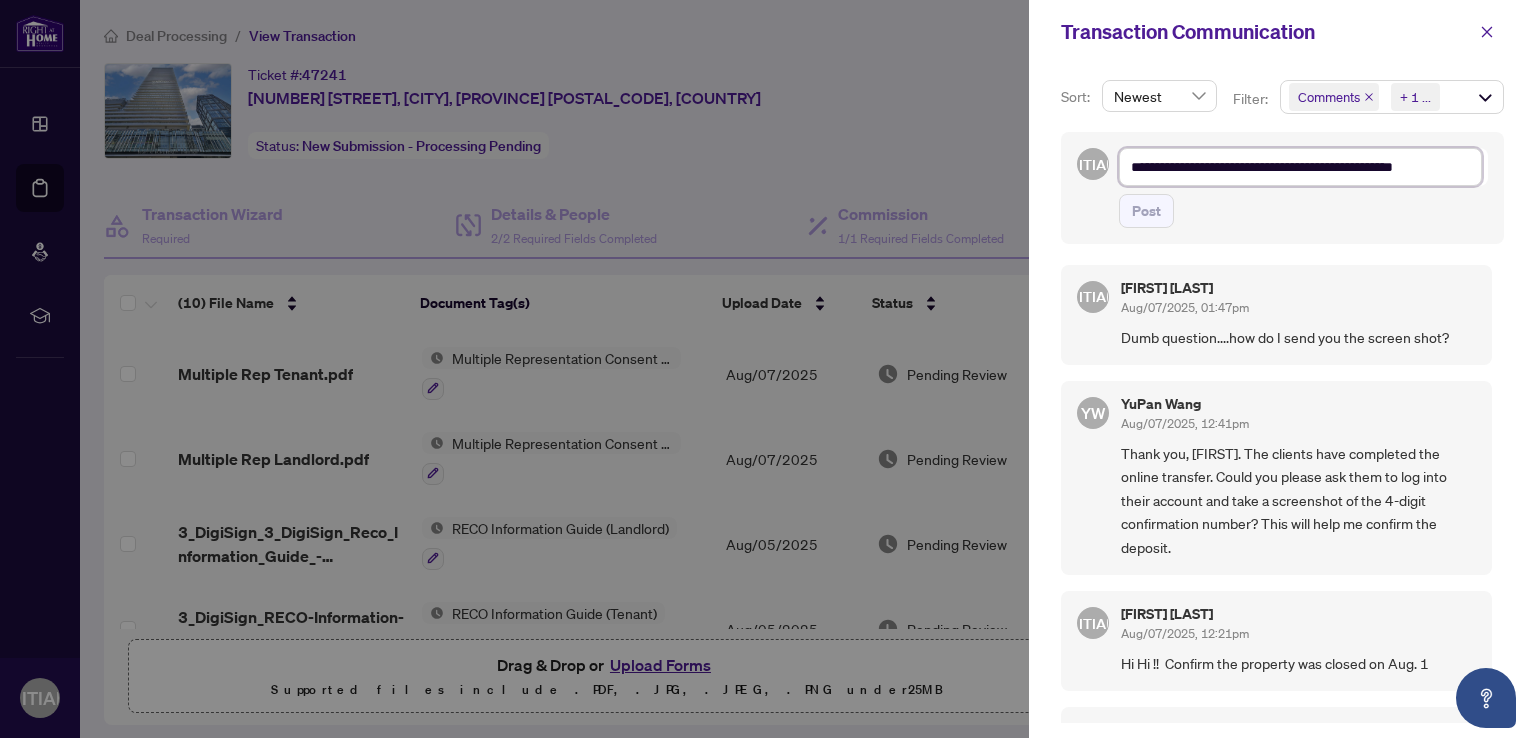 click on "**********" at bounding box center (1300, 167) 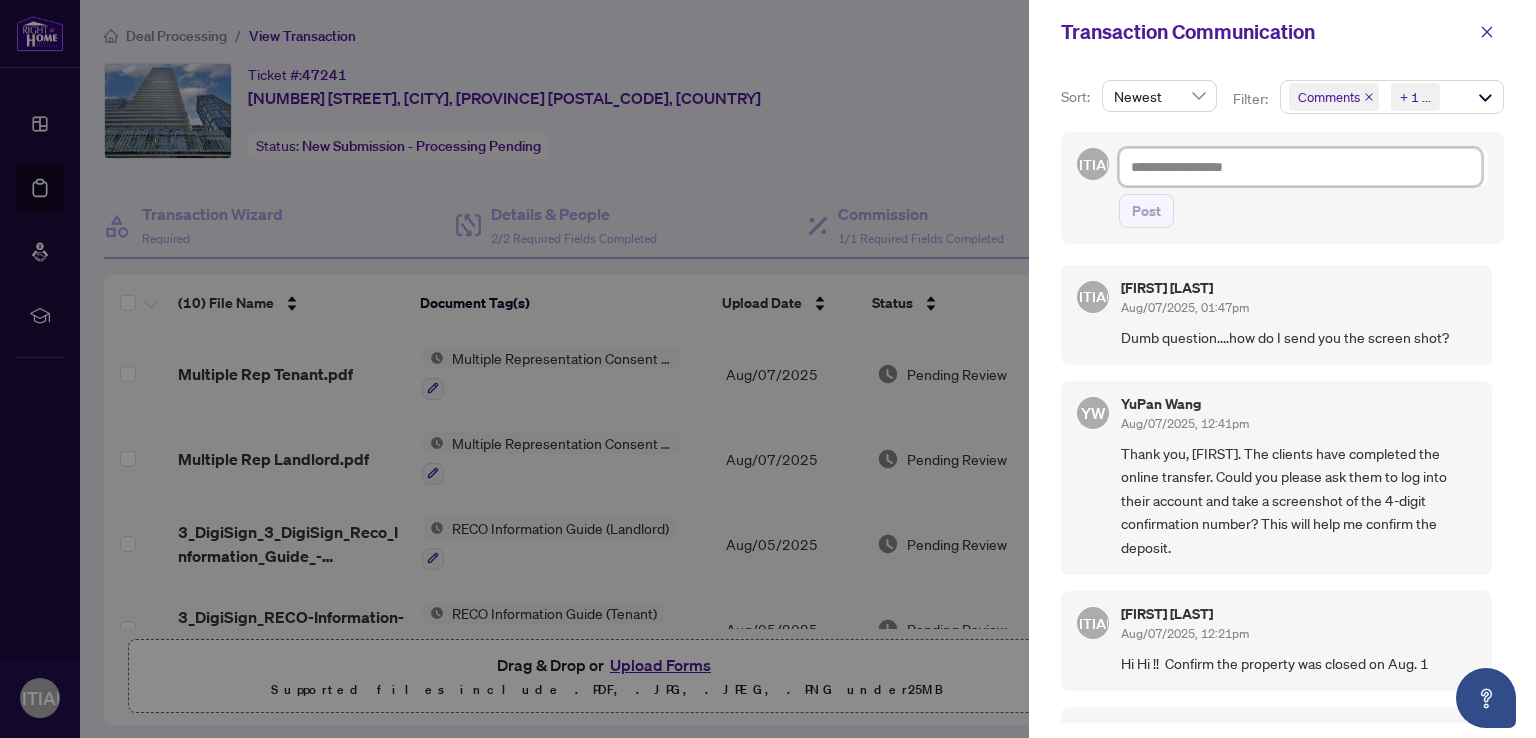 type on "*" 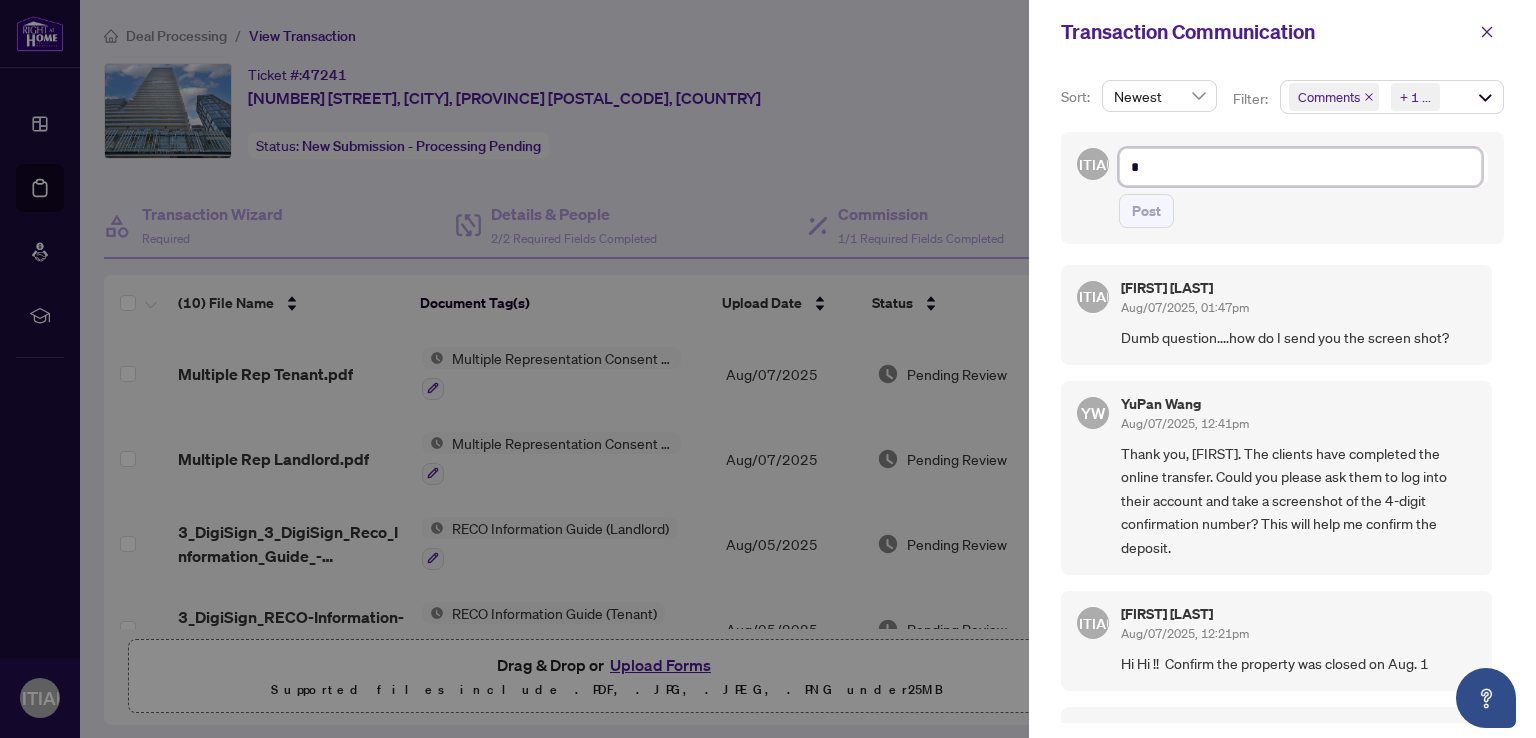 type on "*" 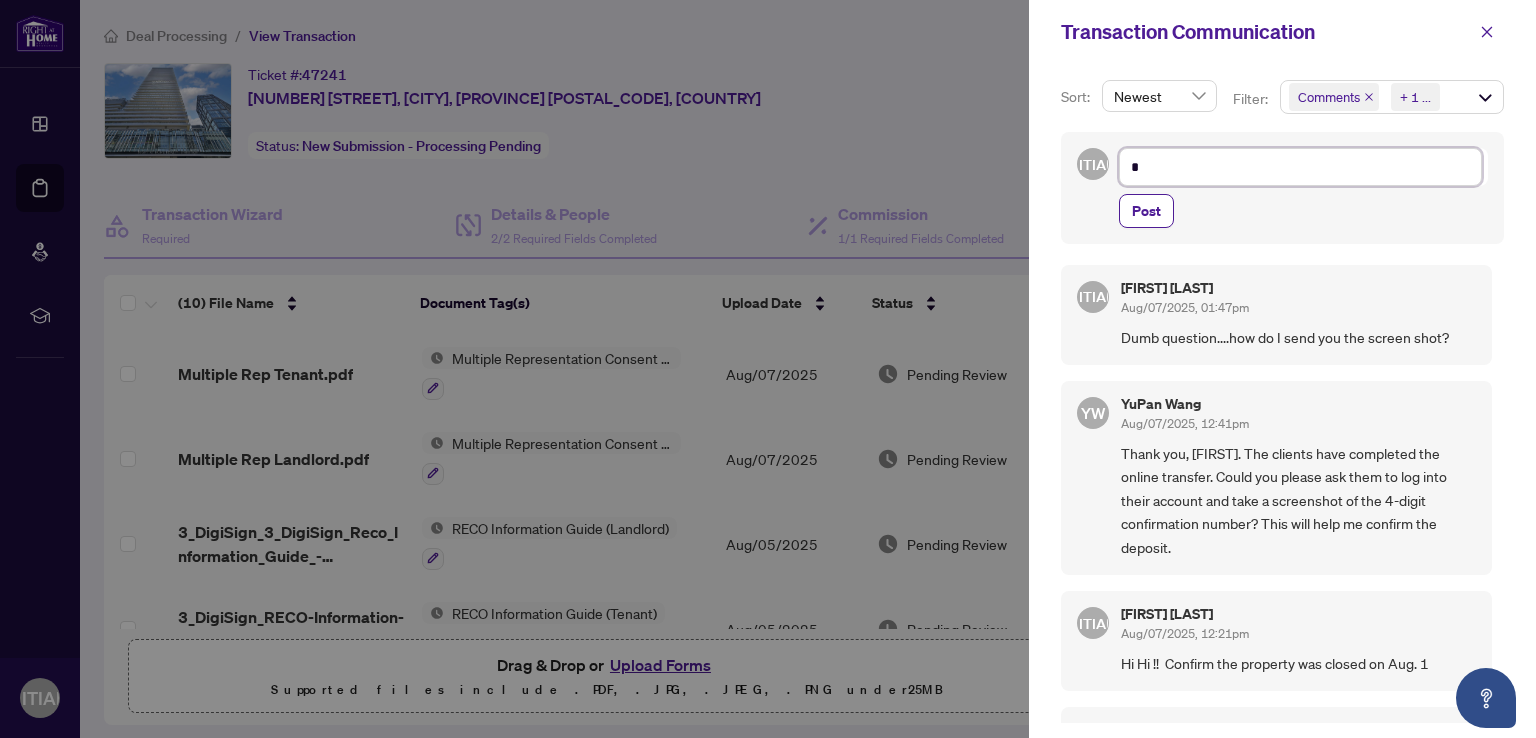 type on "*" 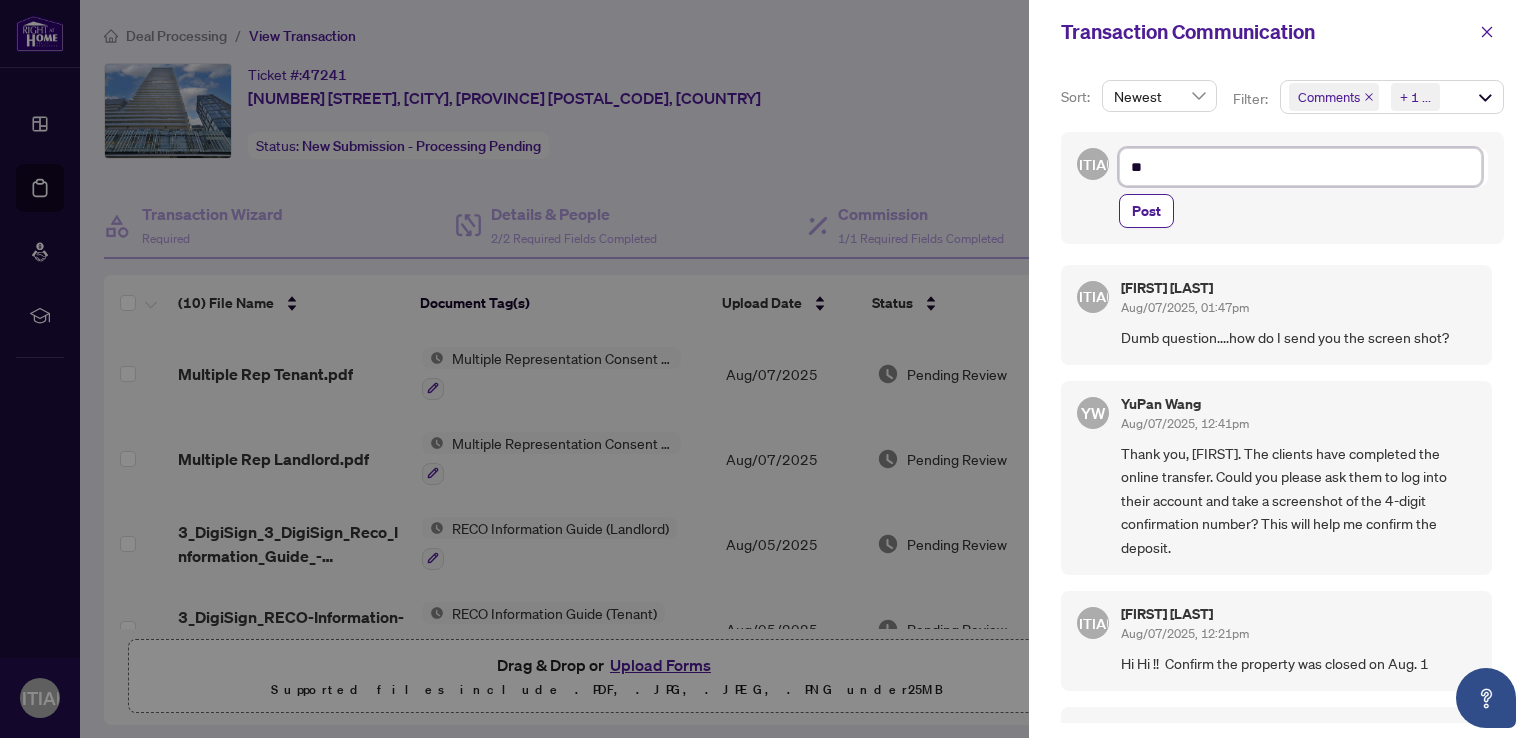 type on "***" 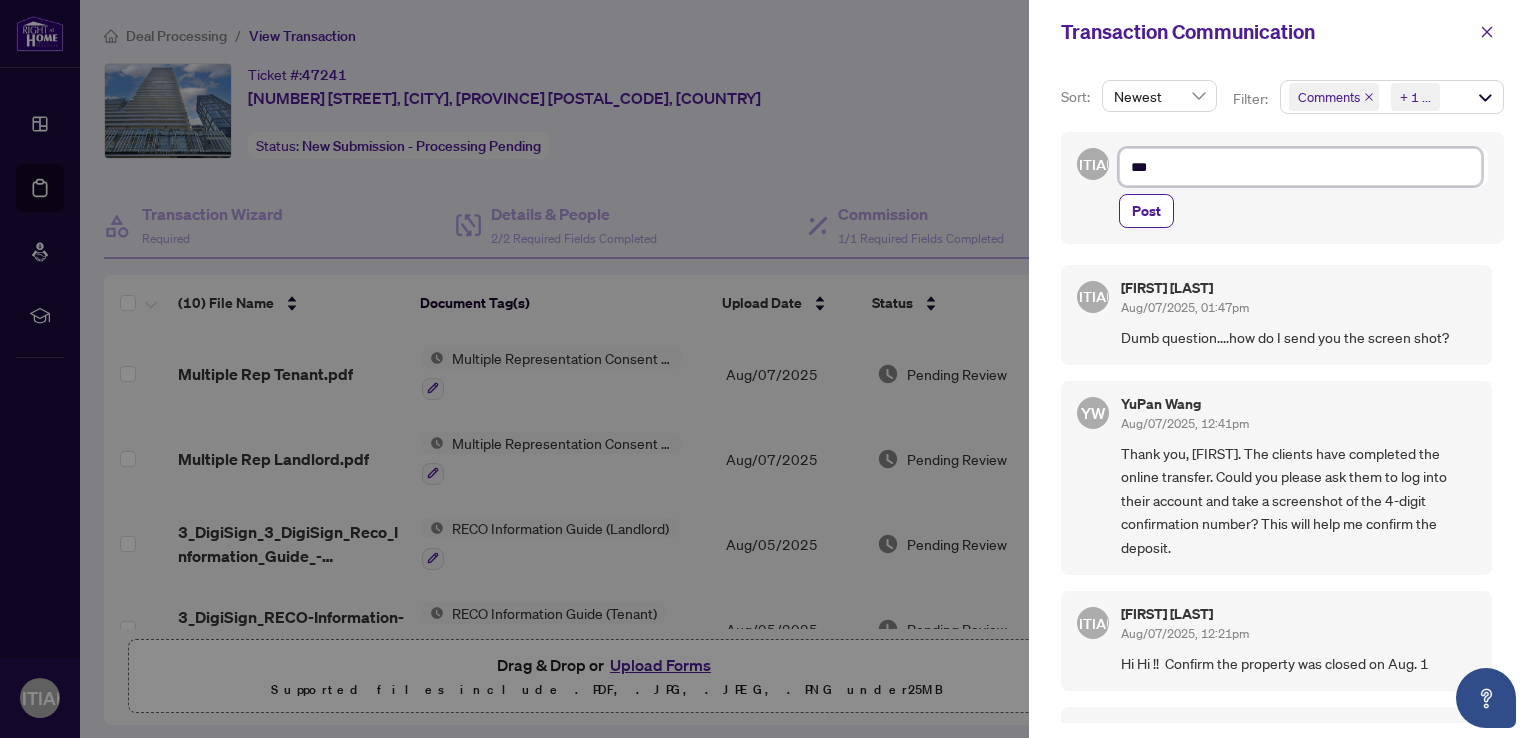 type on "****" 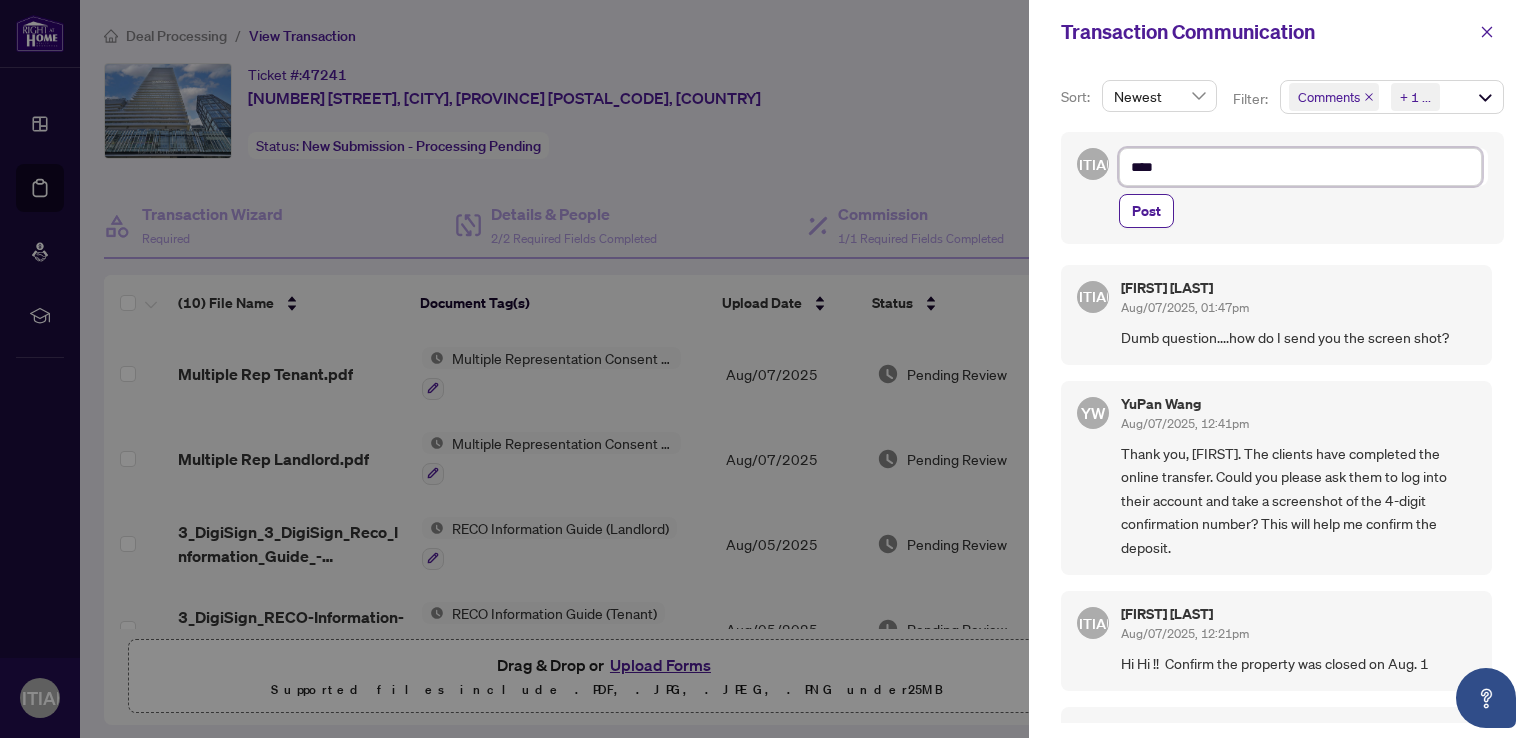 type on "****" 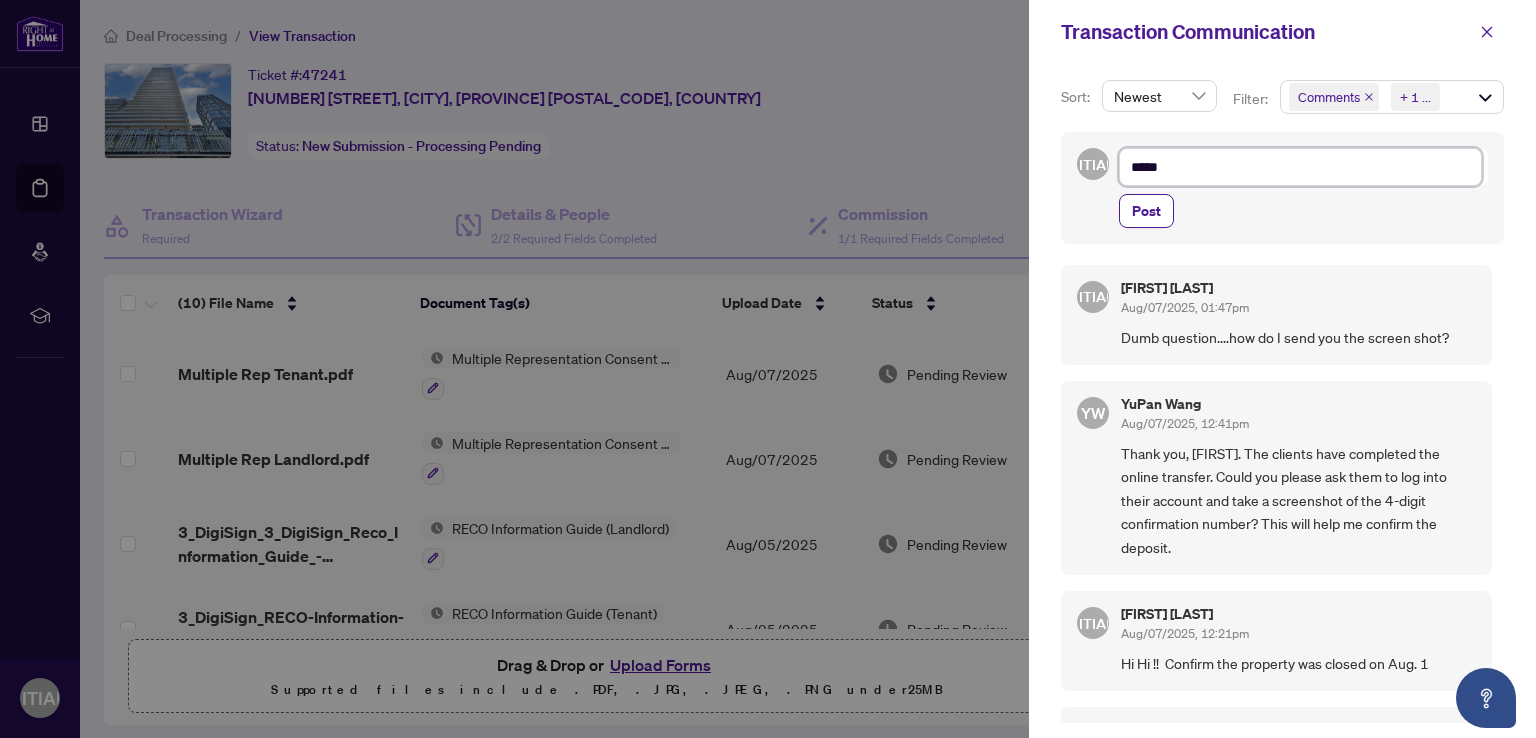 type on "*****" 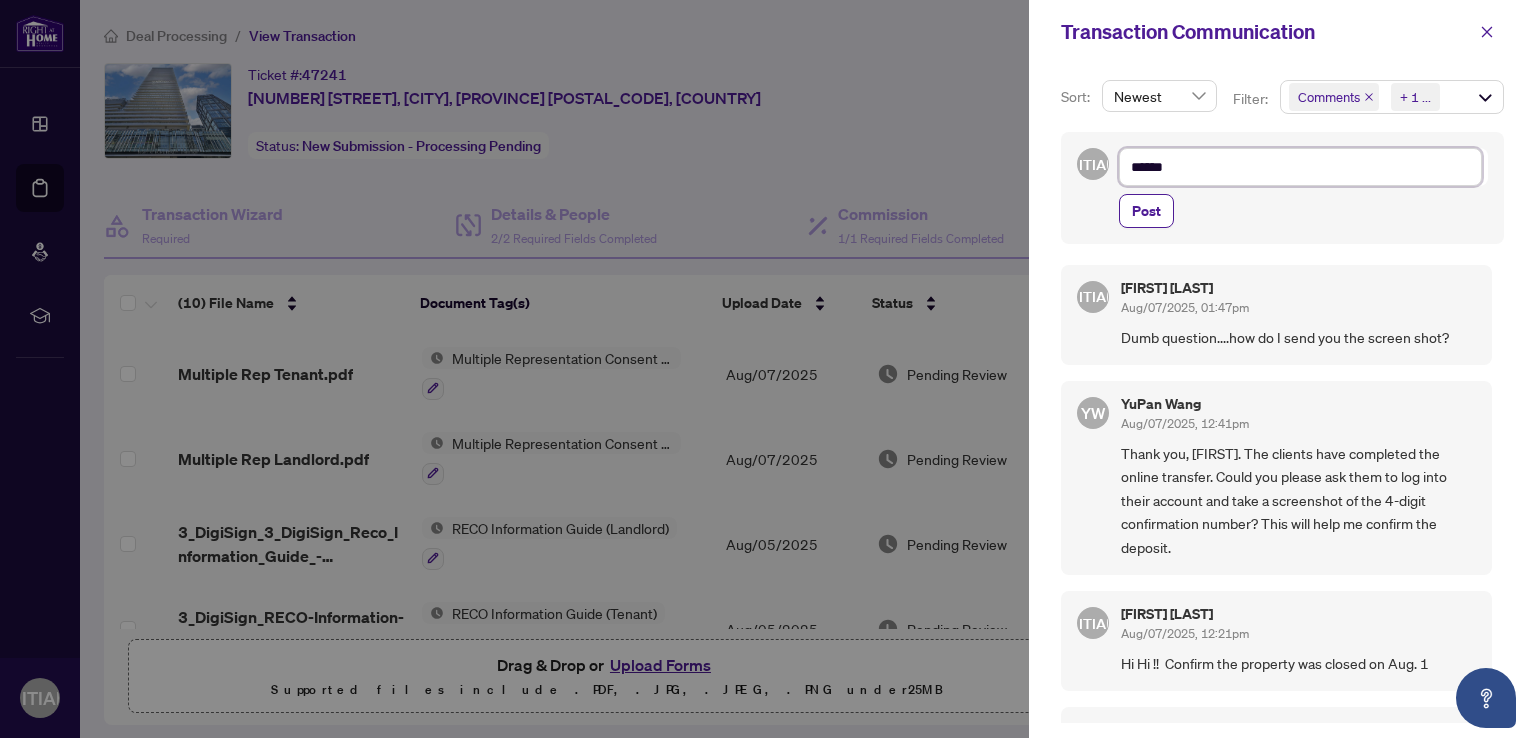 type on "*******" 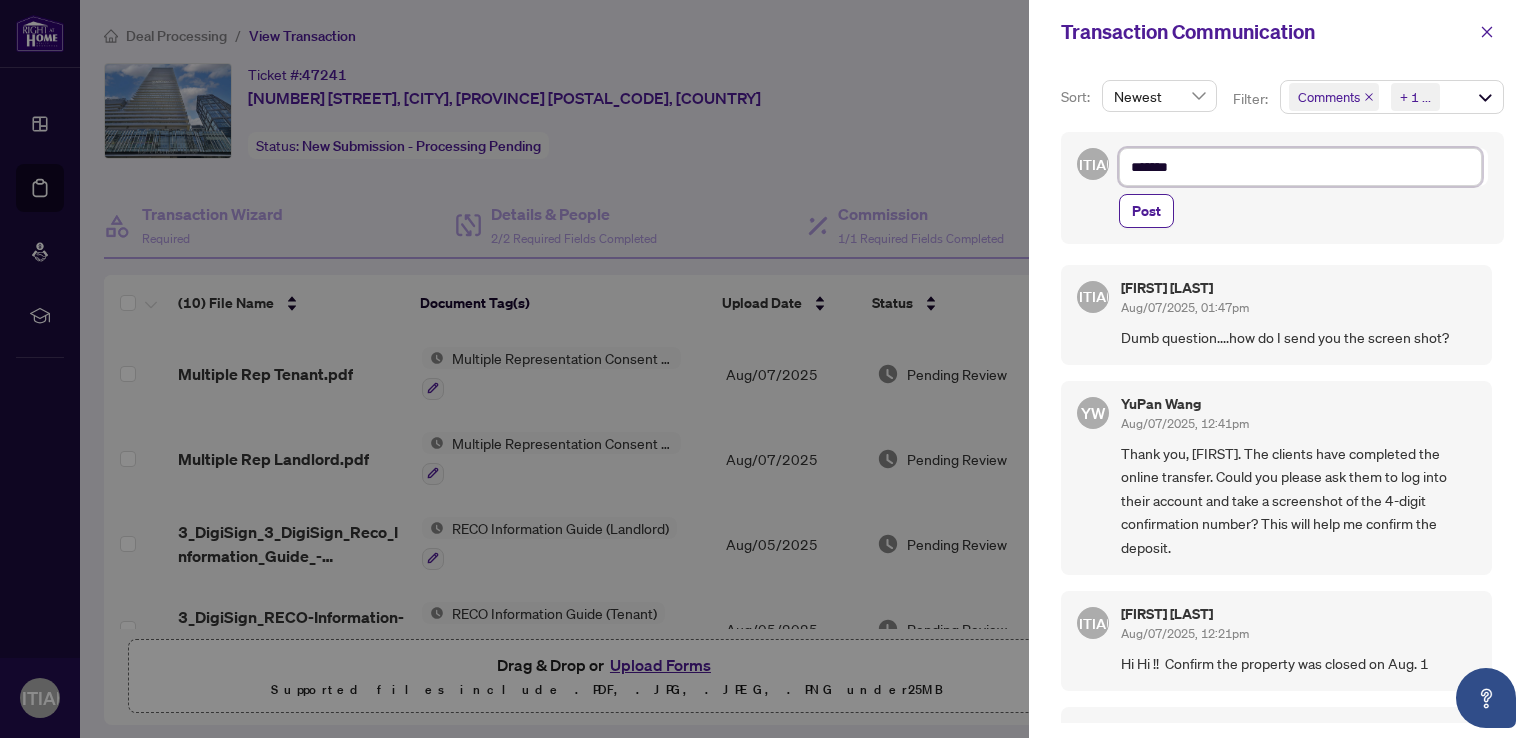 type on "********" 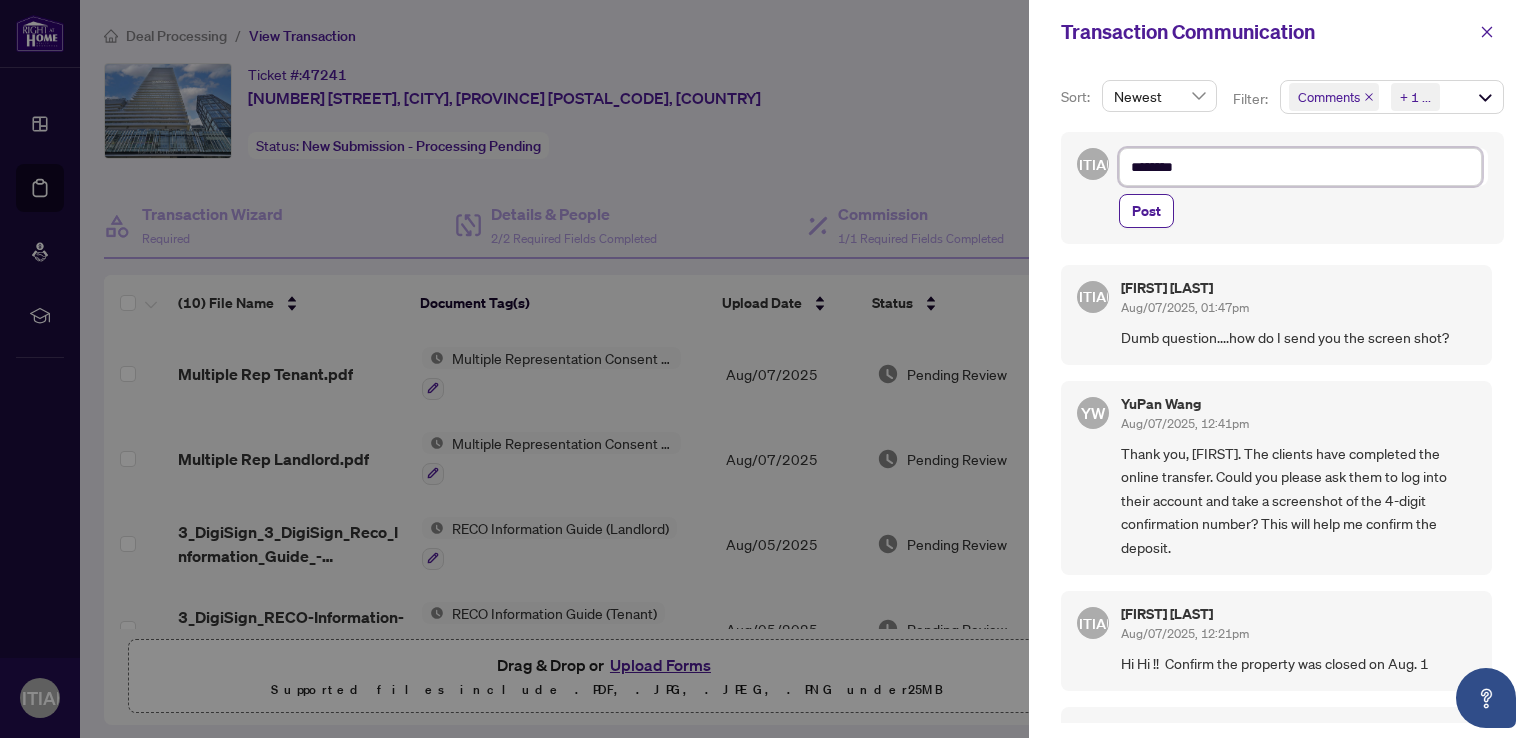 type on "*********" 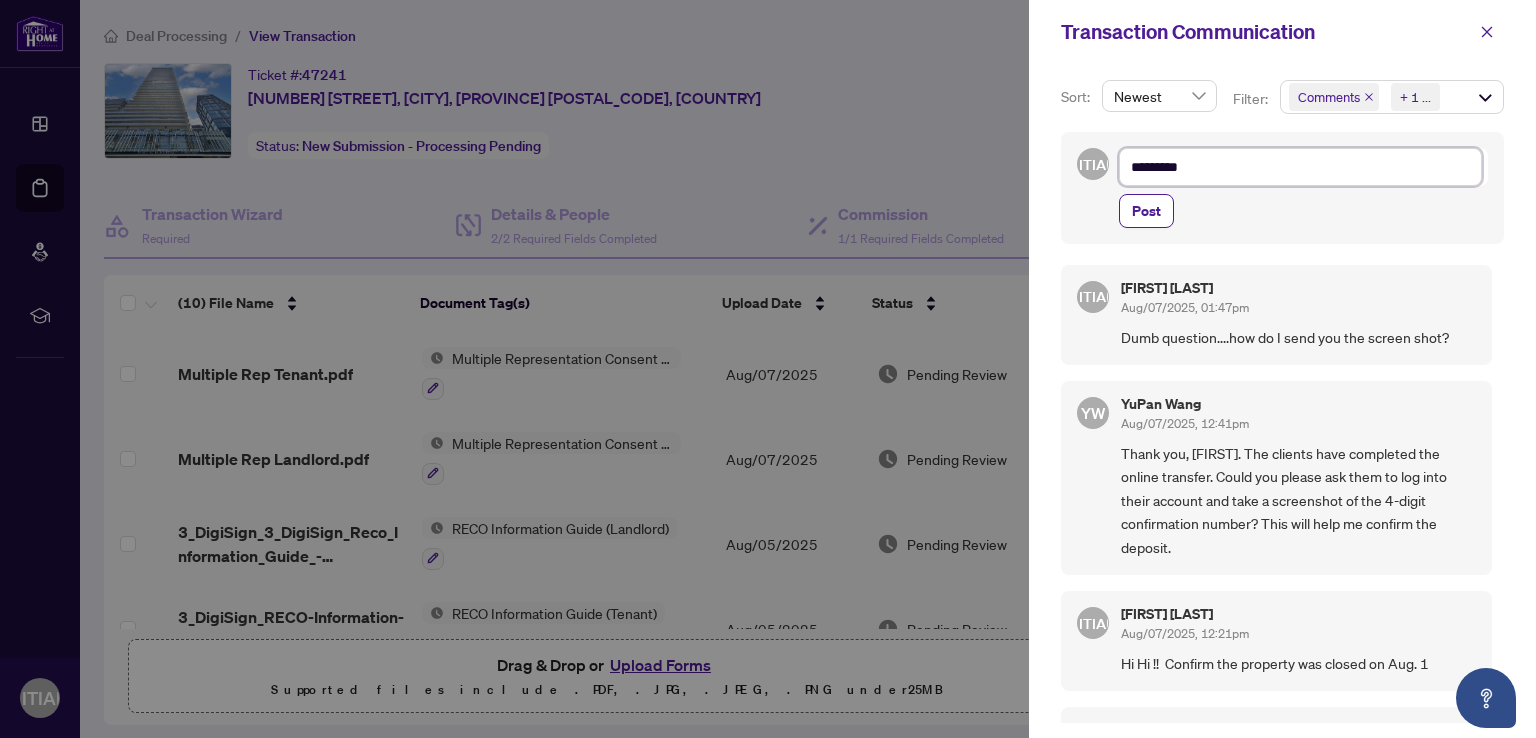 type 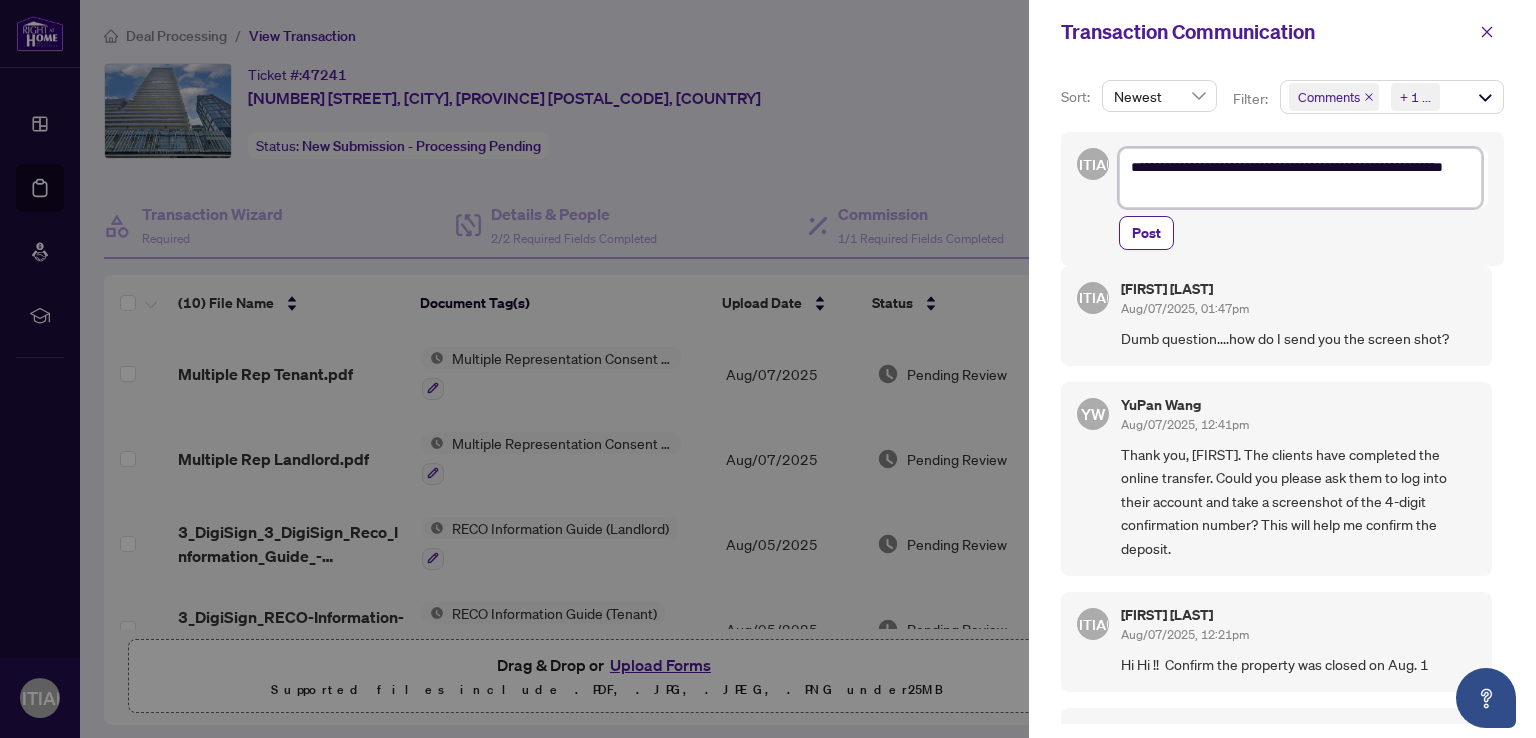 scroll, scrollTop: 47, scrollLeft: 0, axis: vertical 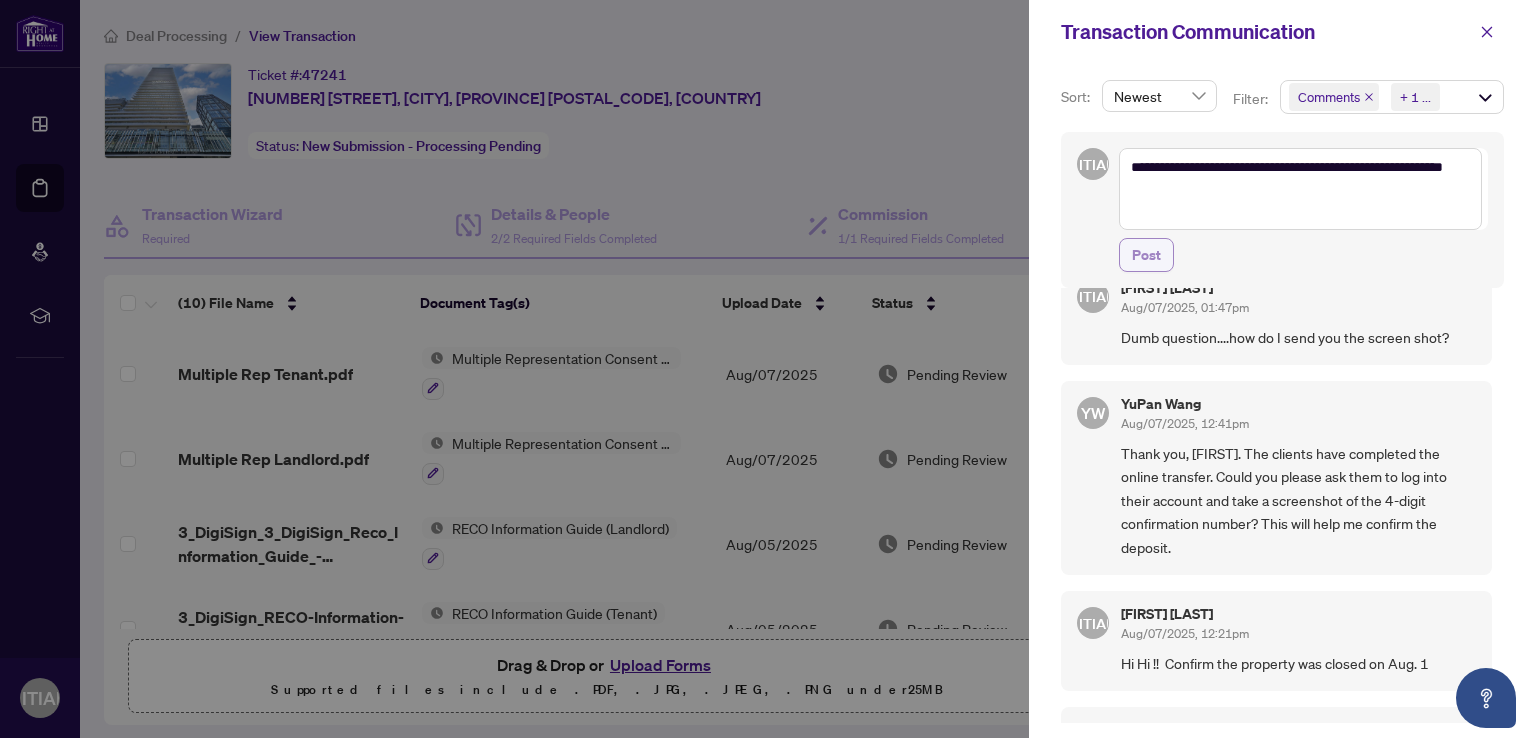 click on "Post" at bounding box center [1146, 255] 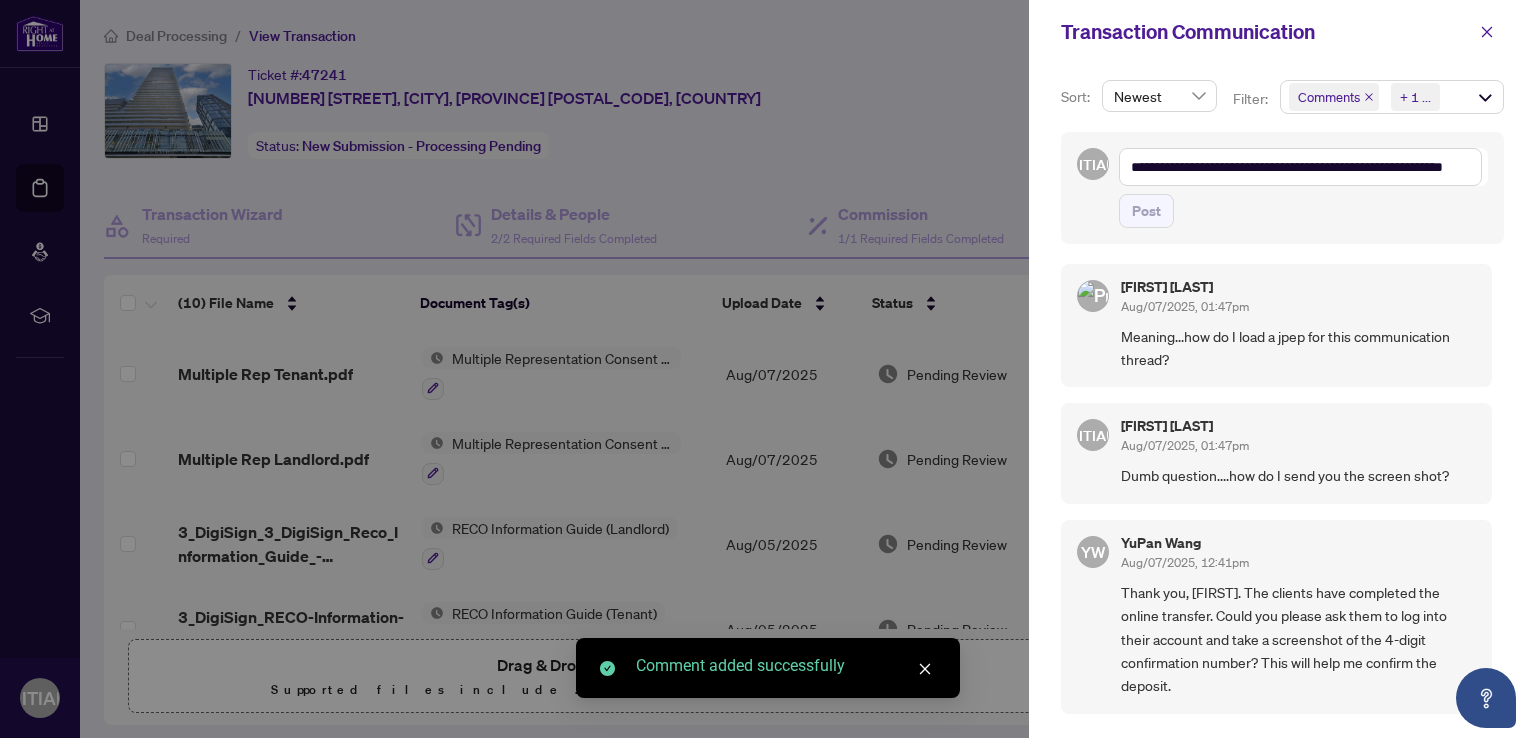 scroll, scrollTop: 3, scrollLeft: 0, axis: vertical 